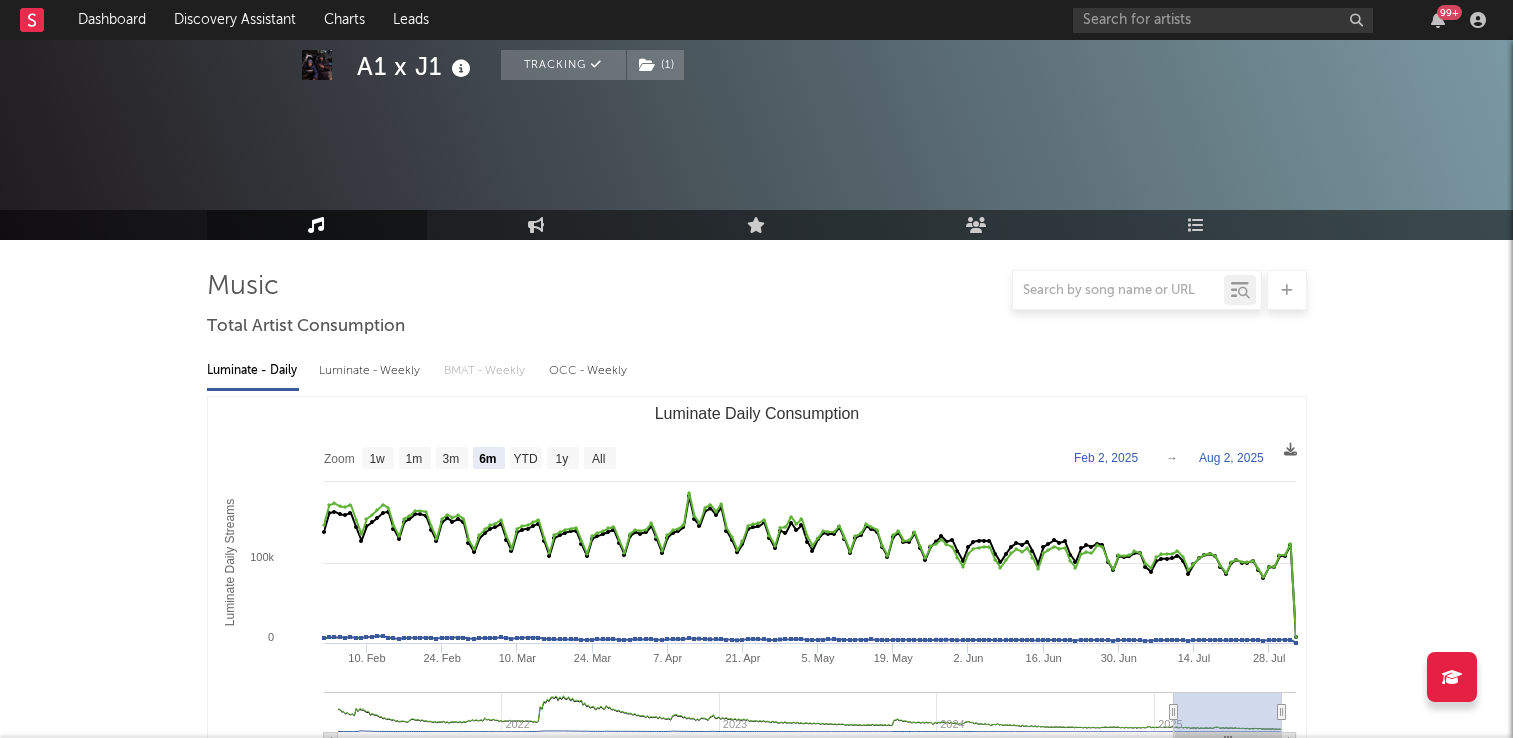 select on "6m" 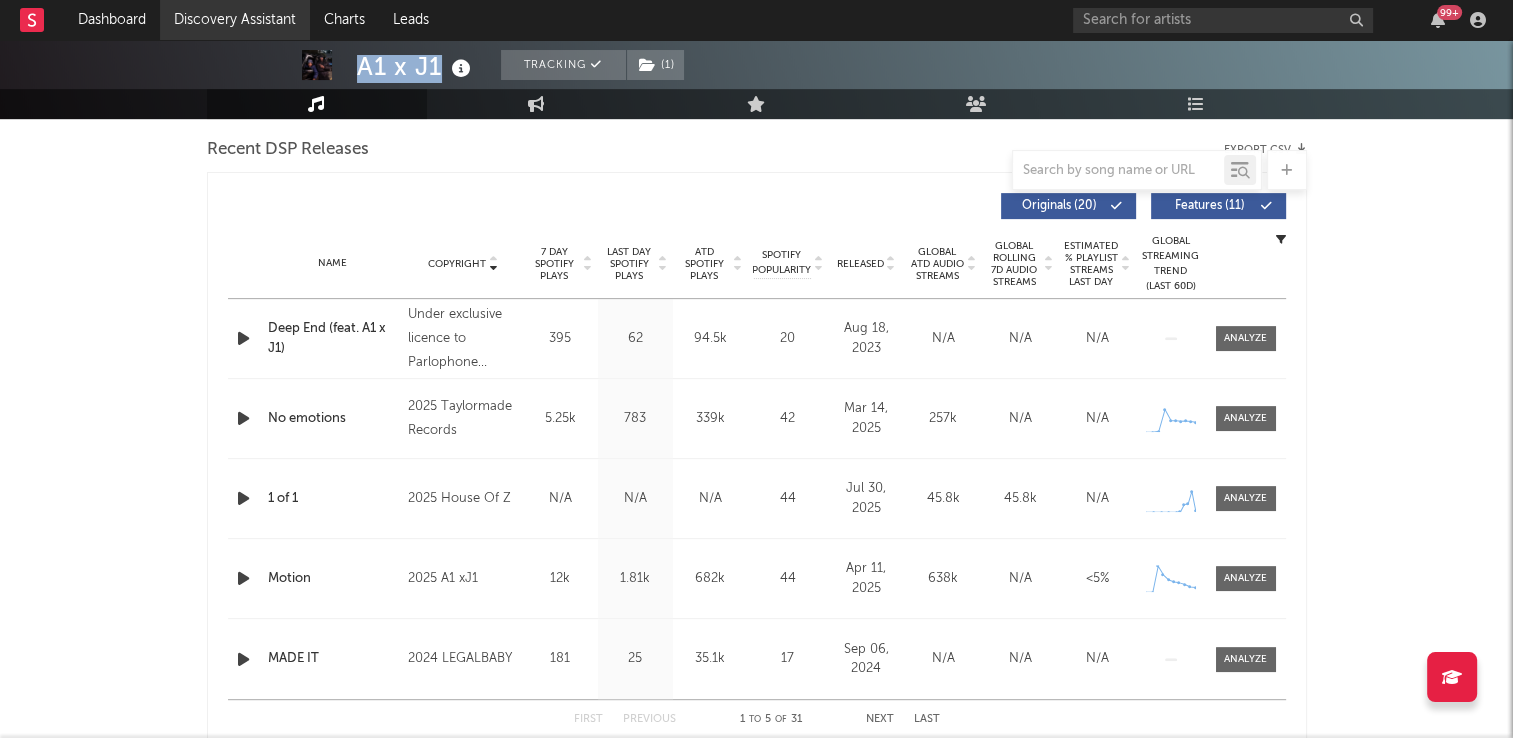 scroll, scrollTop: 700, scrollLeft: 0, axis: vertical 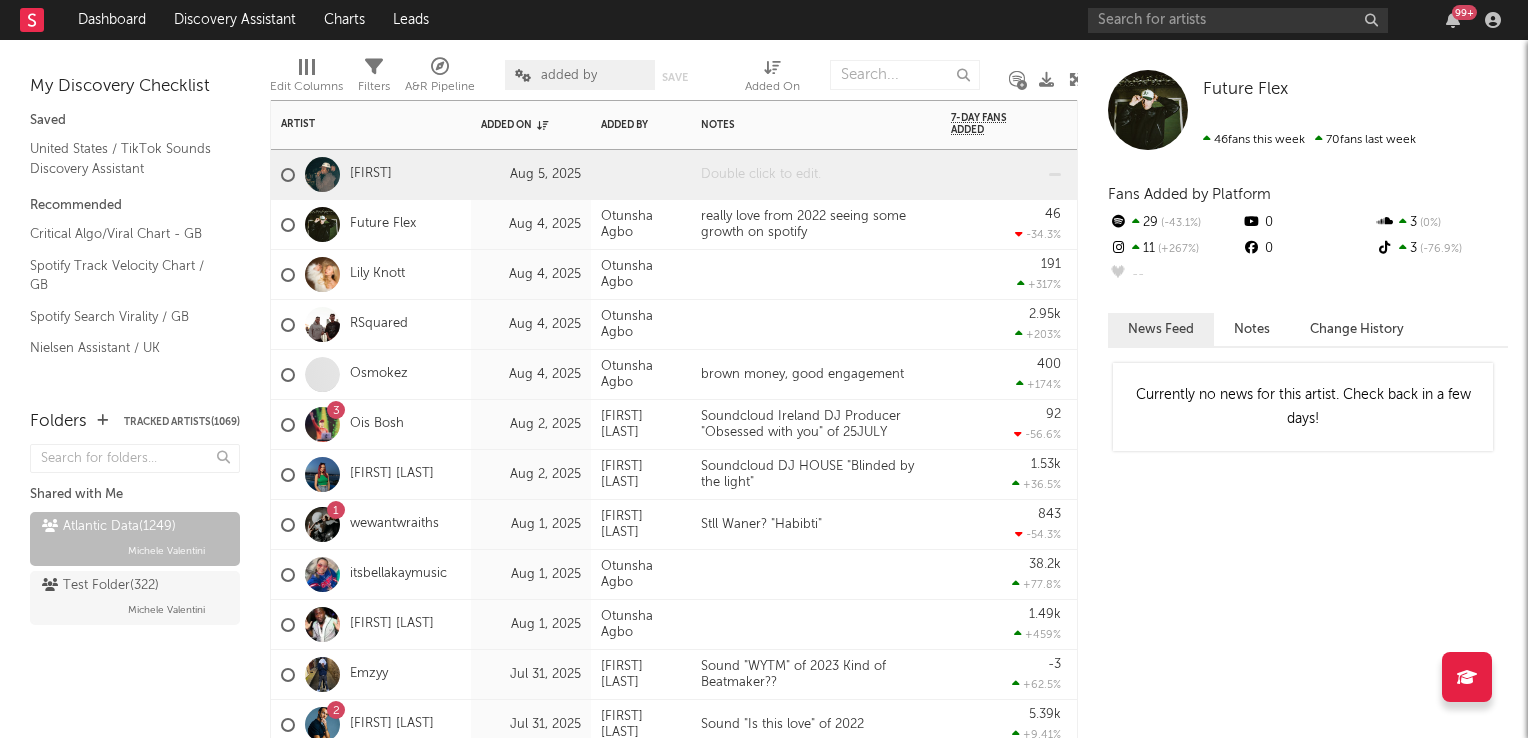 click at bounding box center (816, 174) 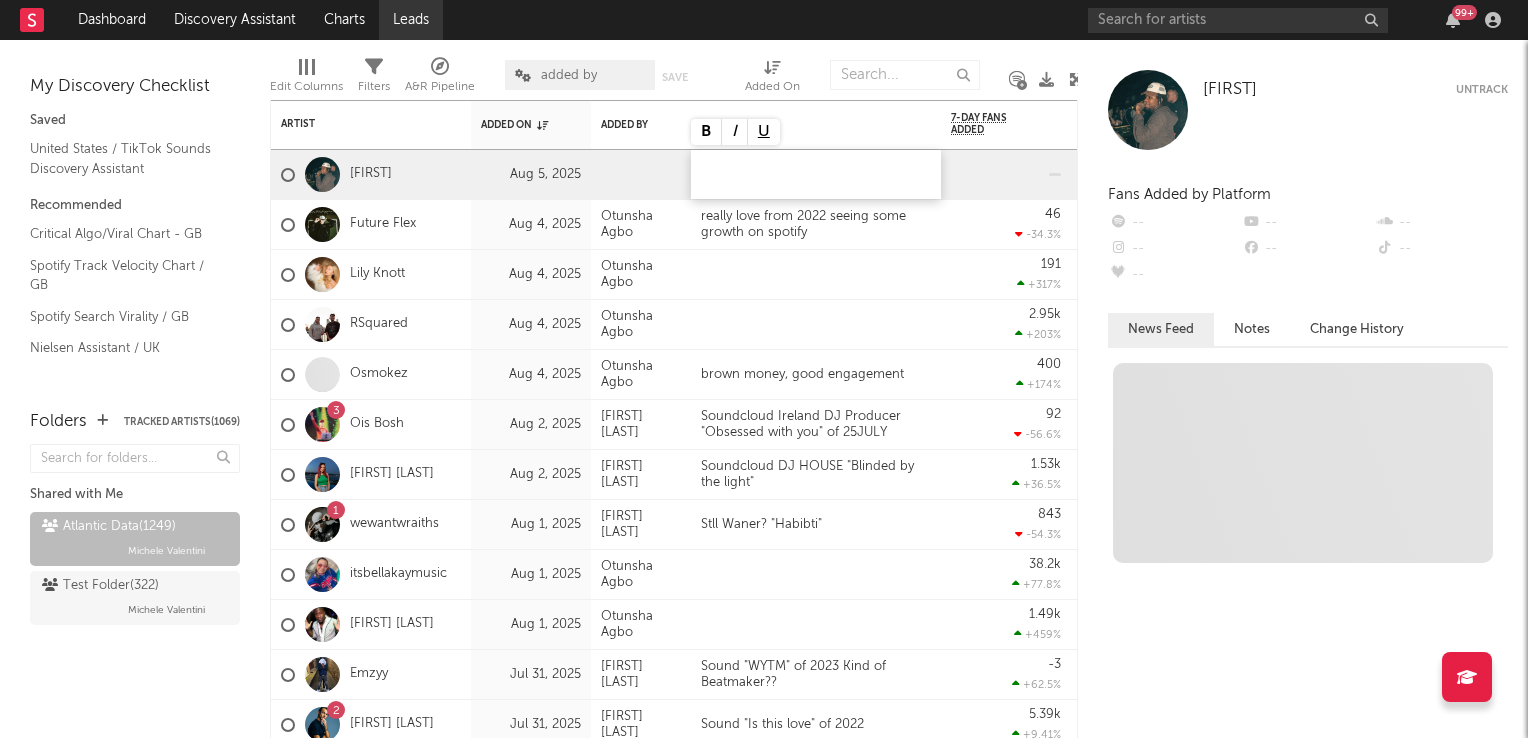 type 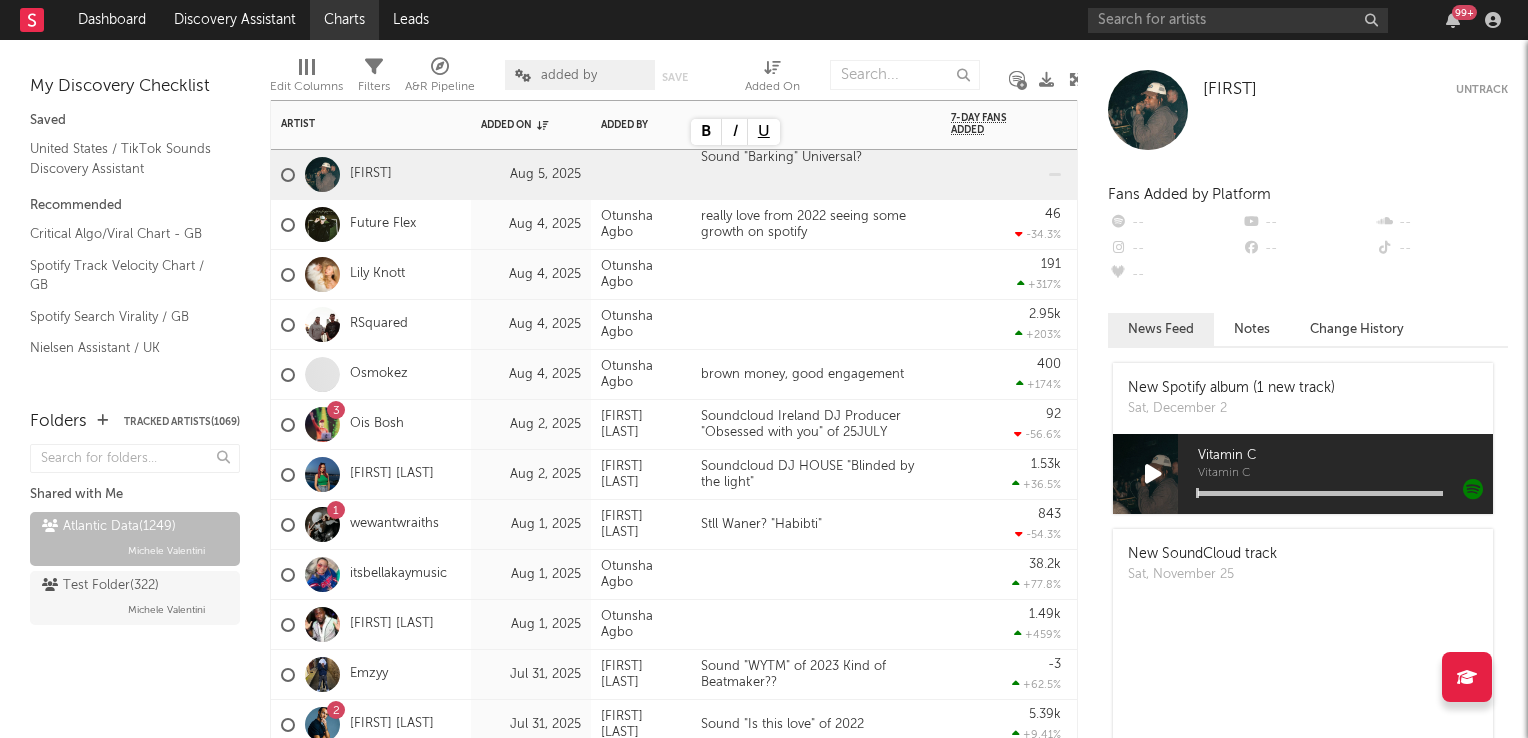 drag, startPoint x: 701, startPoint y: 303, endPoint x: 314, endPoint y: 2, distance: 490.27542 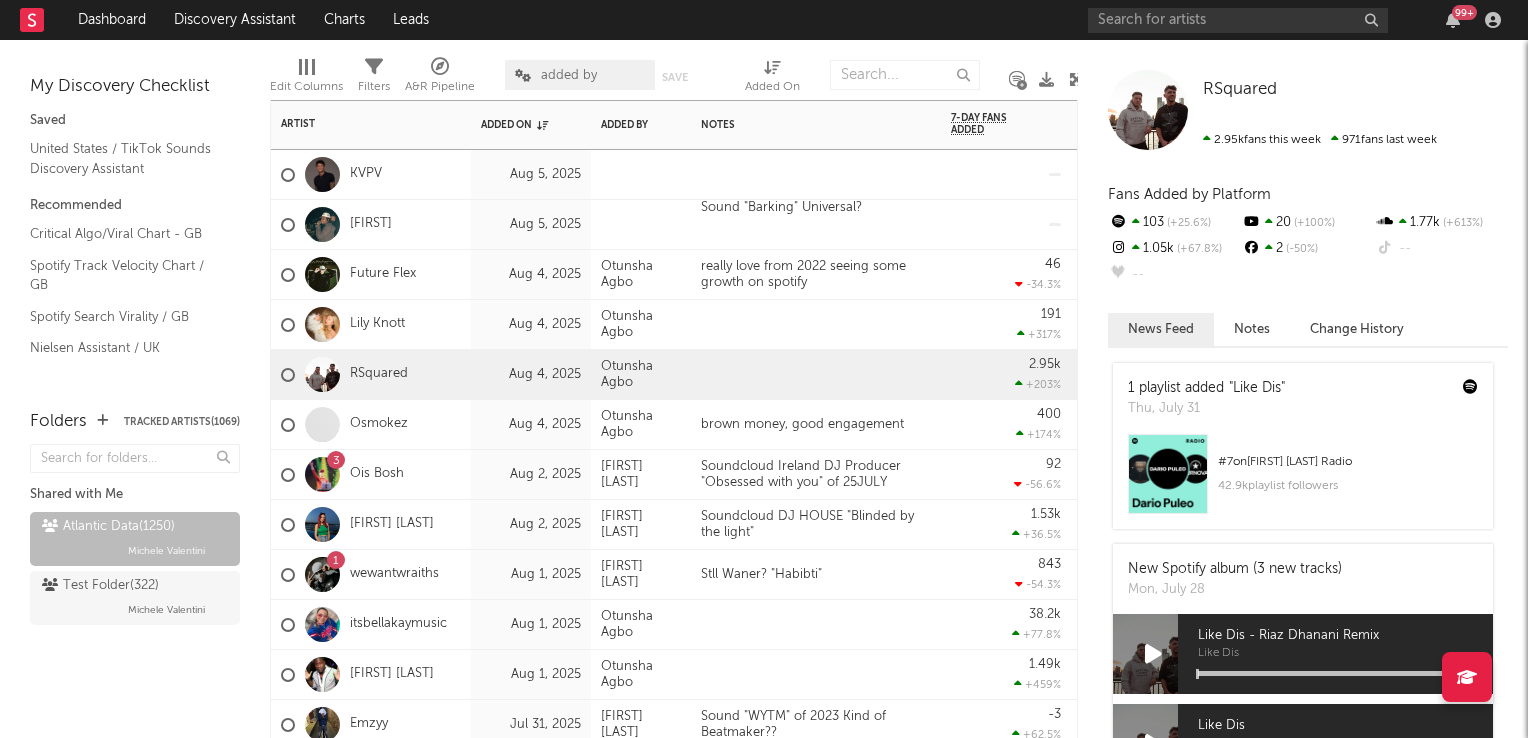 drag, startPoint x: 767, startPoint y: 178, endPoint x: 774, endPoint y: 203, distance: 25.96151 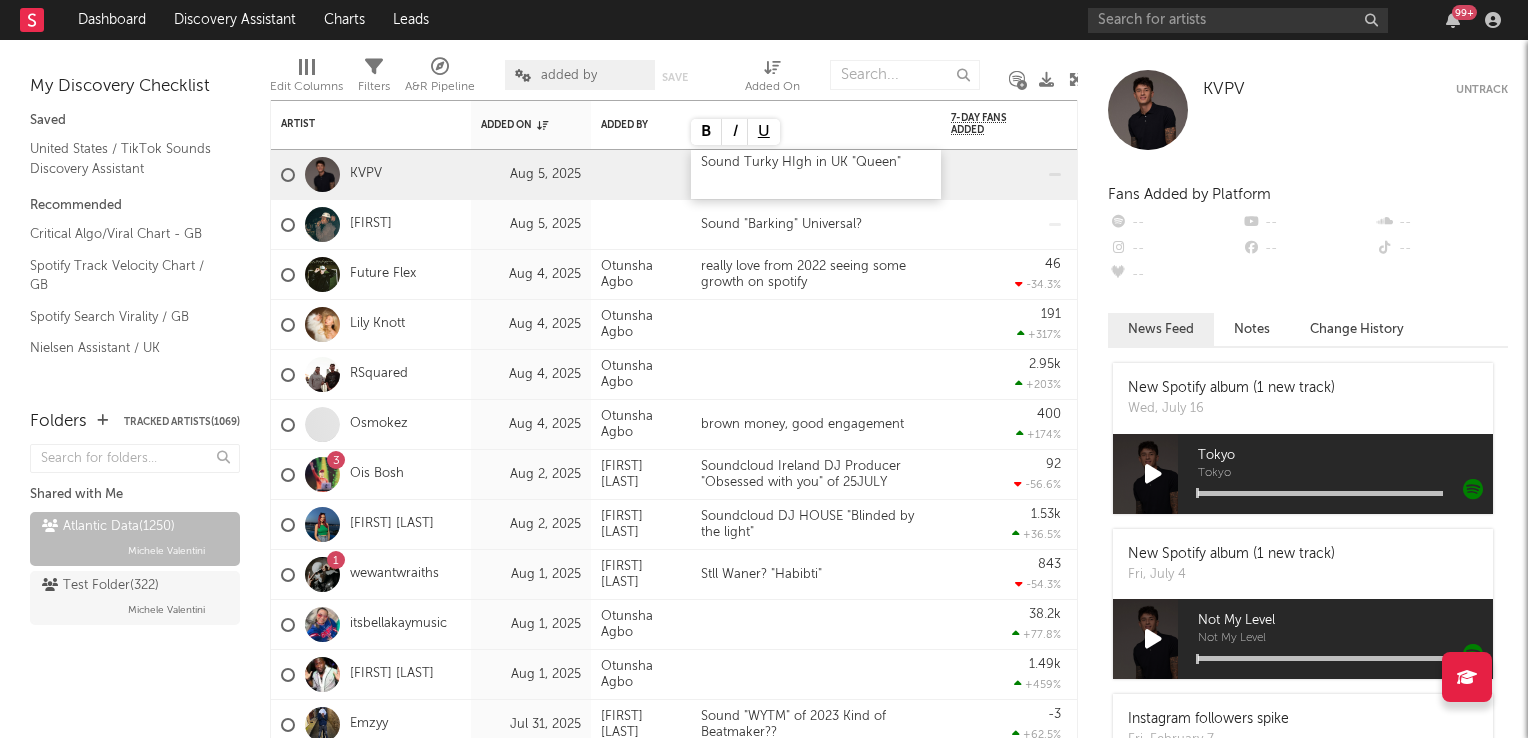 click on "Sound Turky HIgh in UK "Queen"" at bounding box center (816, 174) 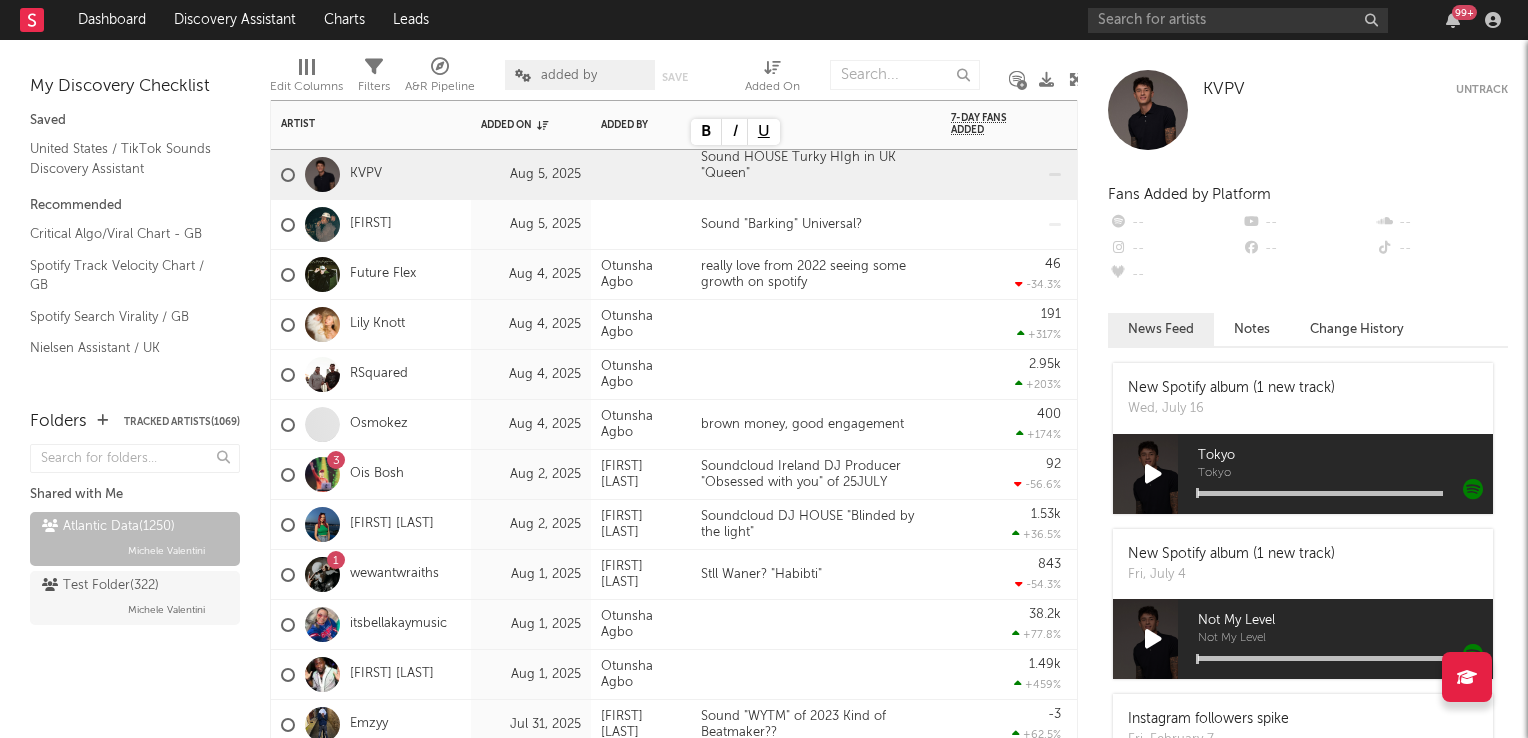 click on "2.95k +203 %" at bounding box center [1006, 374] 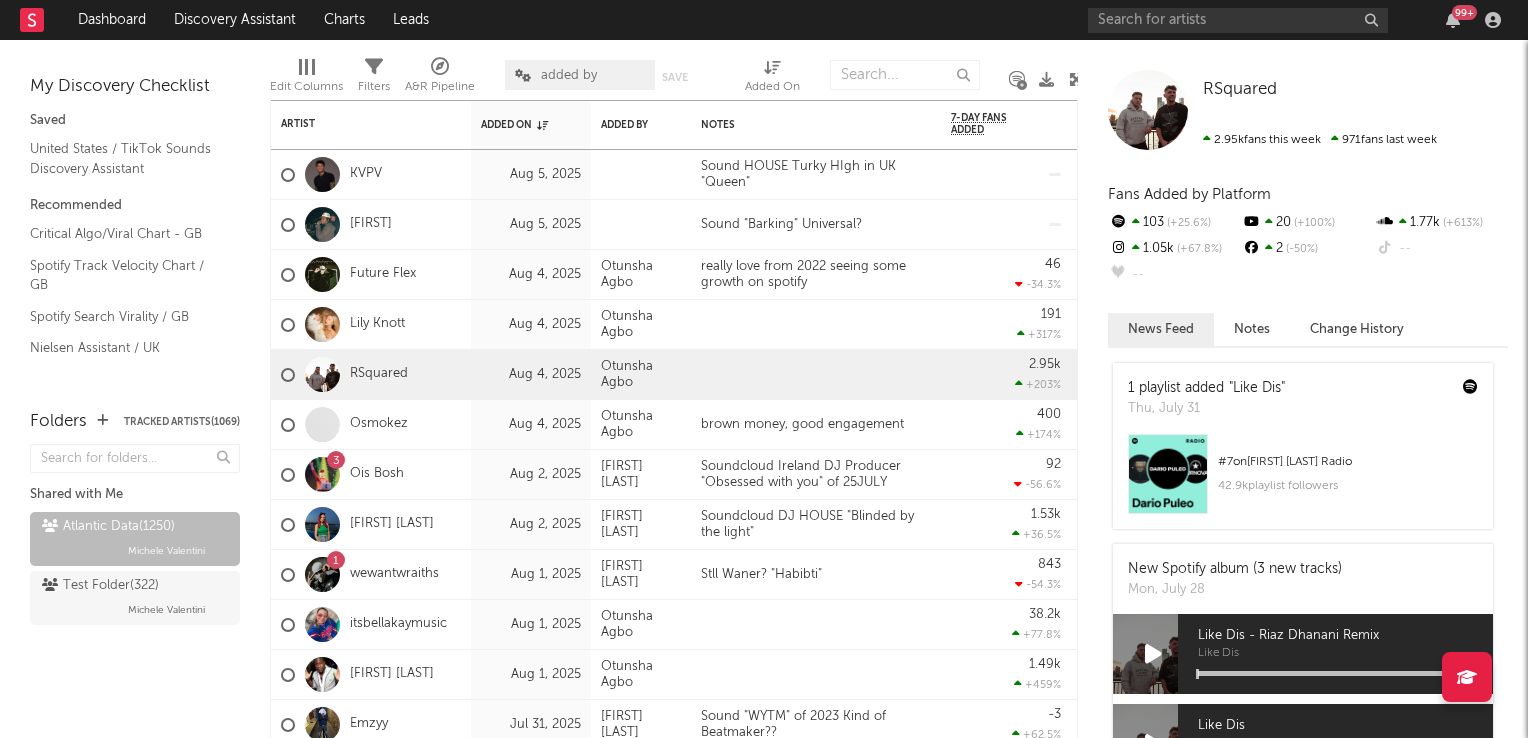 click at bounding box center [1076, 79] 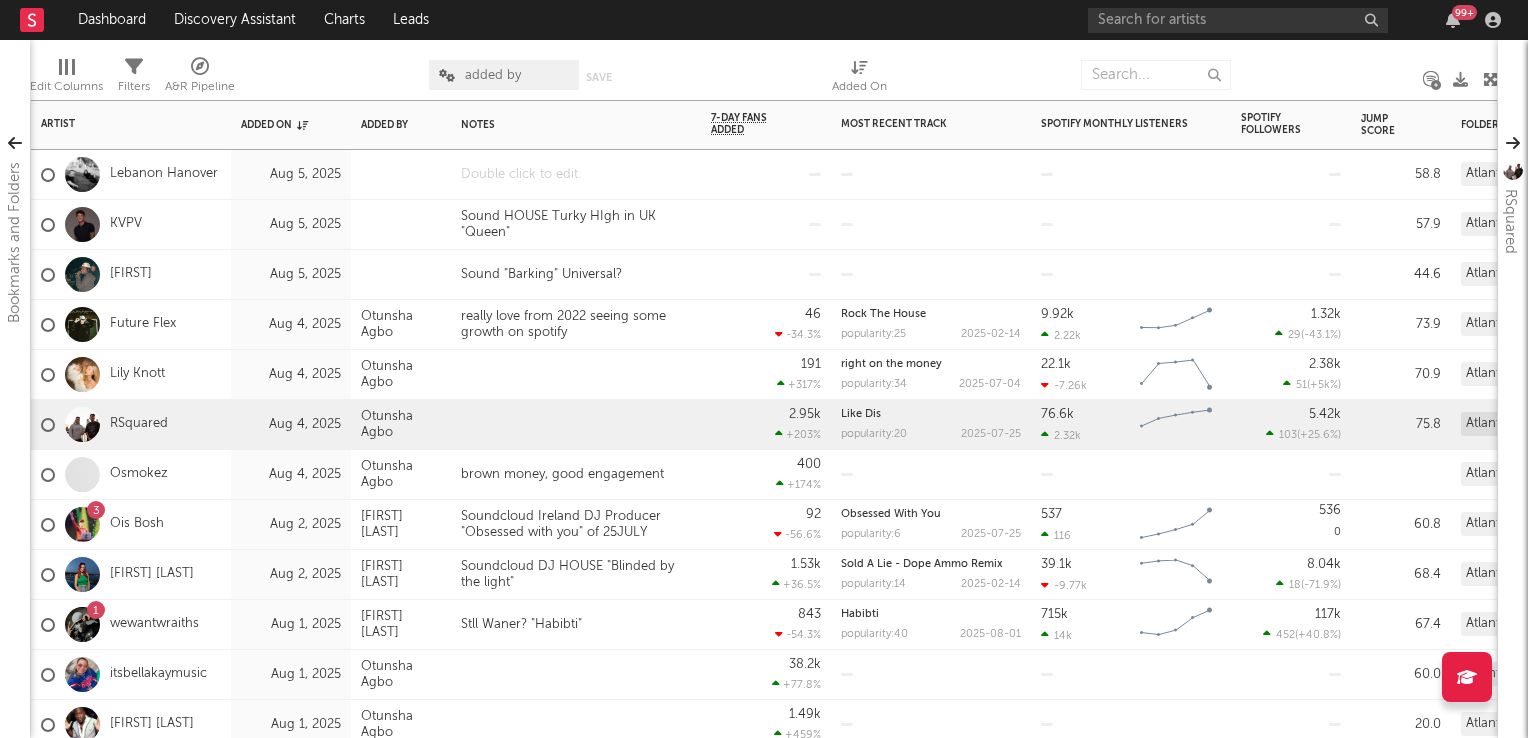click at bounding box center (576, 174) 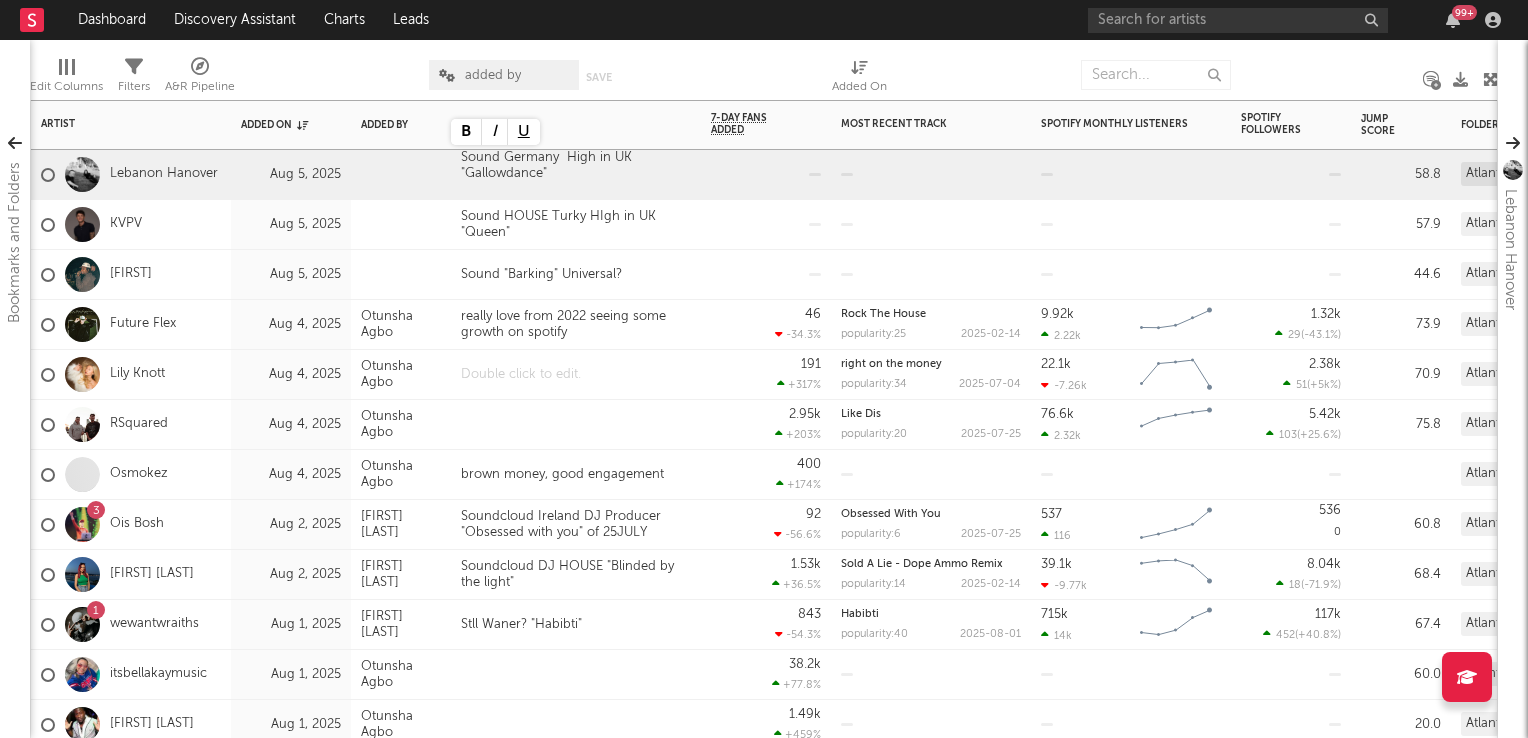 click at bounding box center (576, 374) 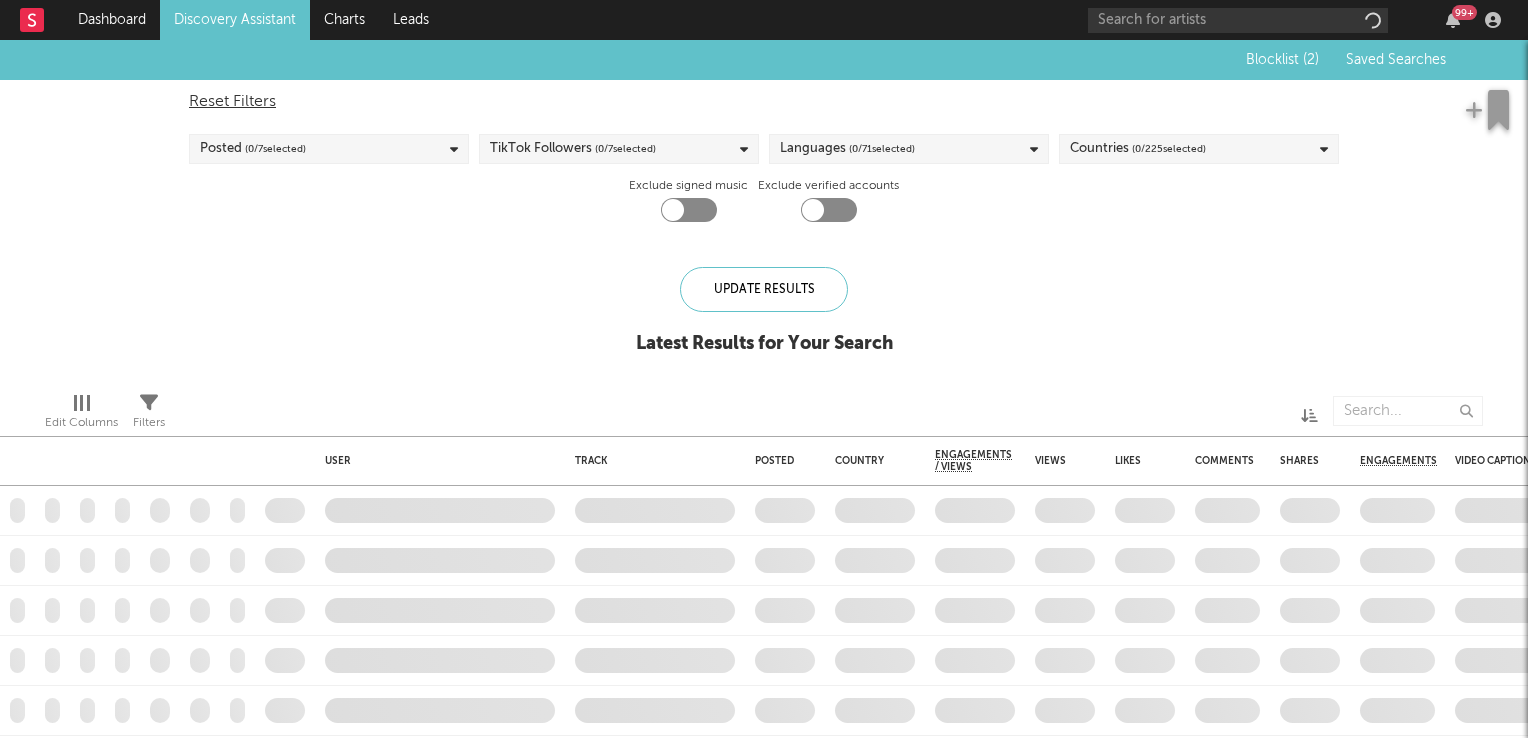 scroll, scrollTop: 0, scrollLeft: 0, axis: both 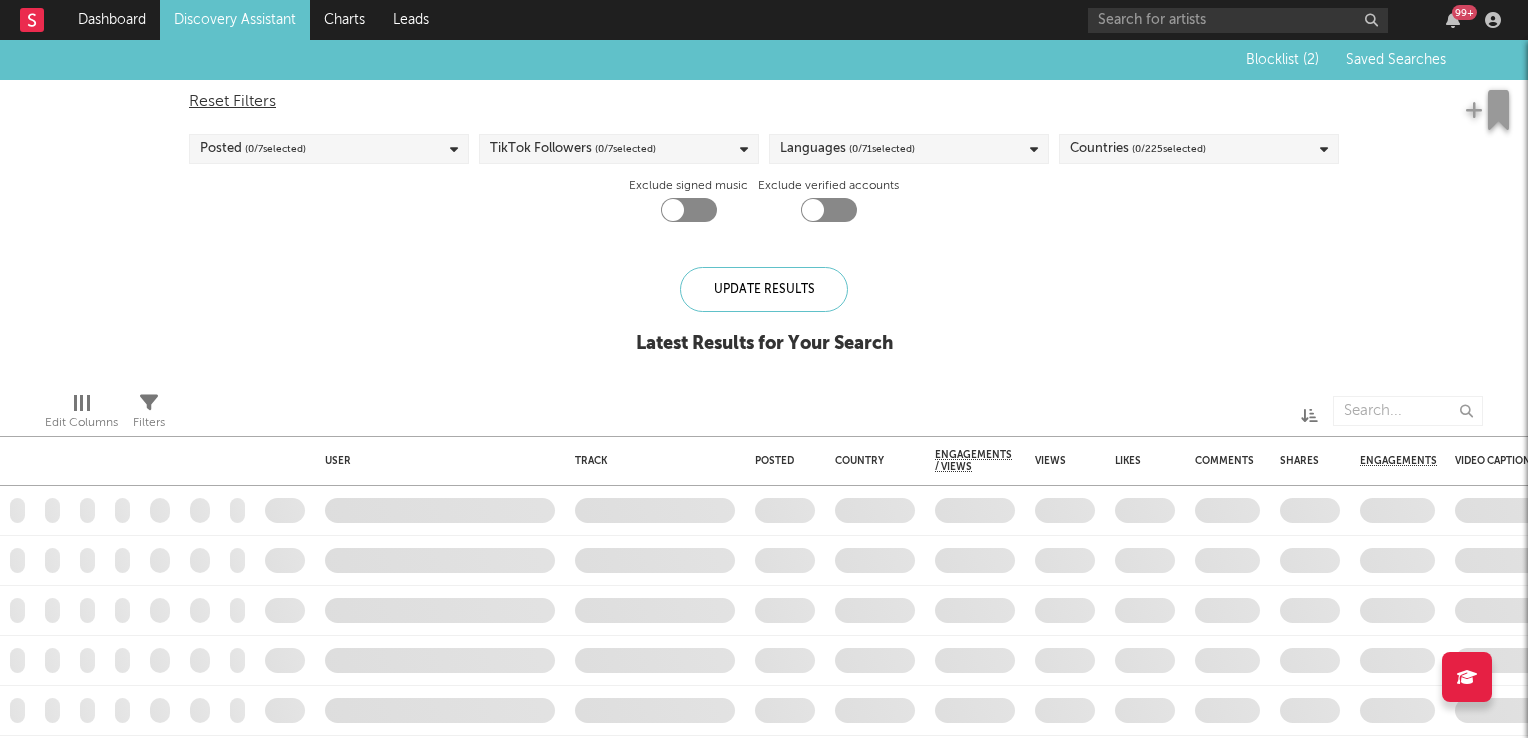 checkbox on "true" 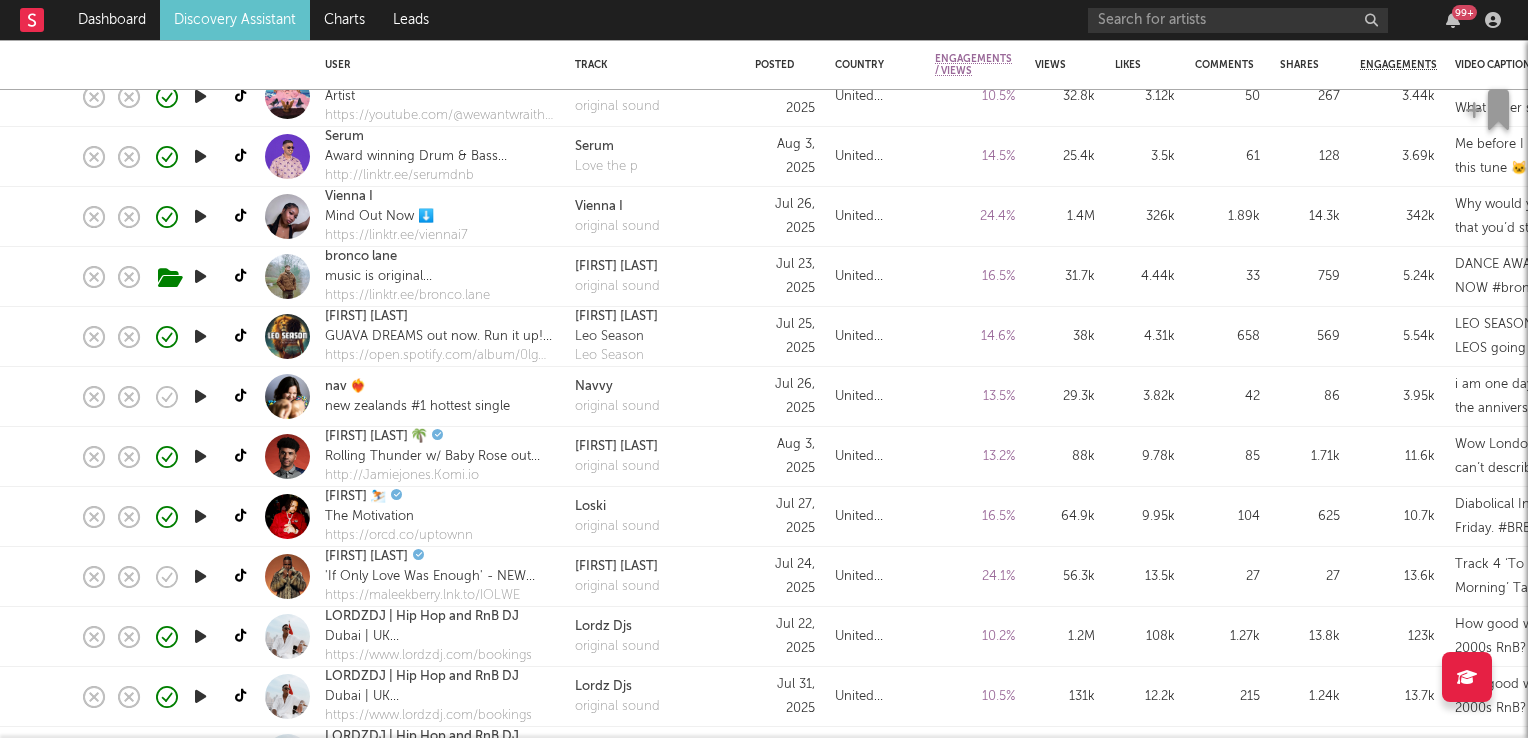 click at bounding box center (200, 396) 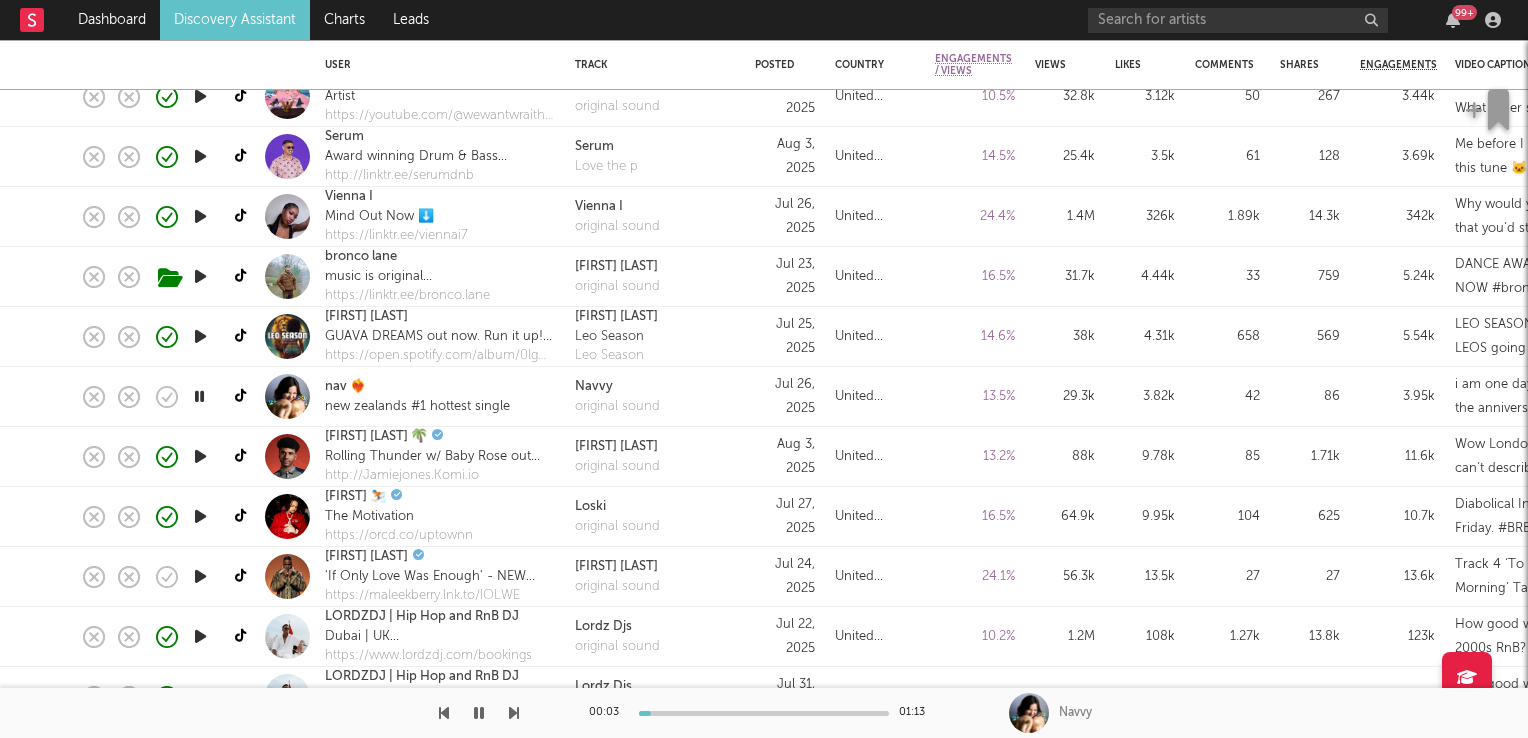 click at bounding box center [199, 396] 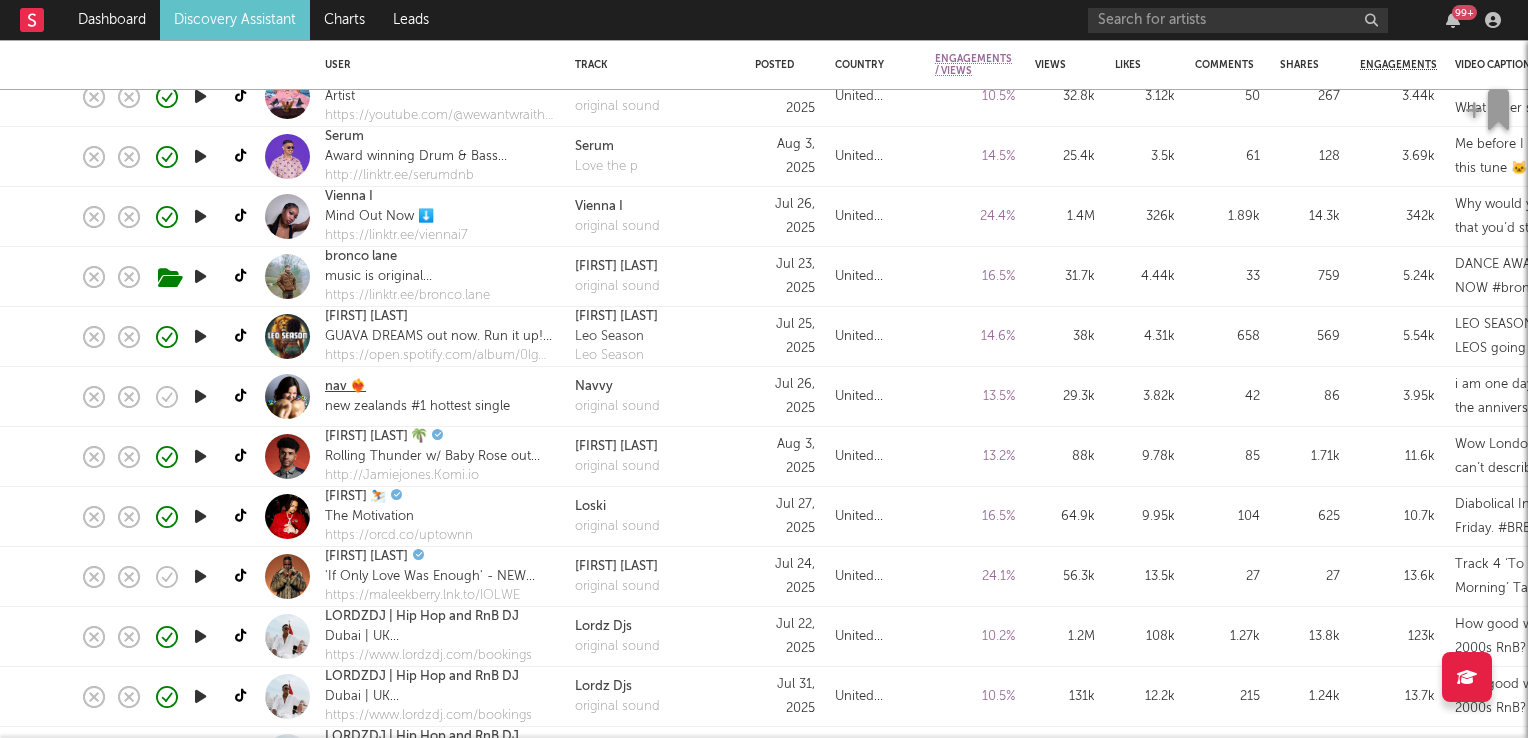 click on "nav ❤️‍🔥" at bounding box center (345, 387) 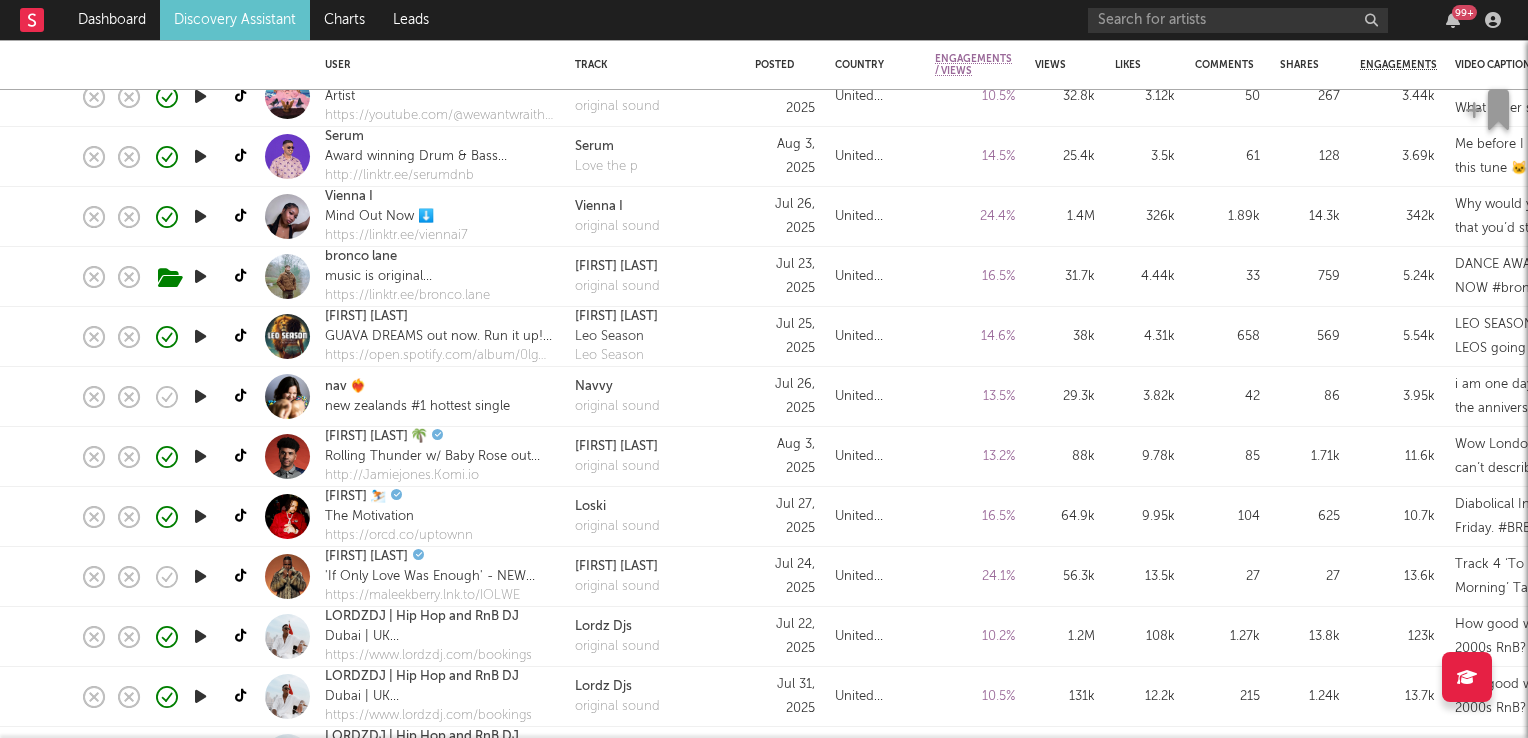 click at bounding box center (200, 396) 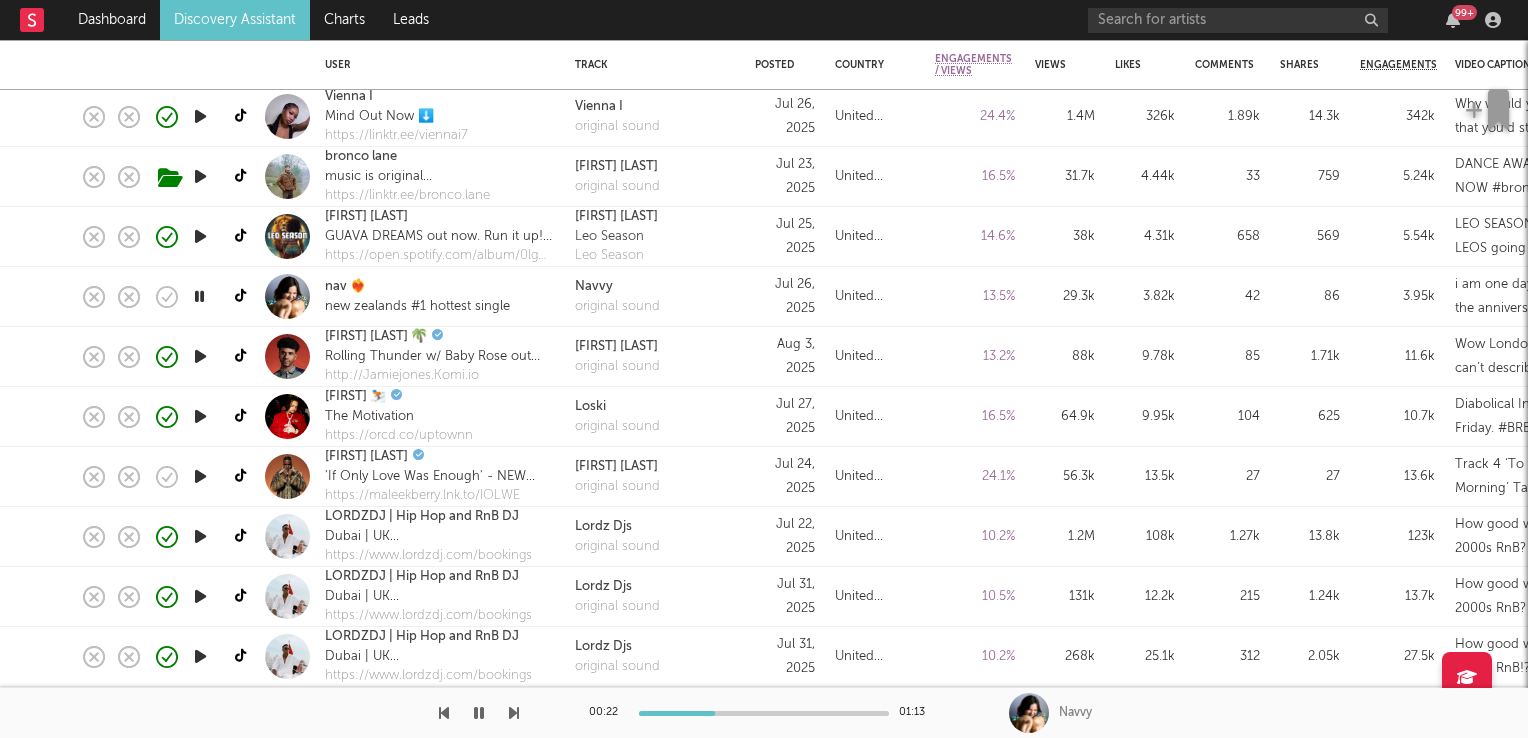 click at bounding box center (200, 476) 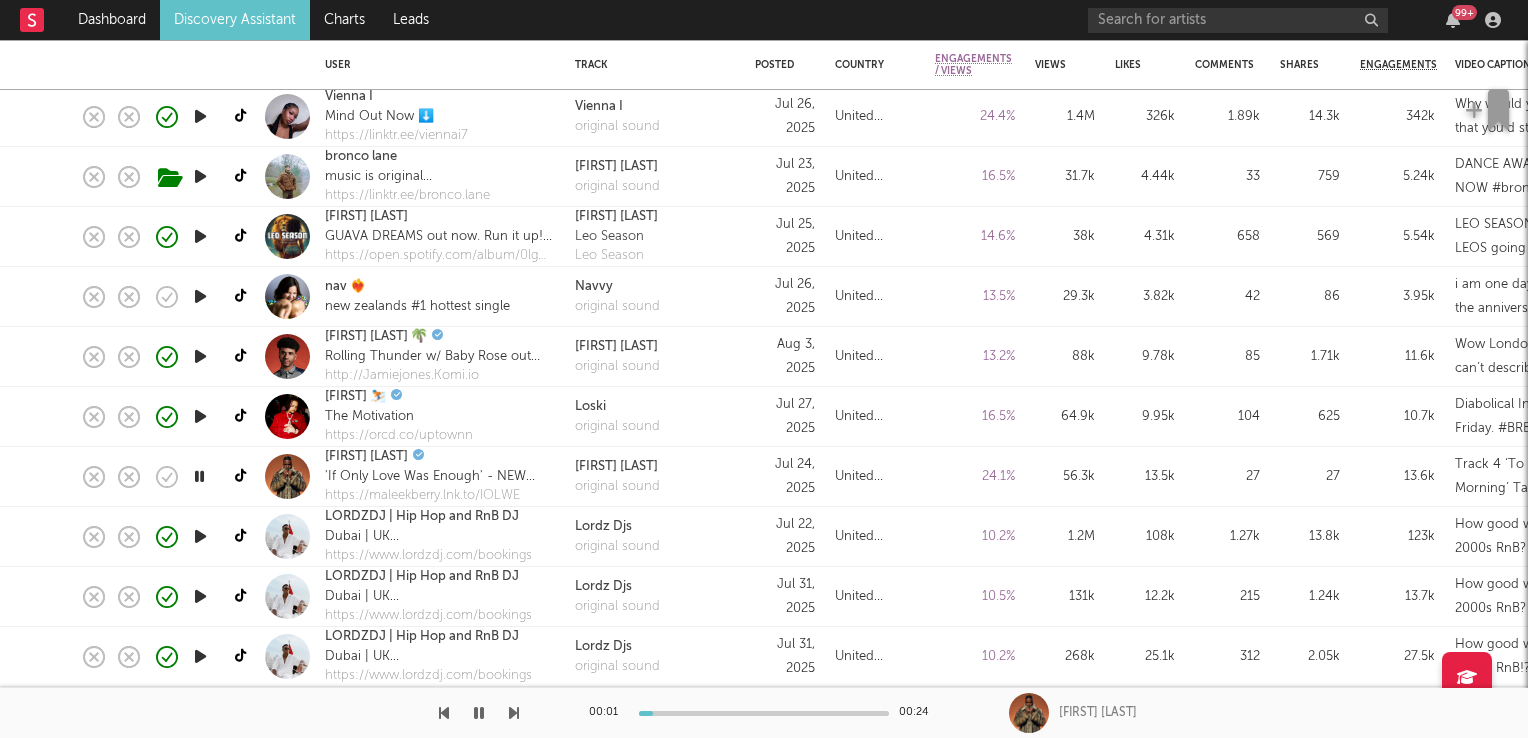 click at bounding box center (199, 476) 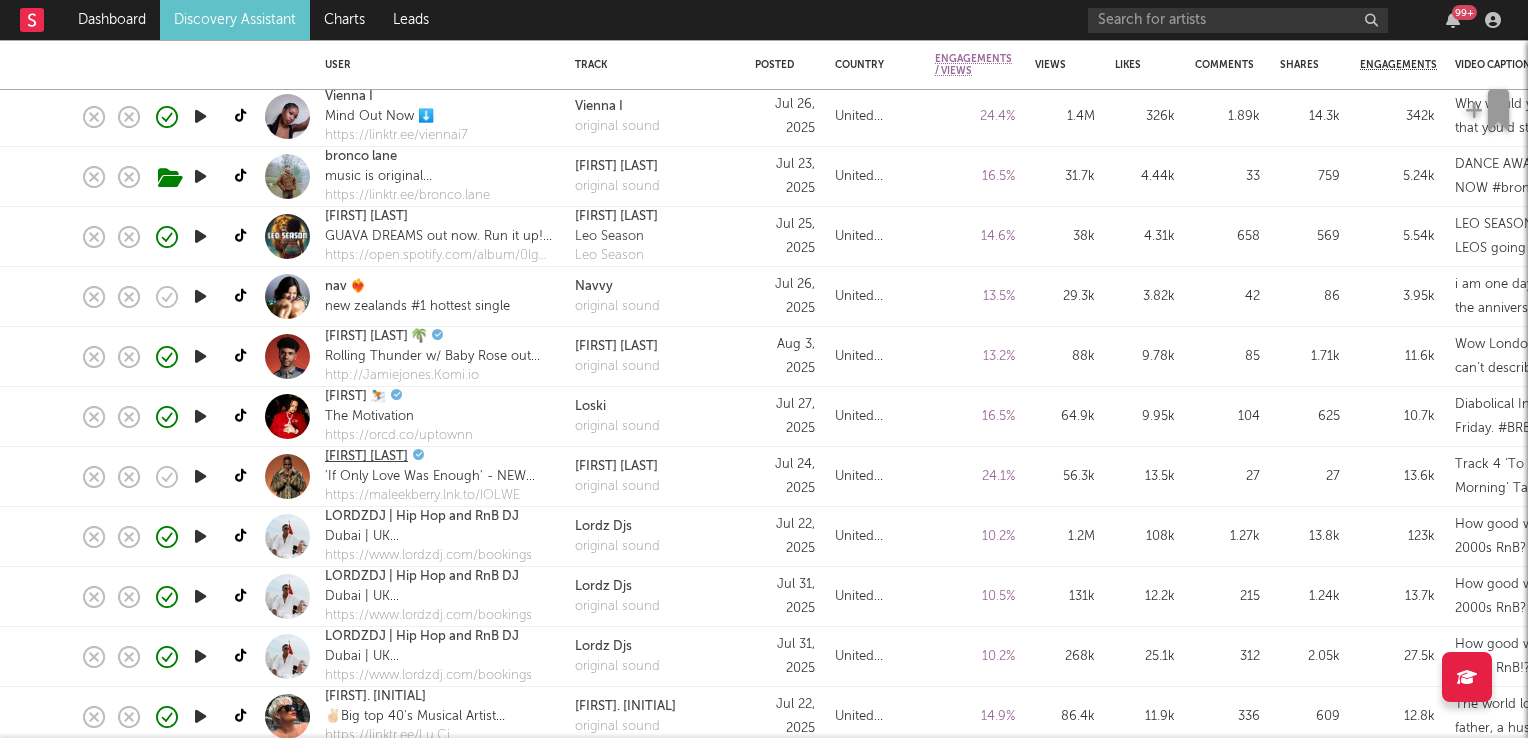click on "Maleek Berry" at bounding box center (366, 457) 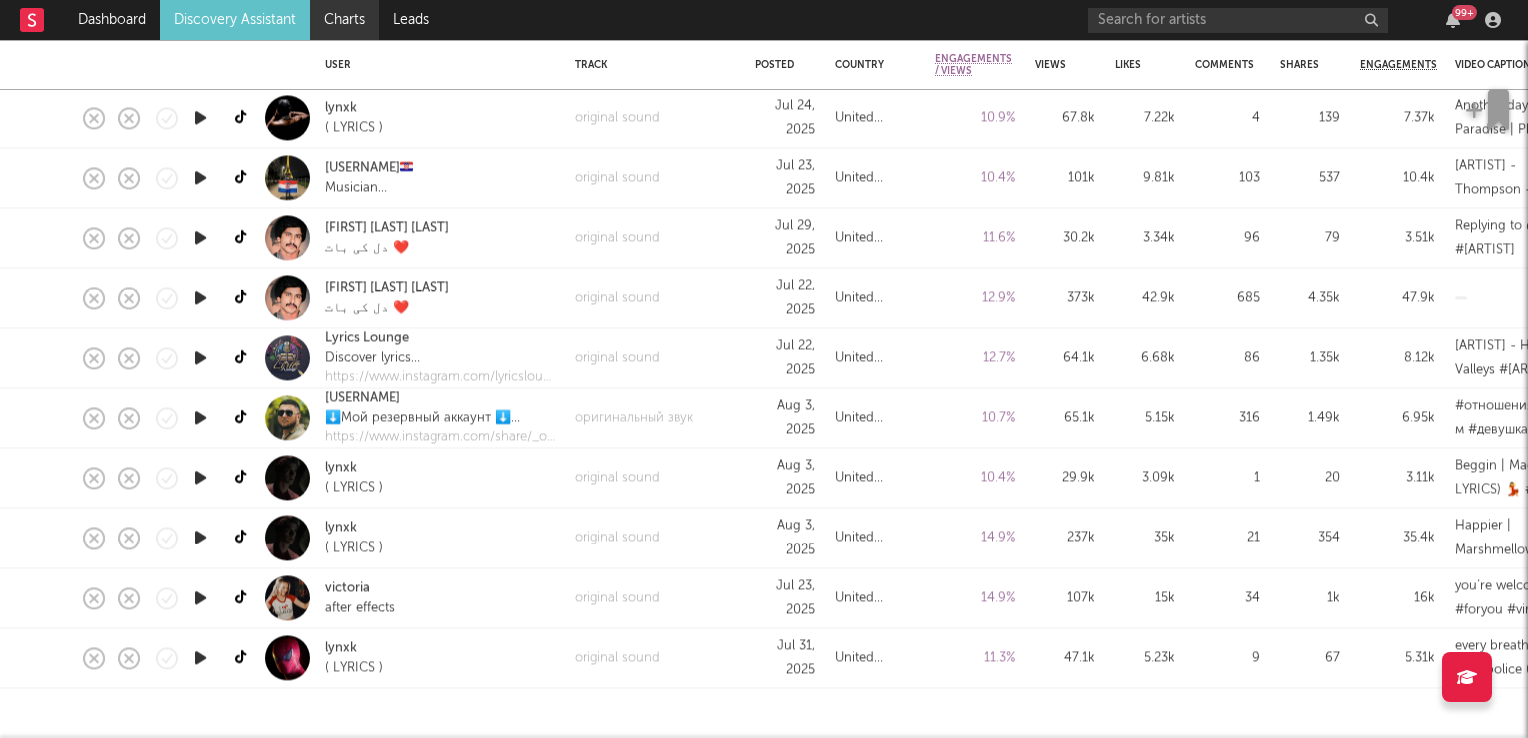 click on "Charts" at bounding box center [344, 20] 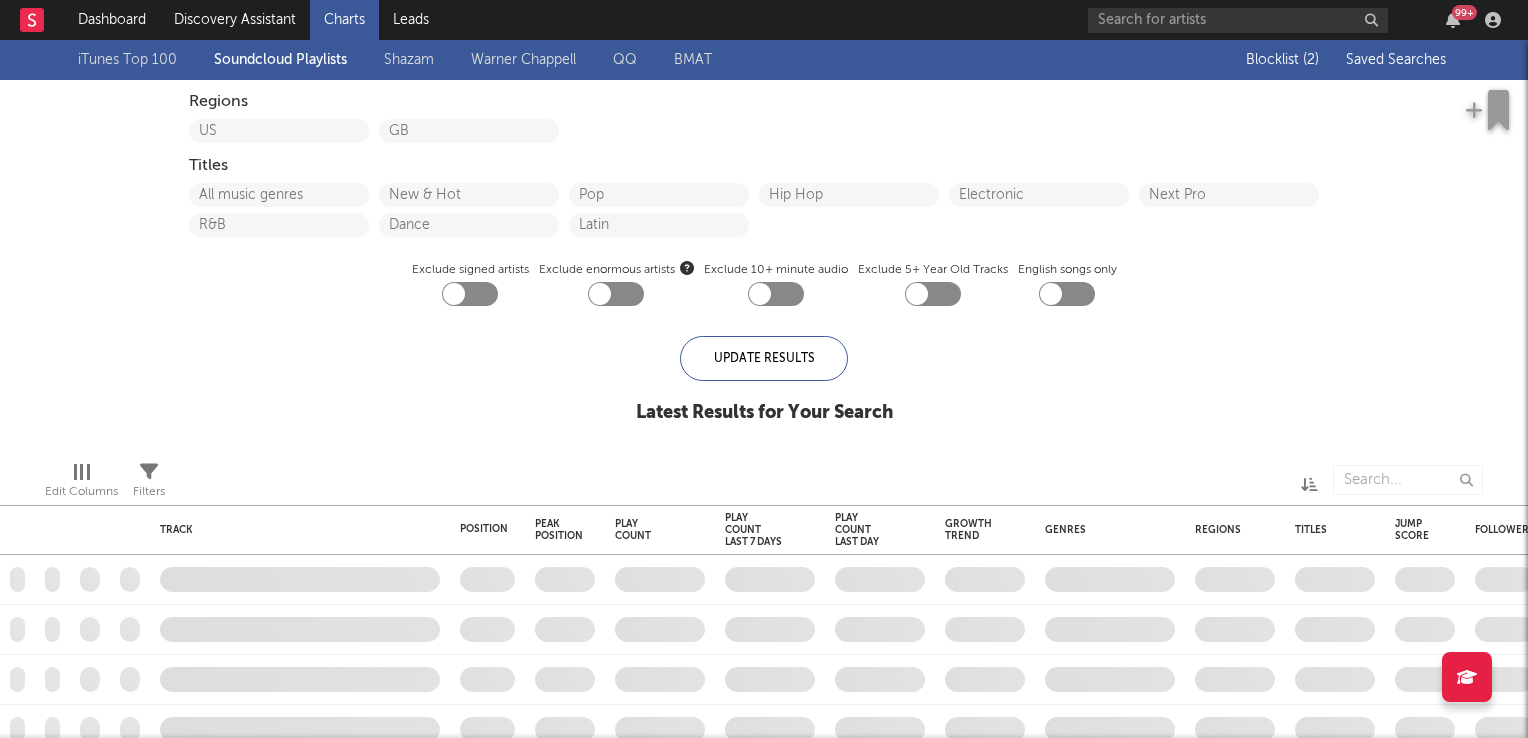 checkbox on "true" 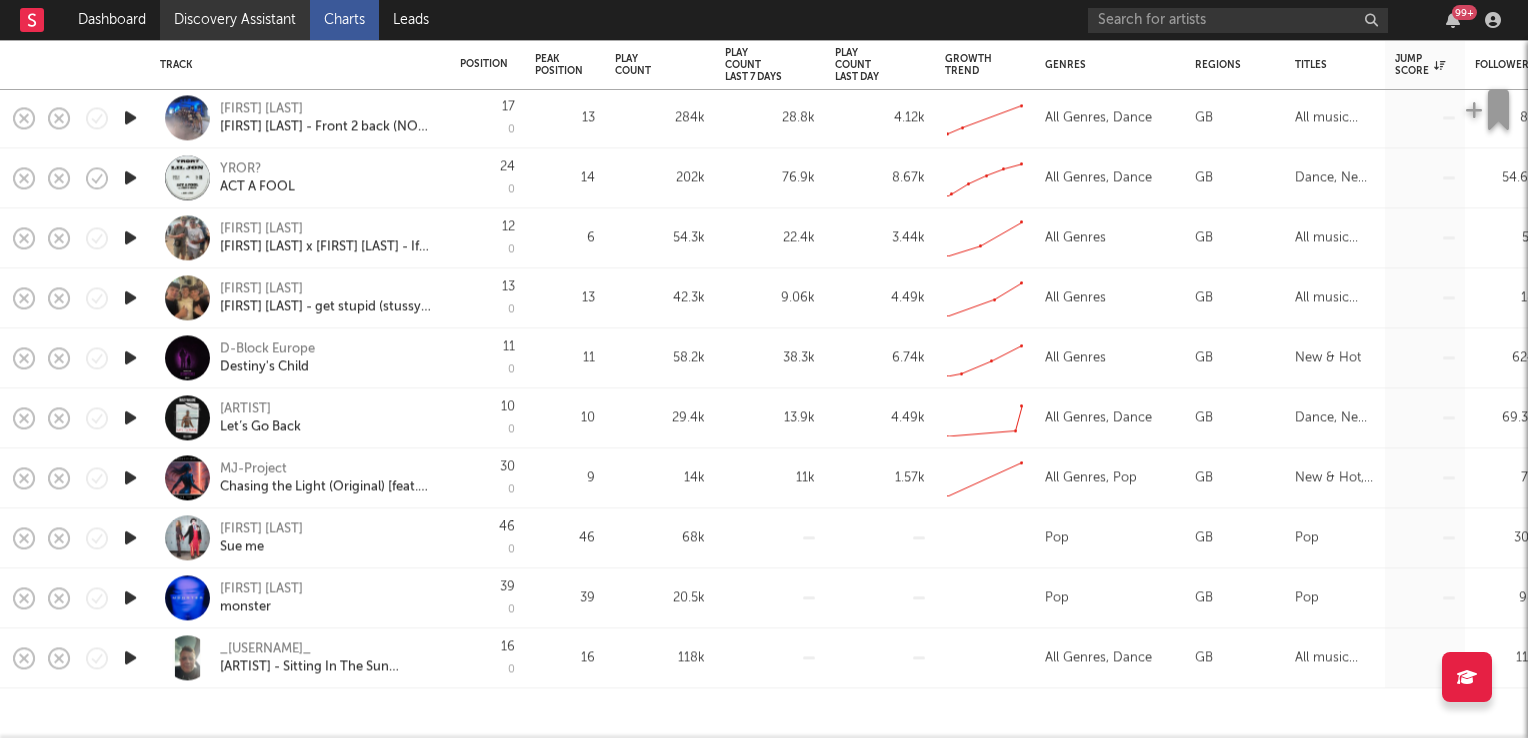 click on "Discovery Assistant" at bounding box center (235, 20) 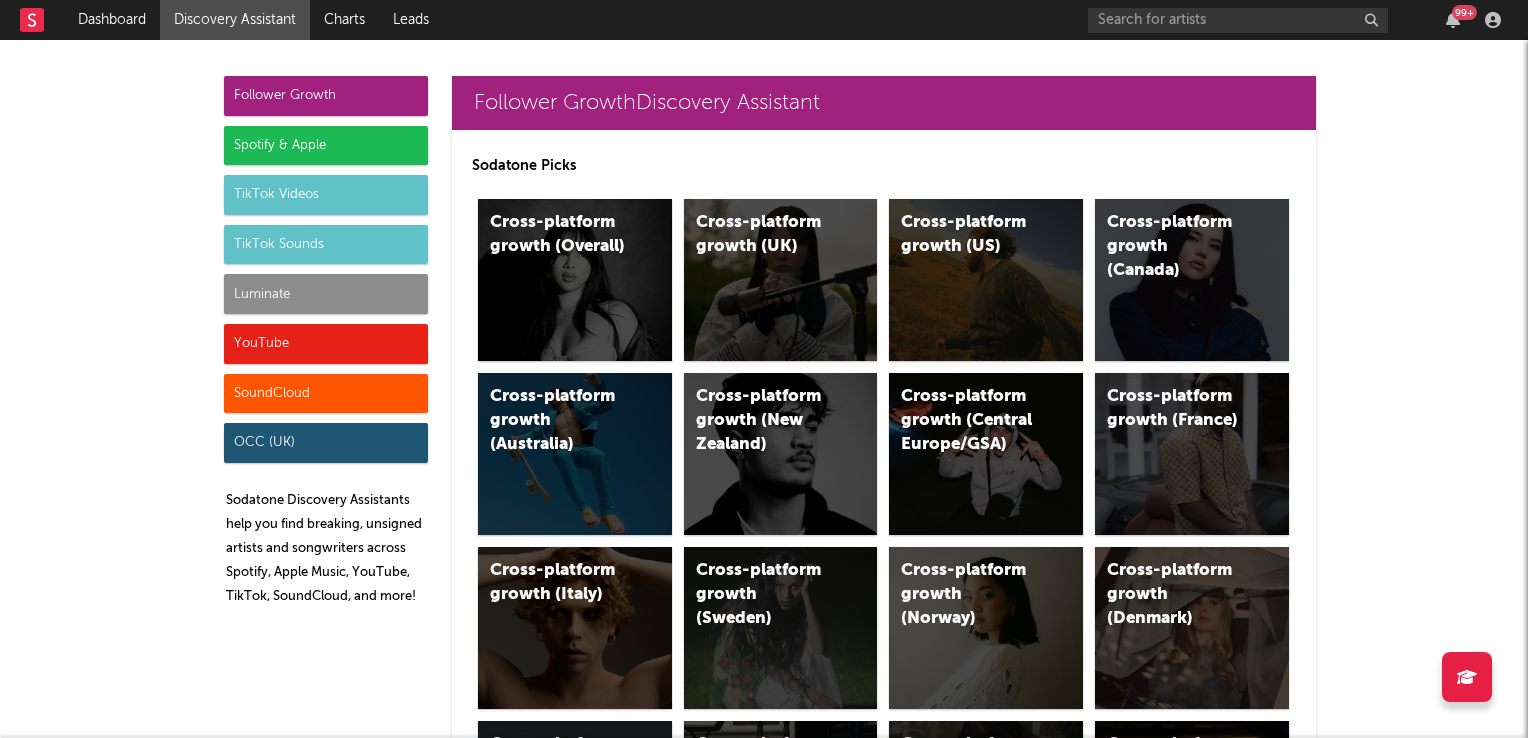 click on "TikTok Sounds" at bounding box center (326, 245) 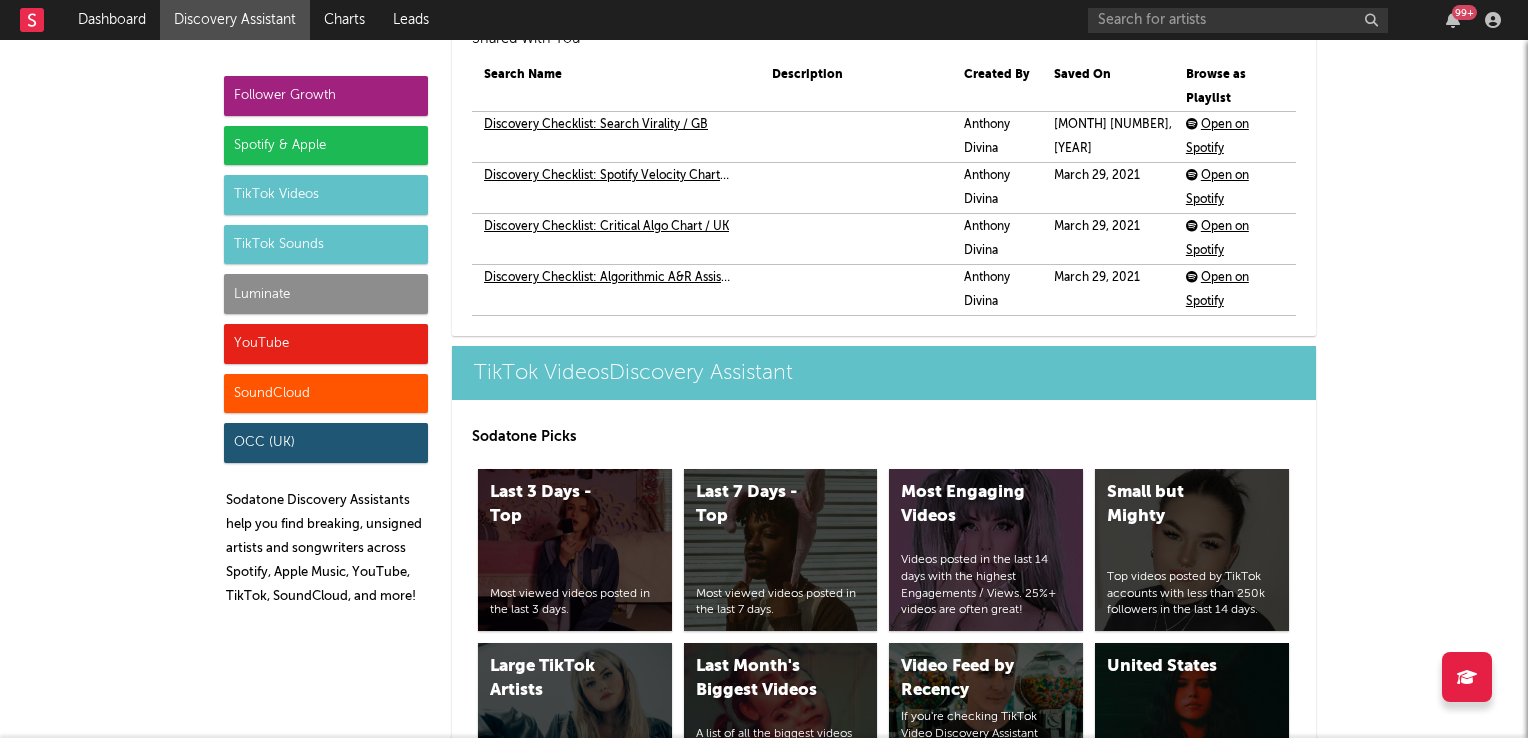 scroll, scrollTop: 7284, scrollLeft: 0, axis: vertical 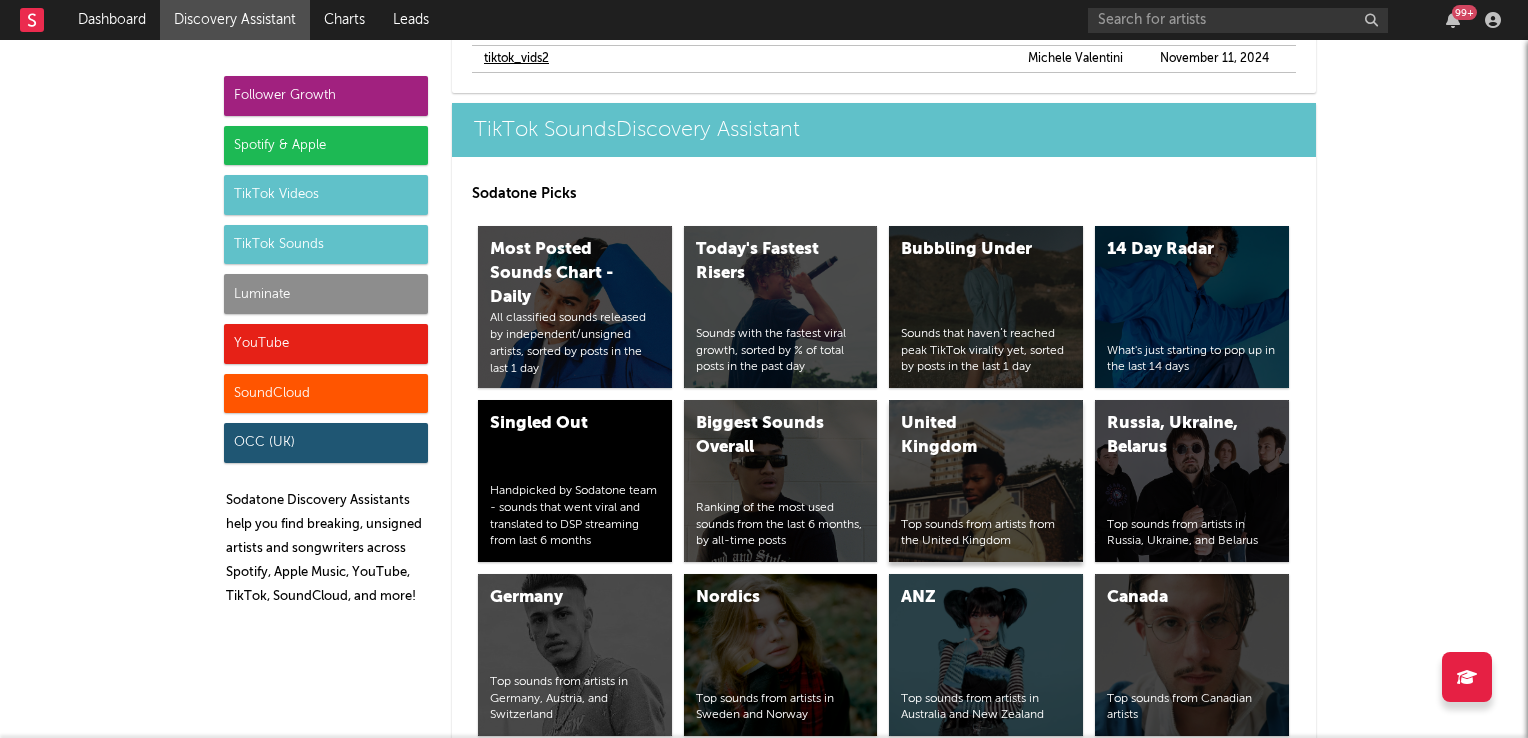 click on "United Kingdom Top sounds from artists from the United Kingdom" at bounding box center (986, 481) 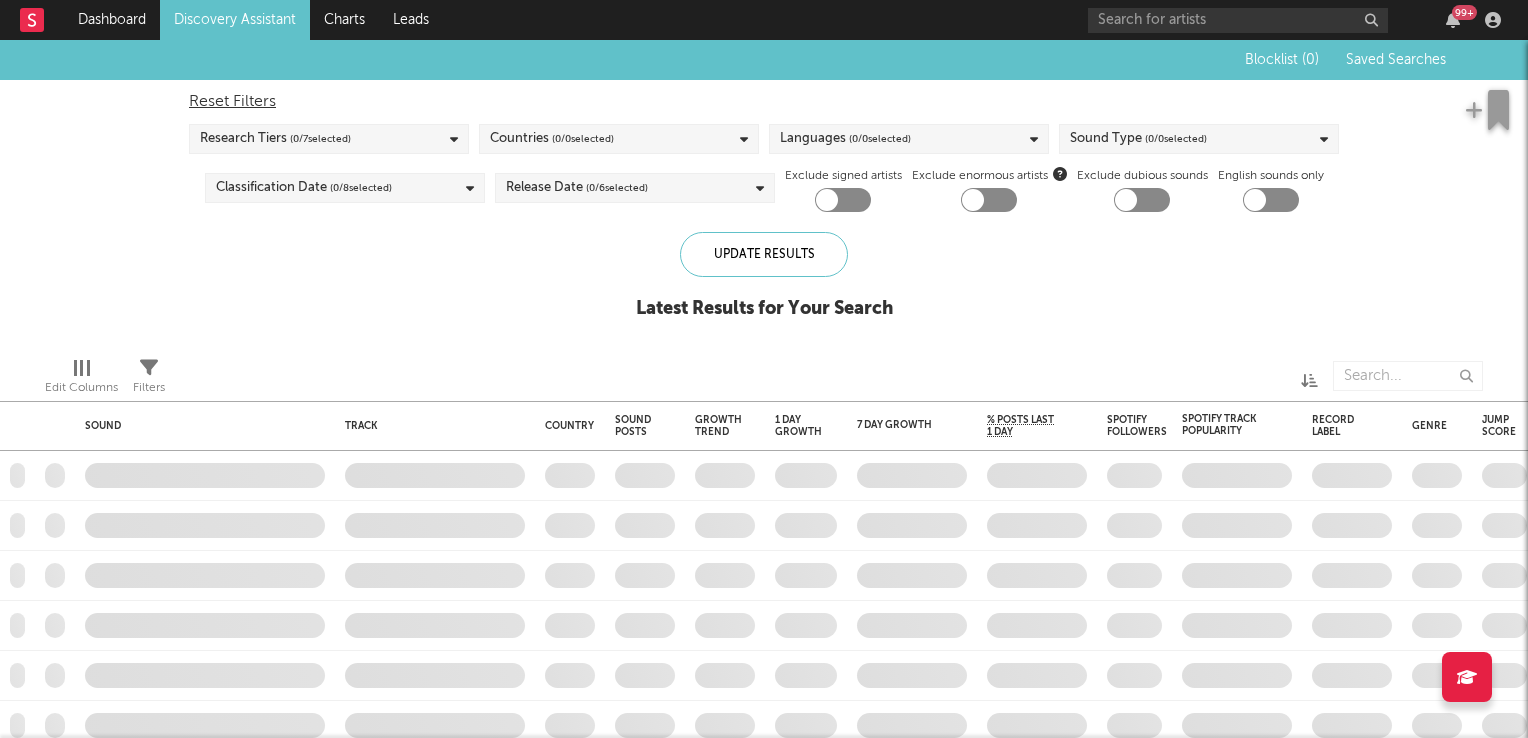 checkbox on "true" 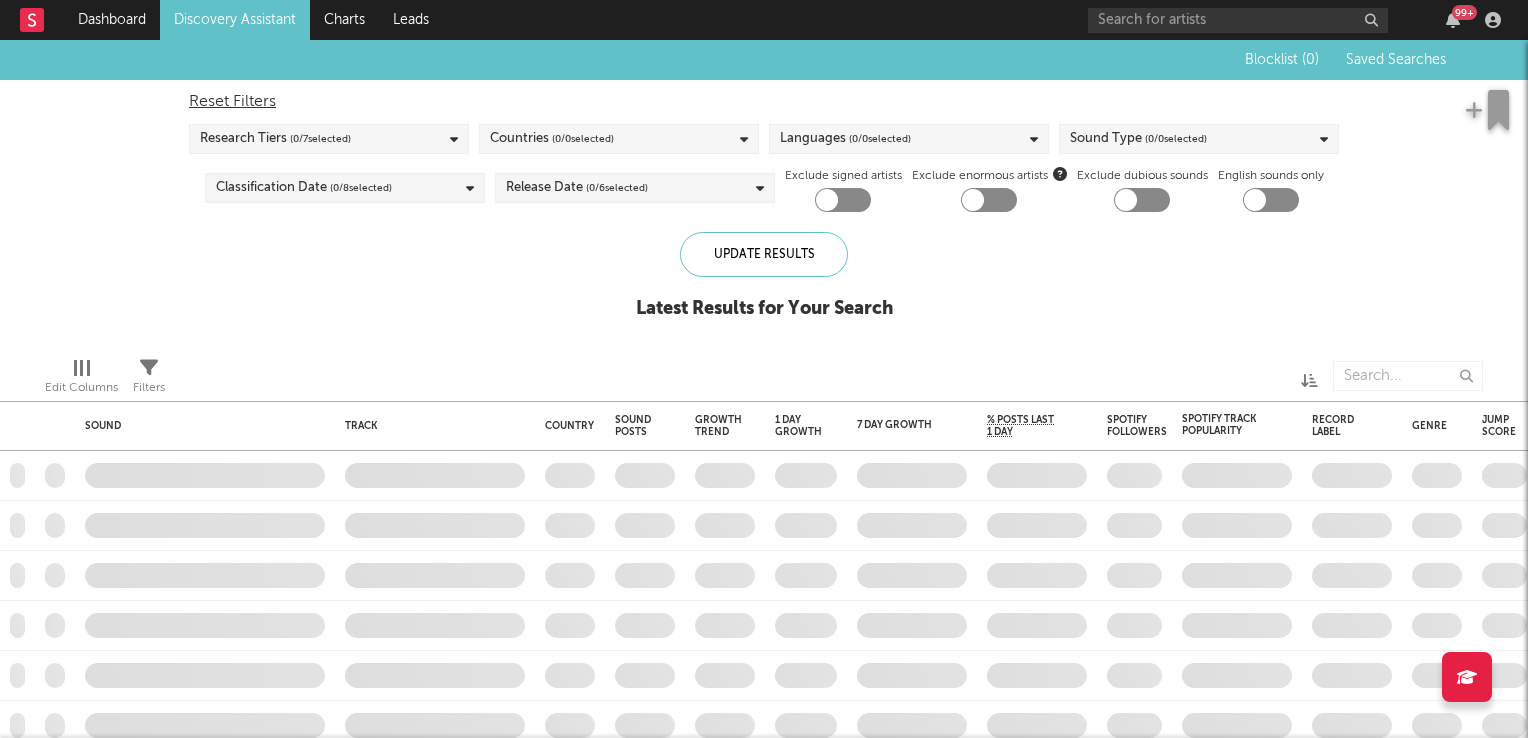 checkbox on "true" 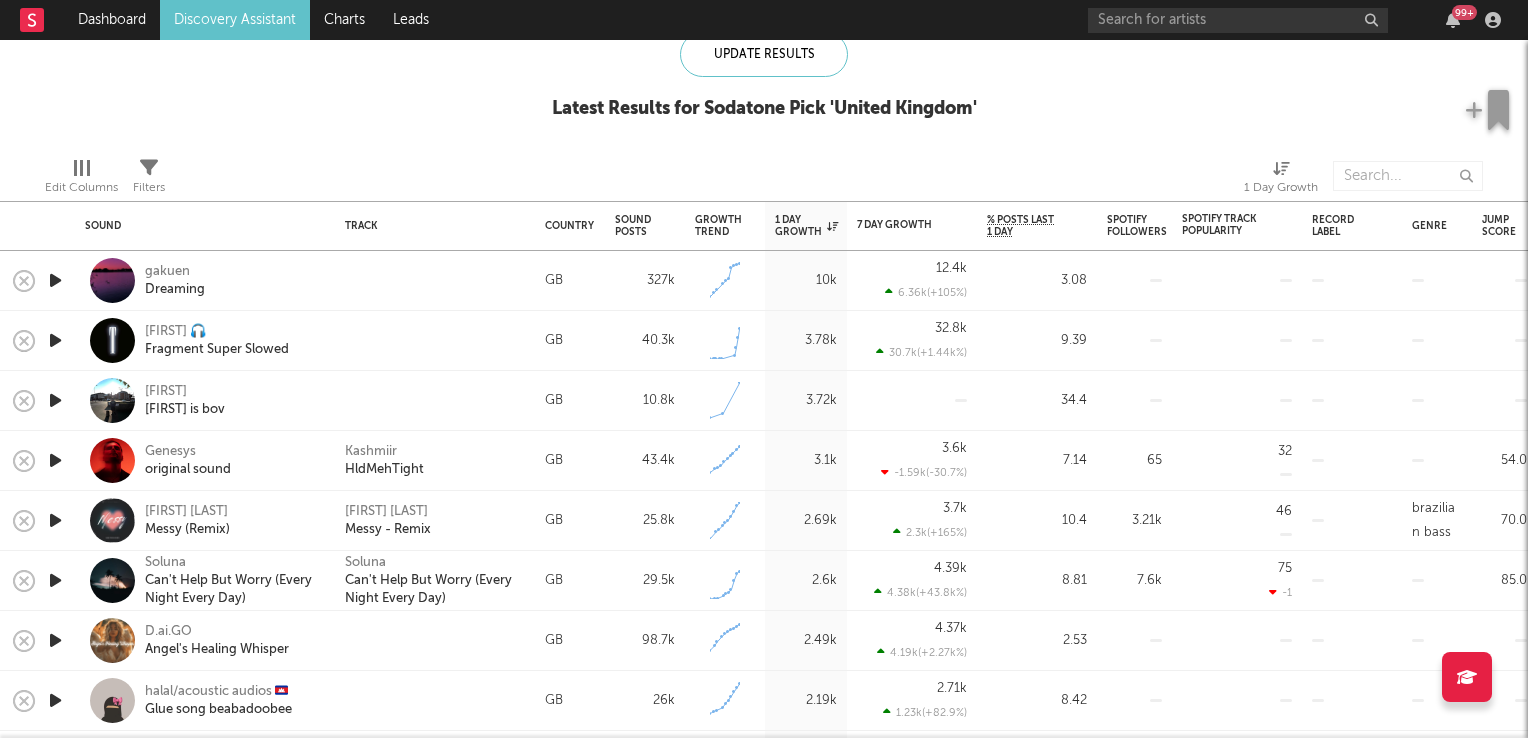 click at bounding box center (55, 400) 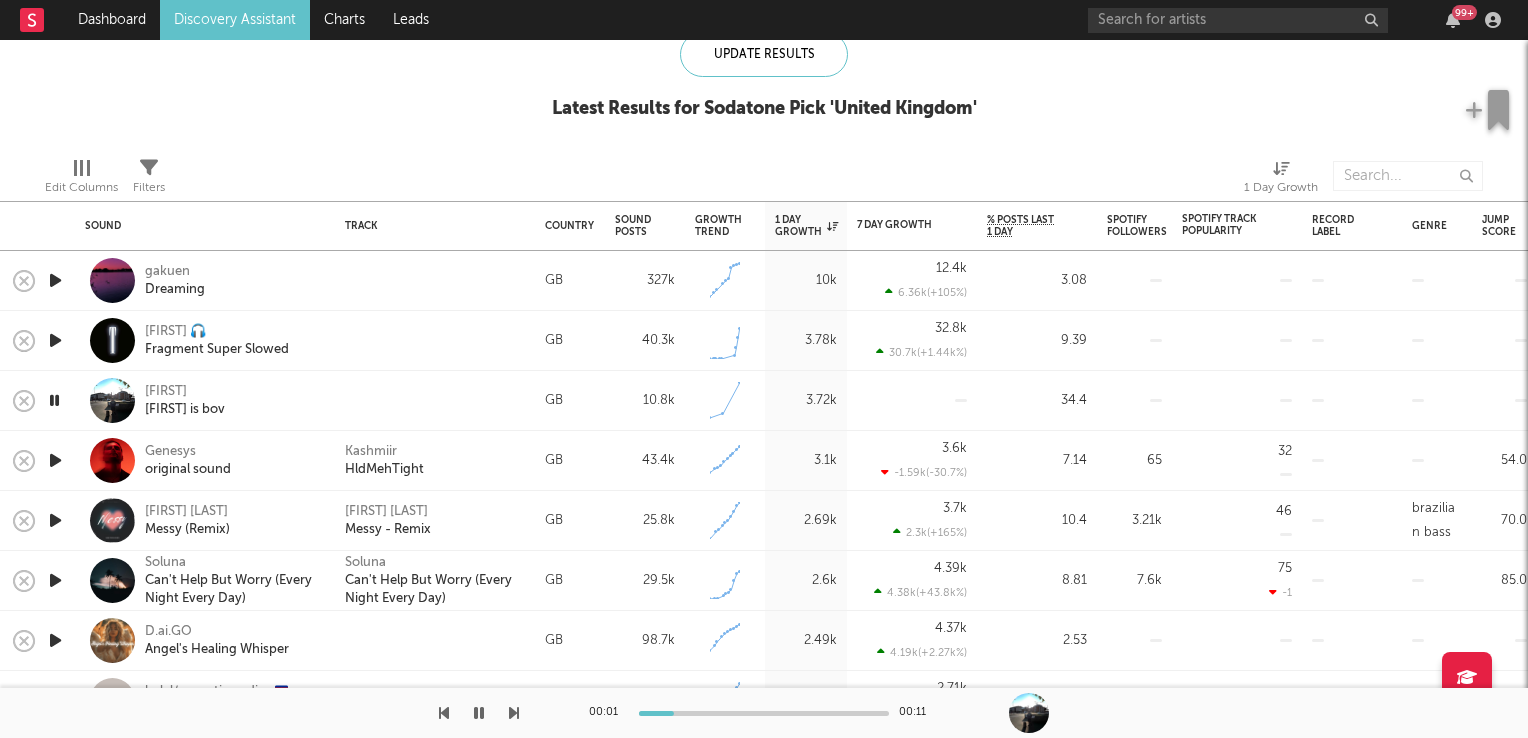 click at bounding box center (54, 400) 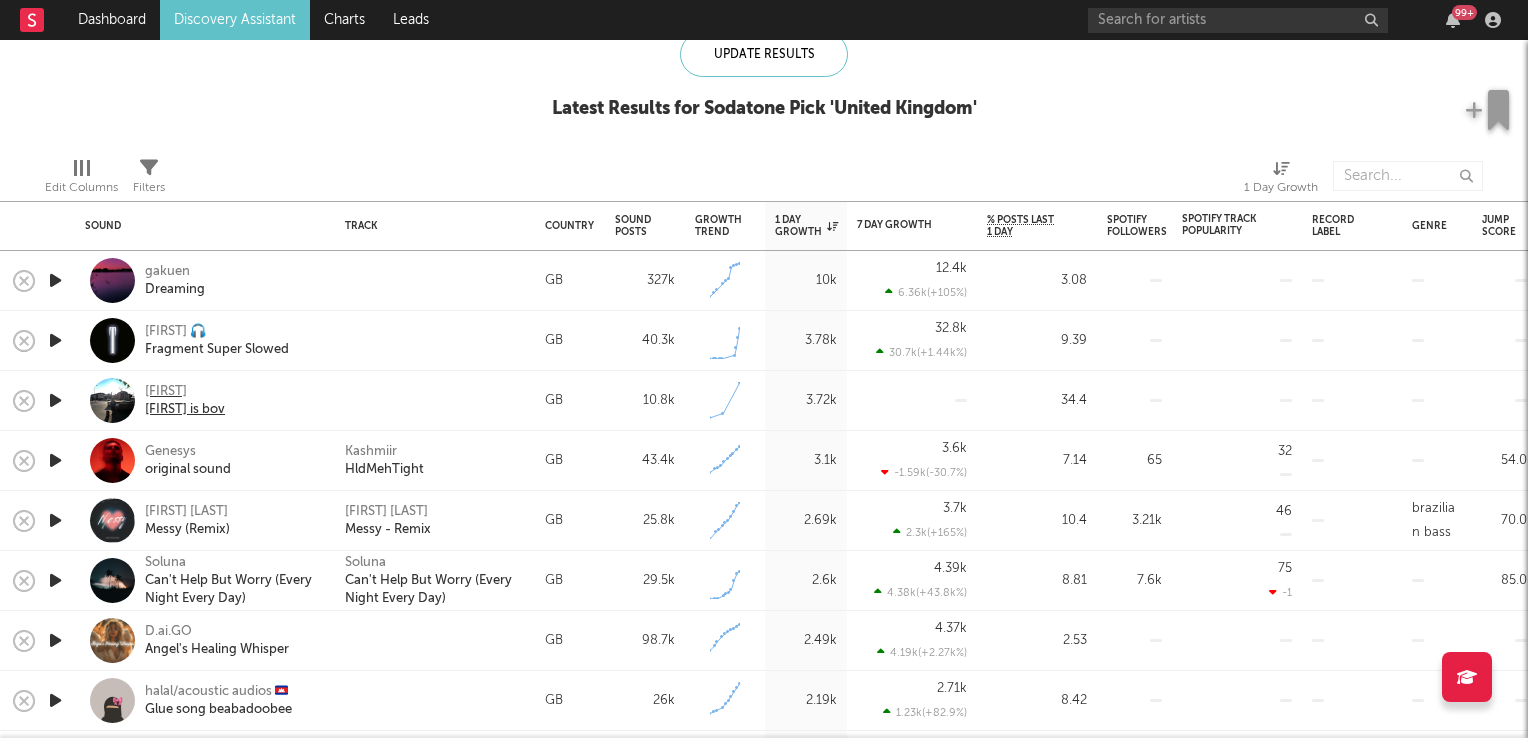 click on "nabil" at bounding box center [185, 392] 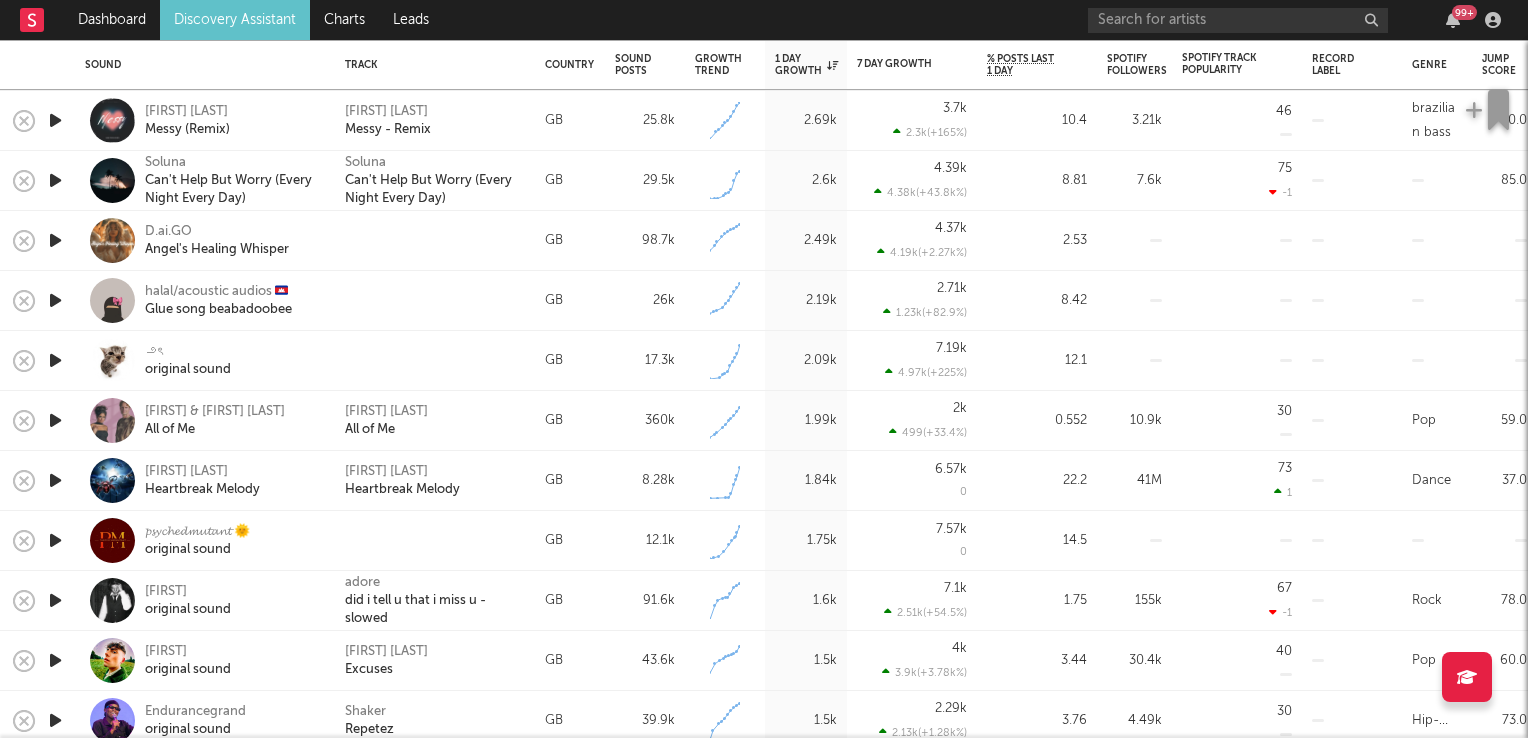 click at bounding box center [55, 420] 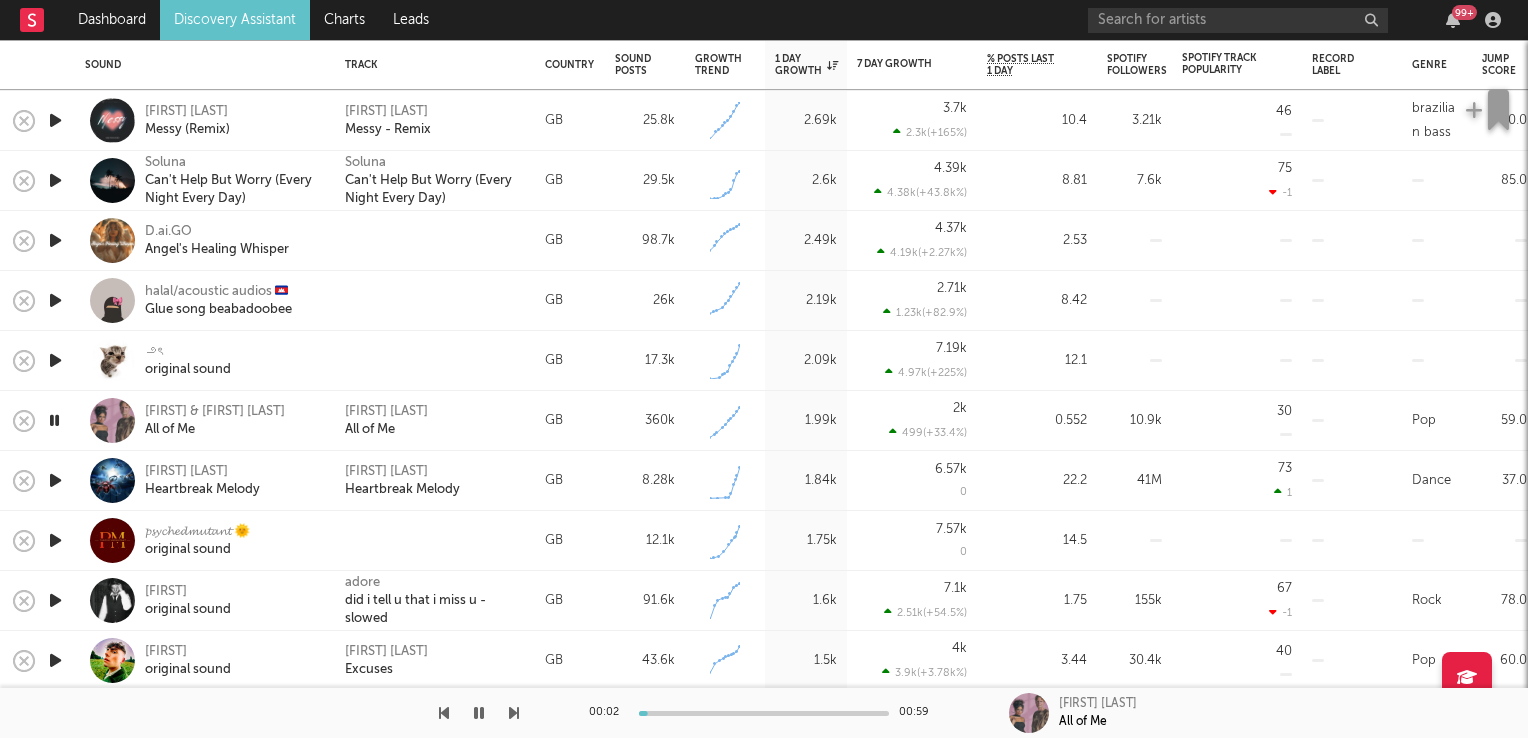 click at bounding box center [54, 420] 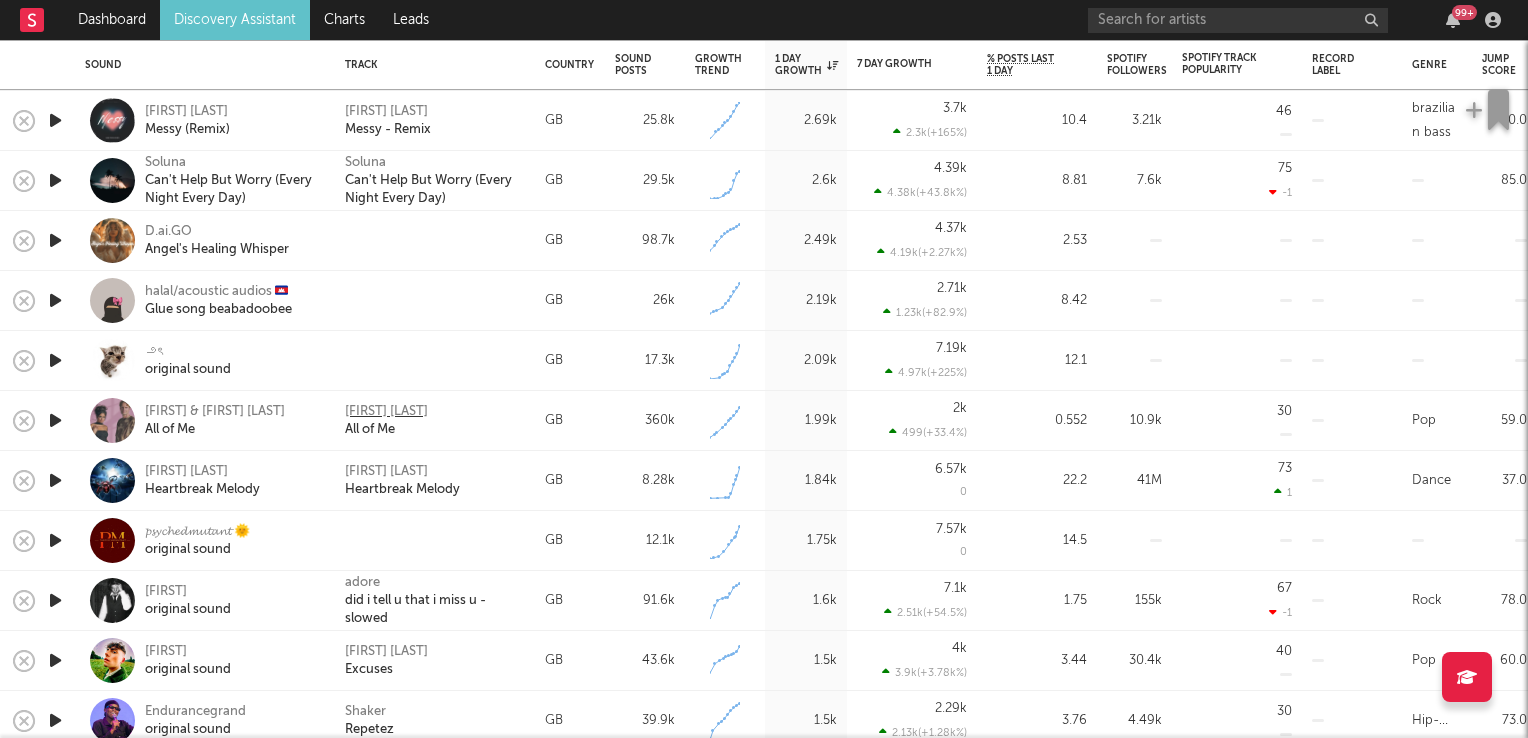 click on "Toby Gad" at bounding box center (386, 412) 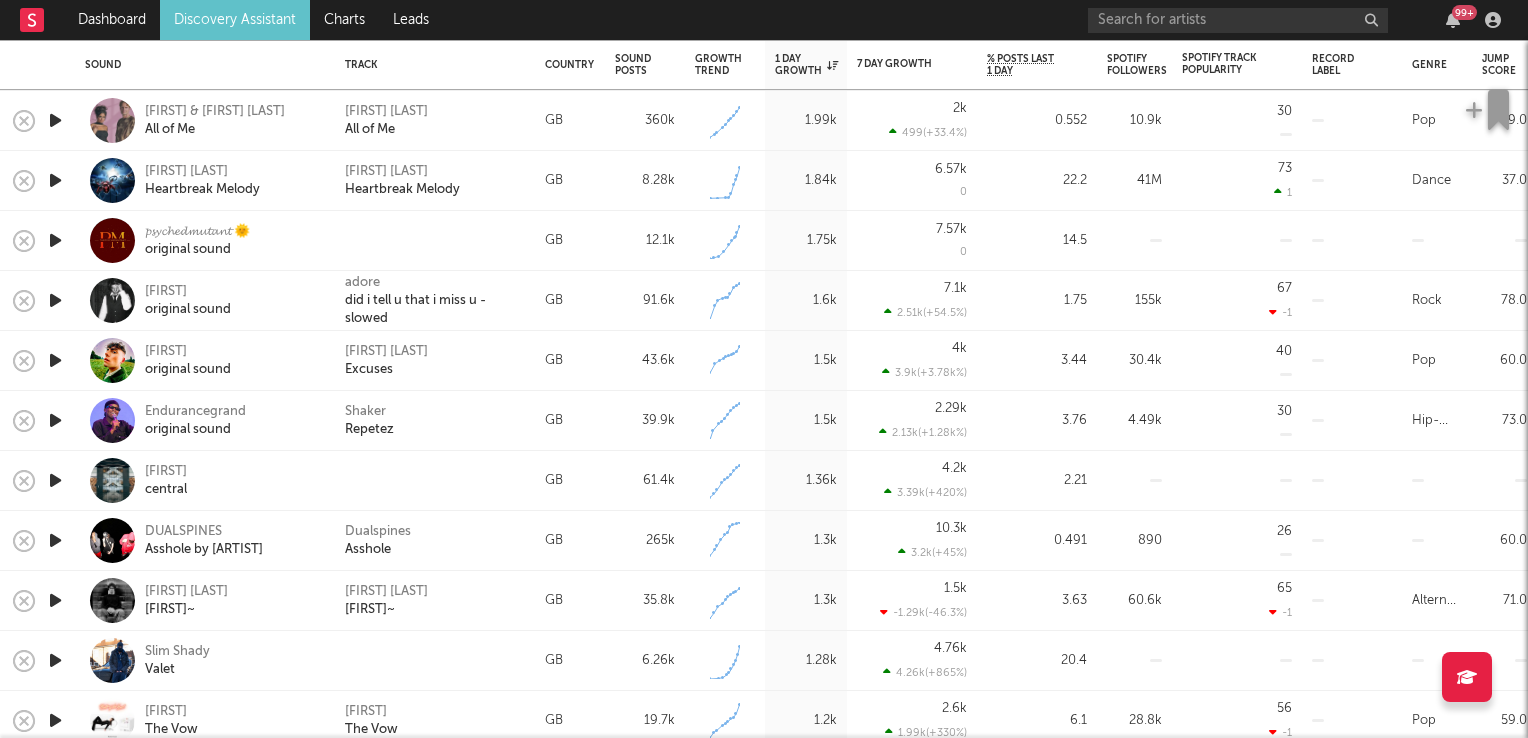 click at bounding box center [55, 420] 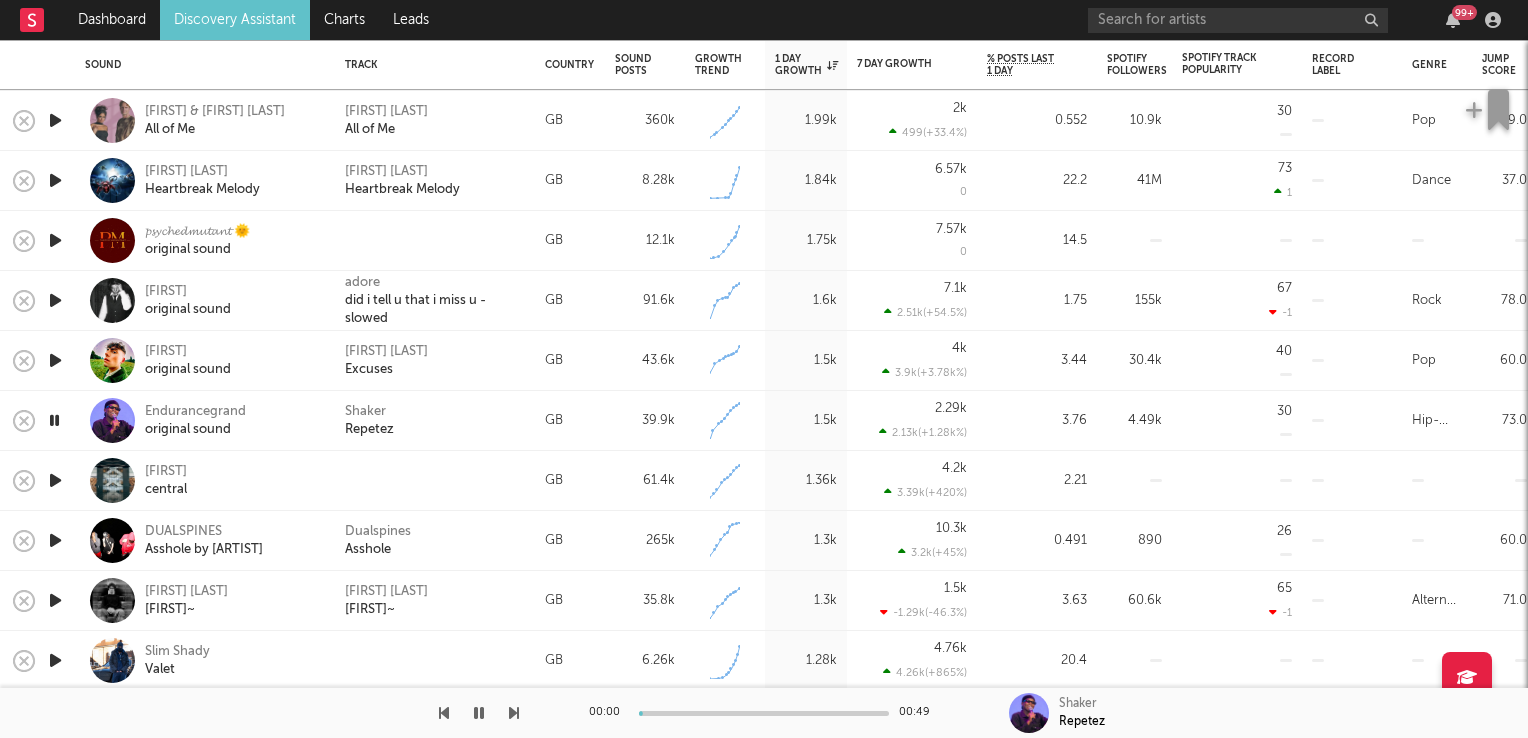 click at bounding box center [54, 420] 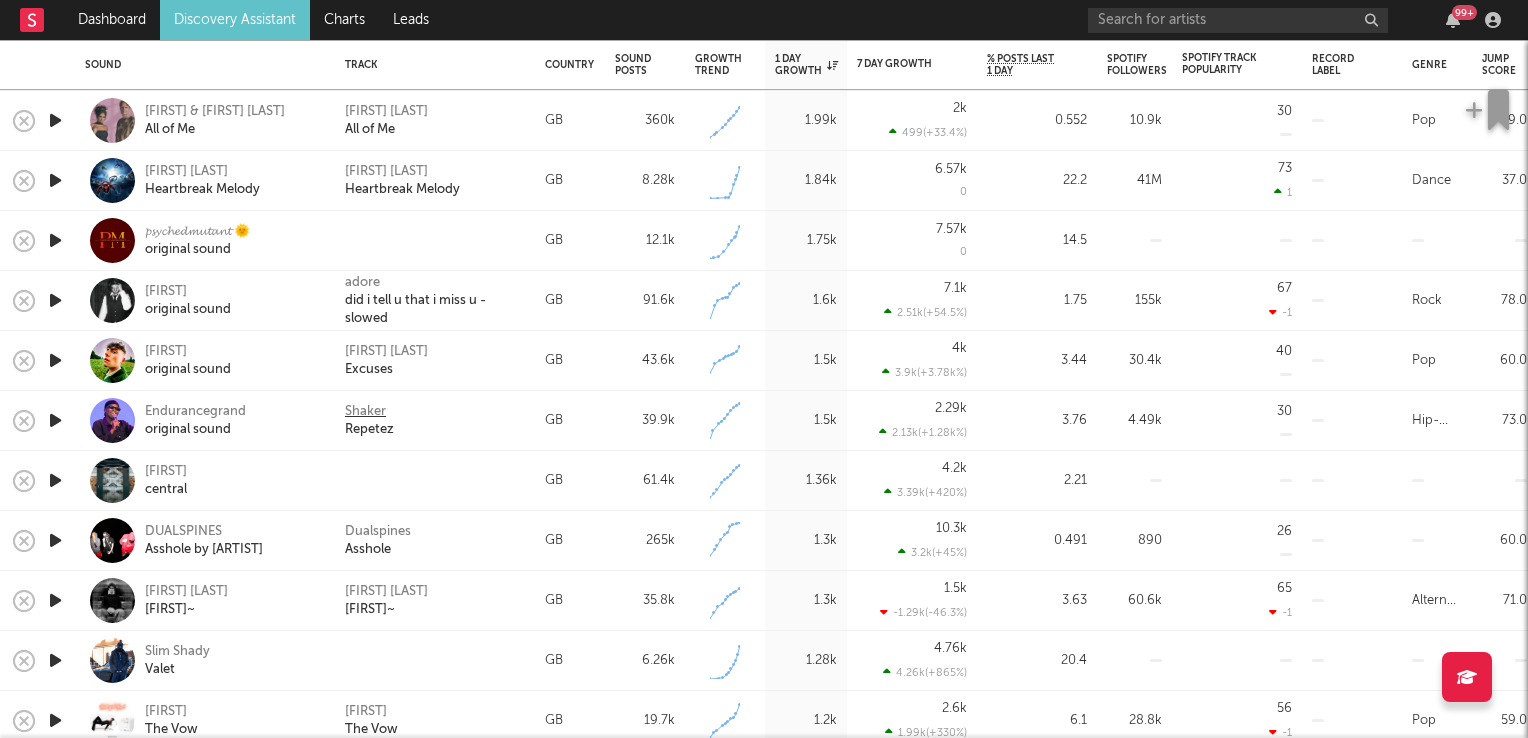 click on "Shaker" at bounding box center (365, 412) 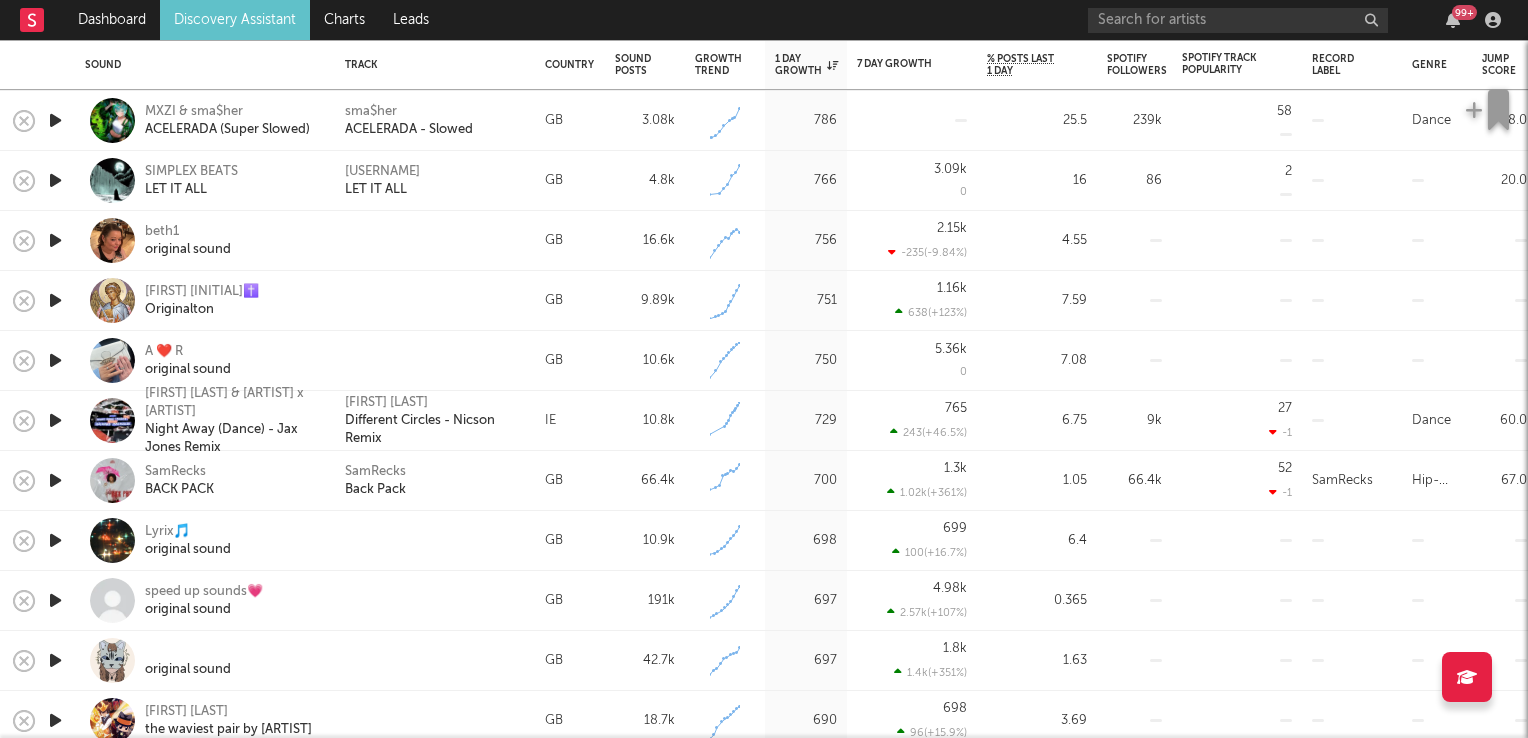 click at bounding box center (55, 480) 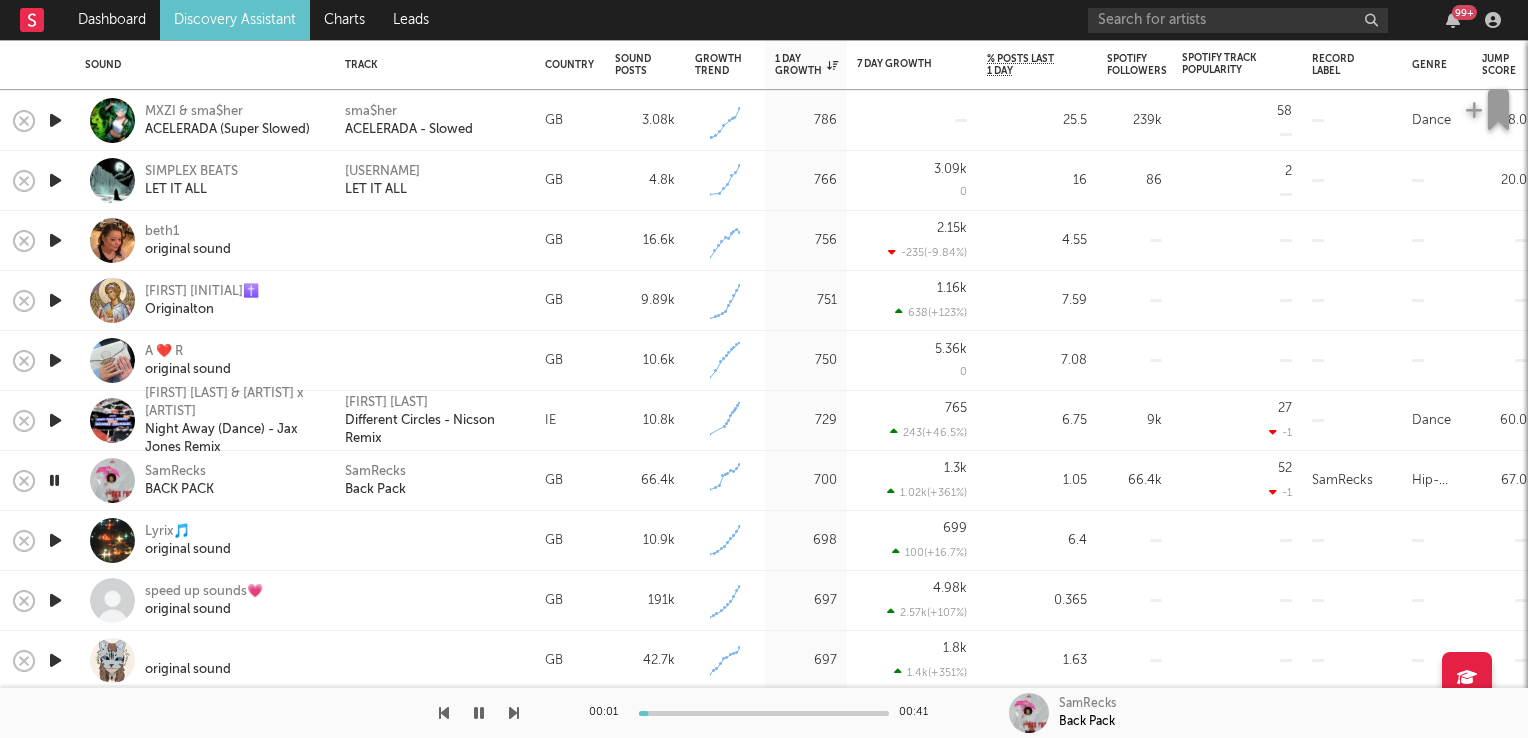 click at bounding box center (54, 480) 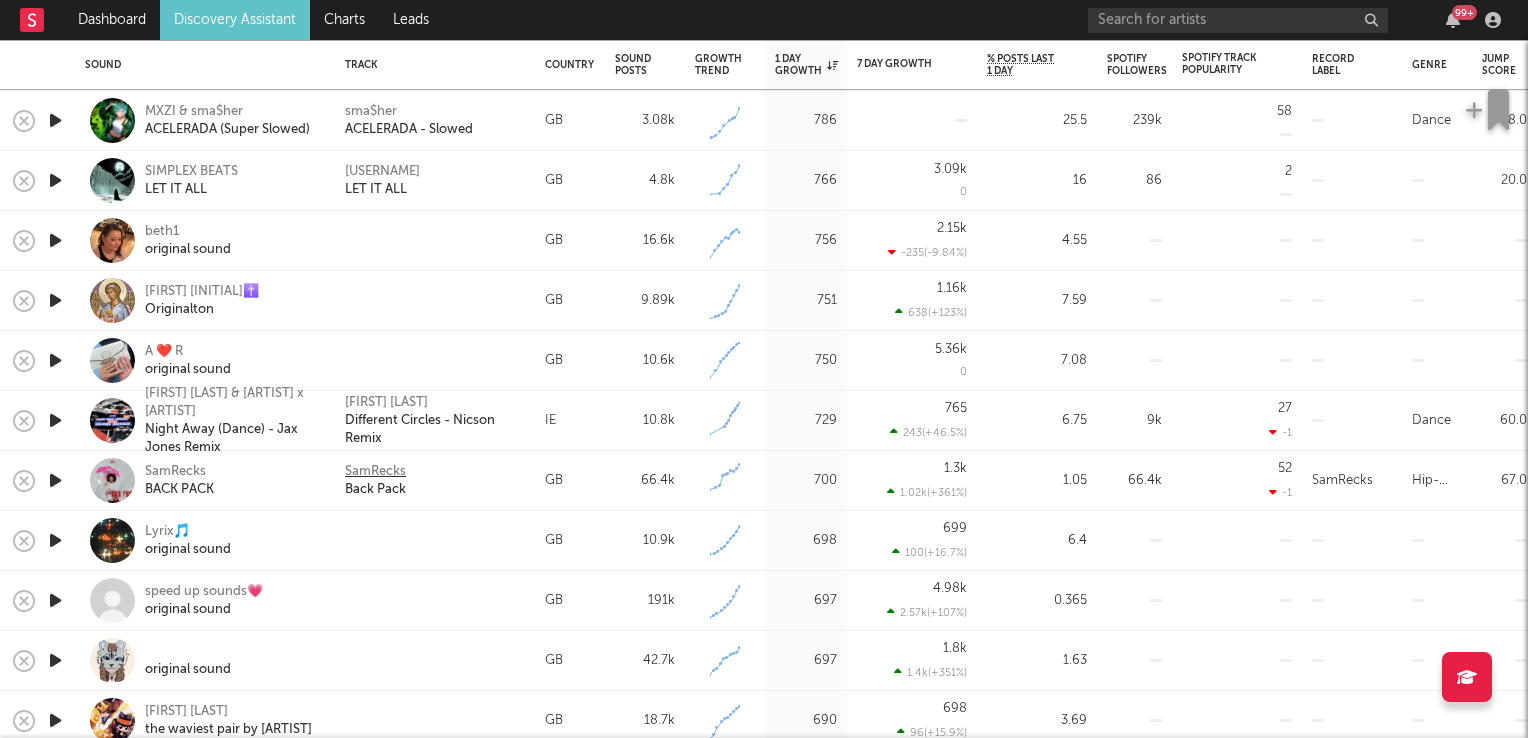 click on "SamRecks" at bounding box center (375, 472) 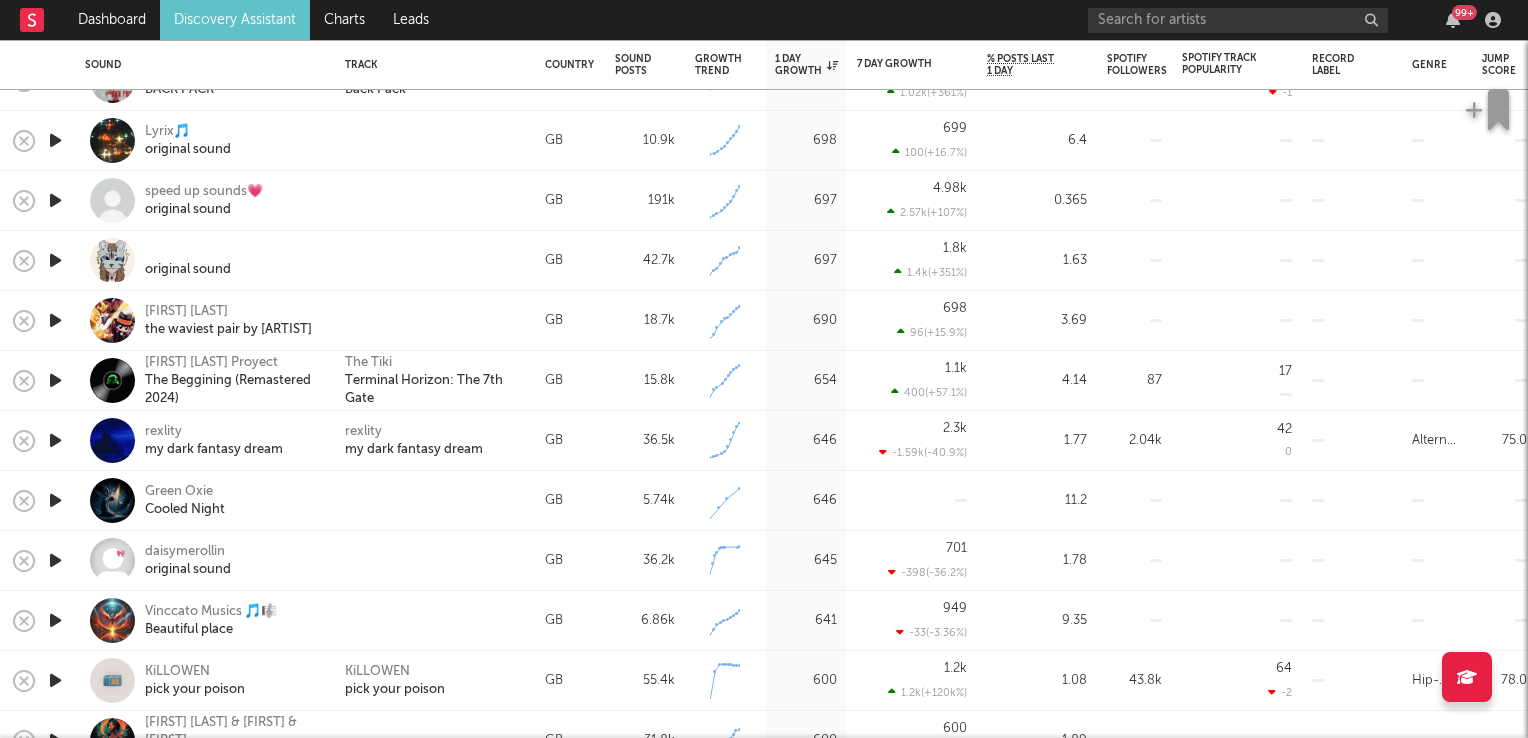click at bounding box center (55, 500) 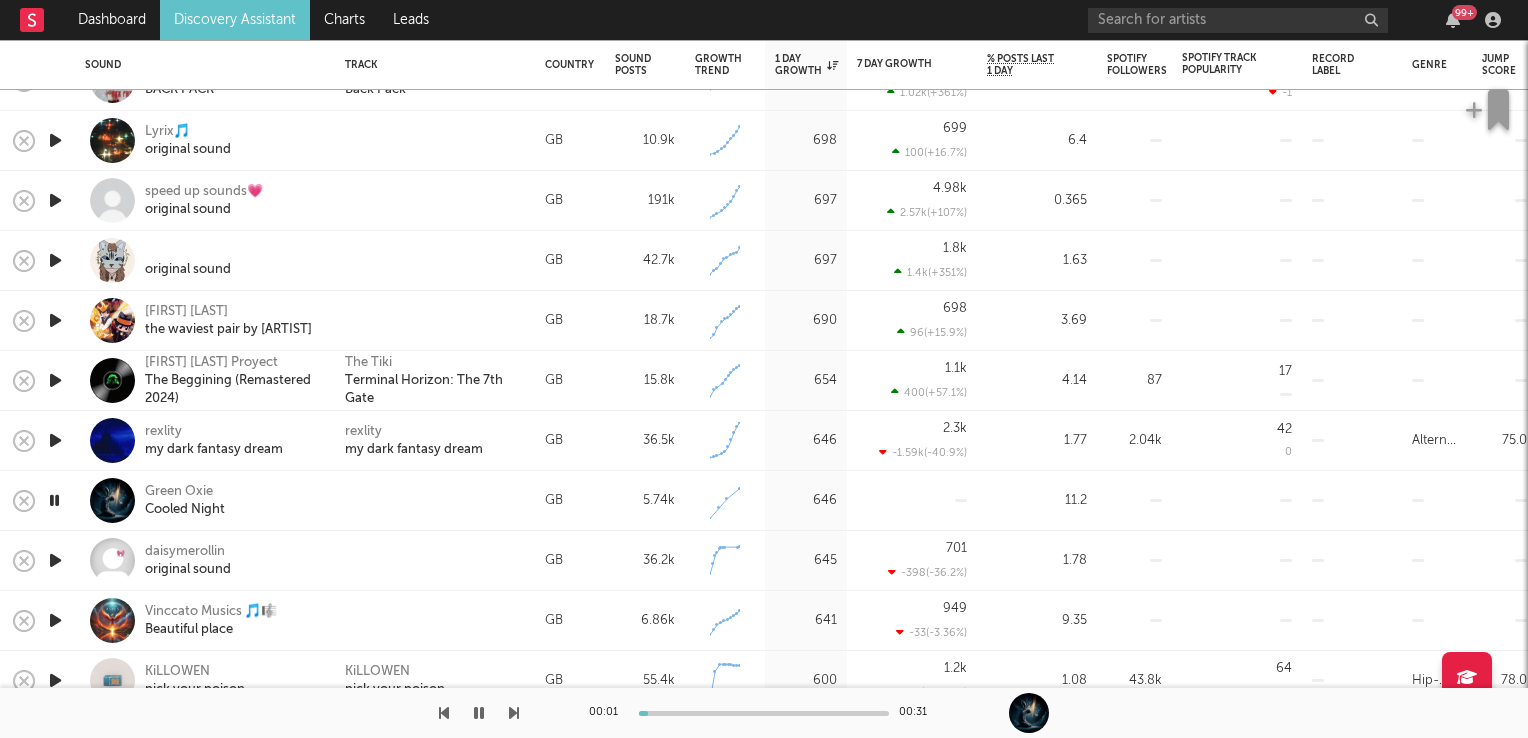 click at bounding box center (54, 500) 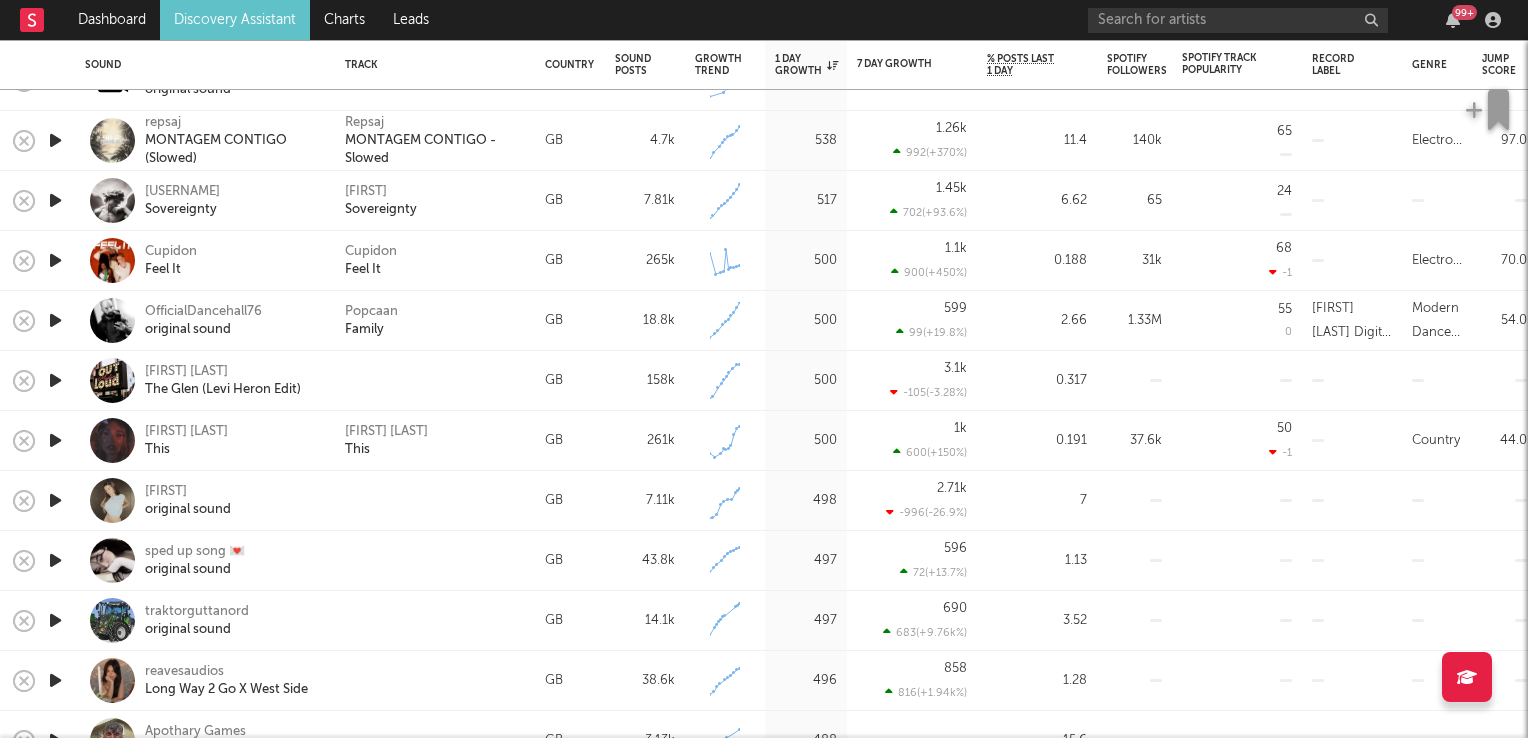 click at bounding box center [55, 440] 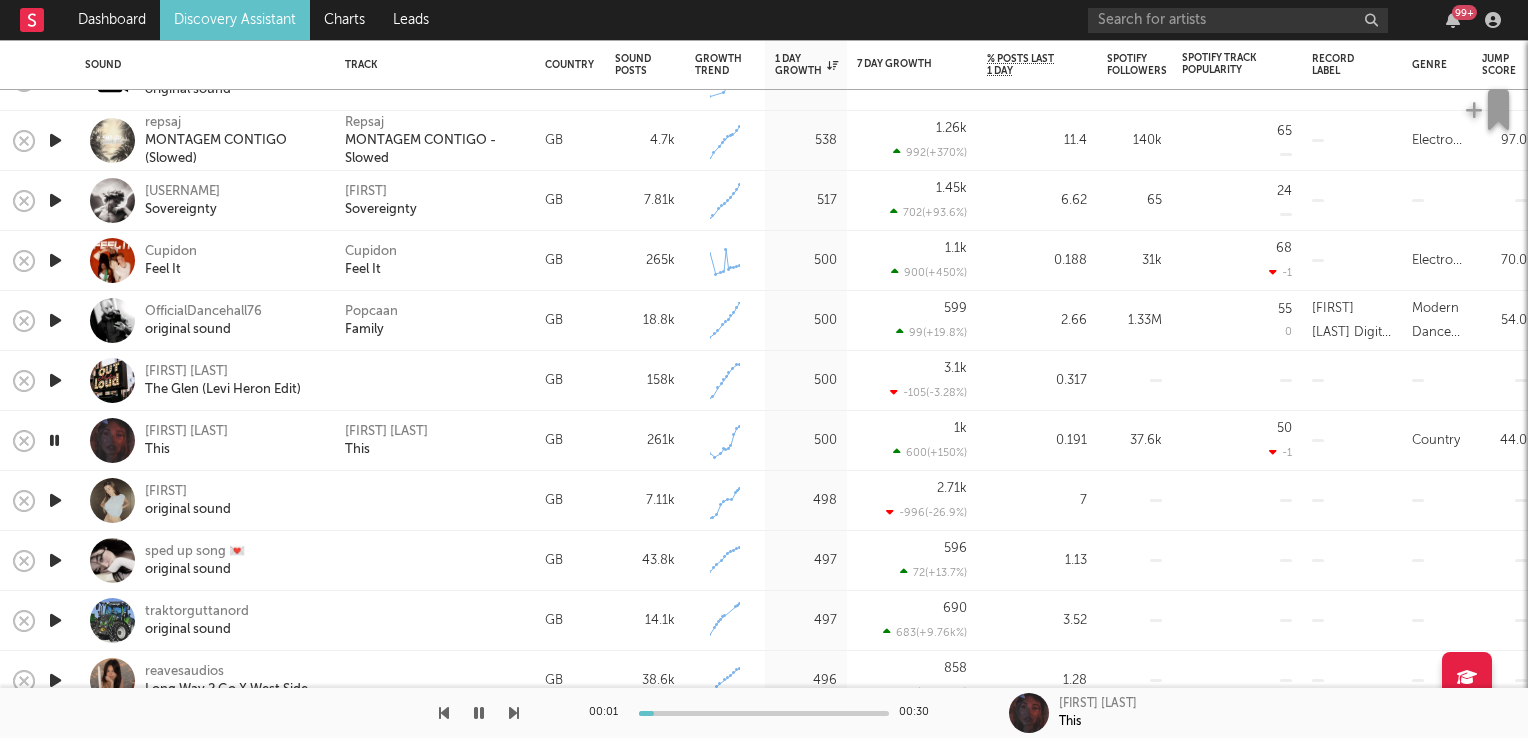 click at bounding box center (54, 440) 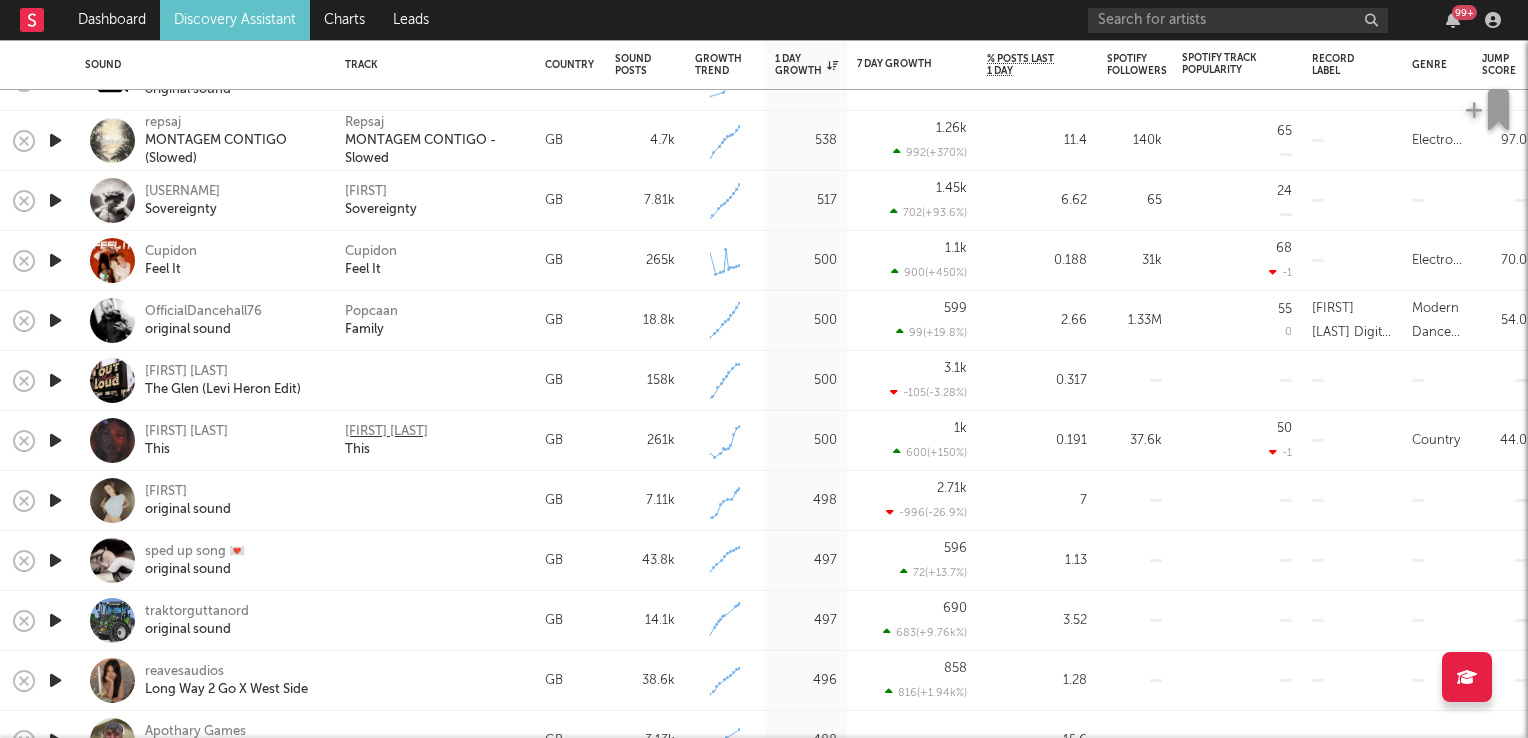click on "Megan McKenna" at bounding box center (386, 432) 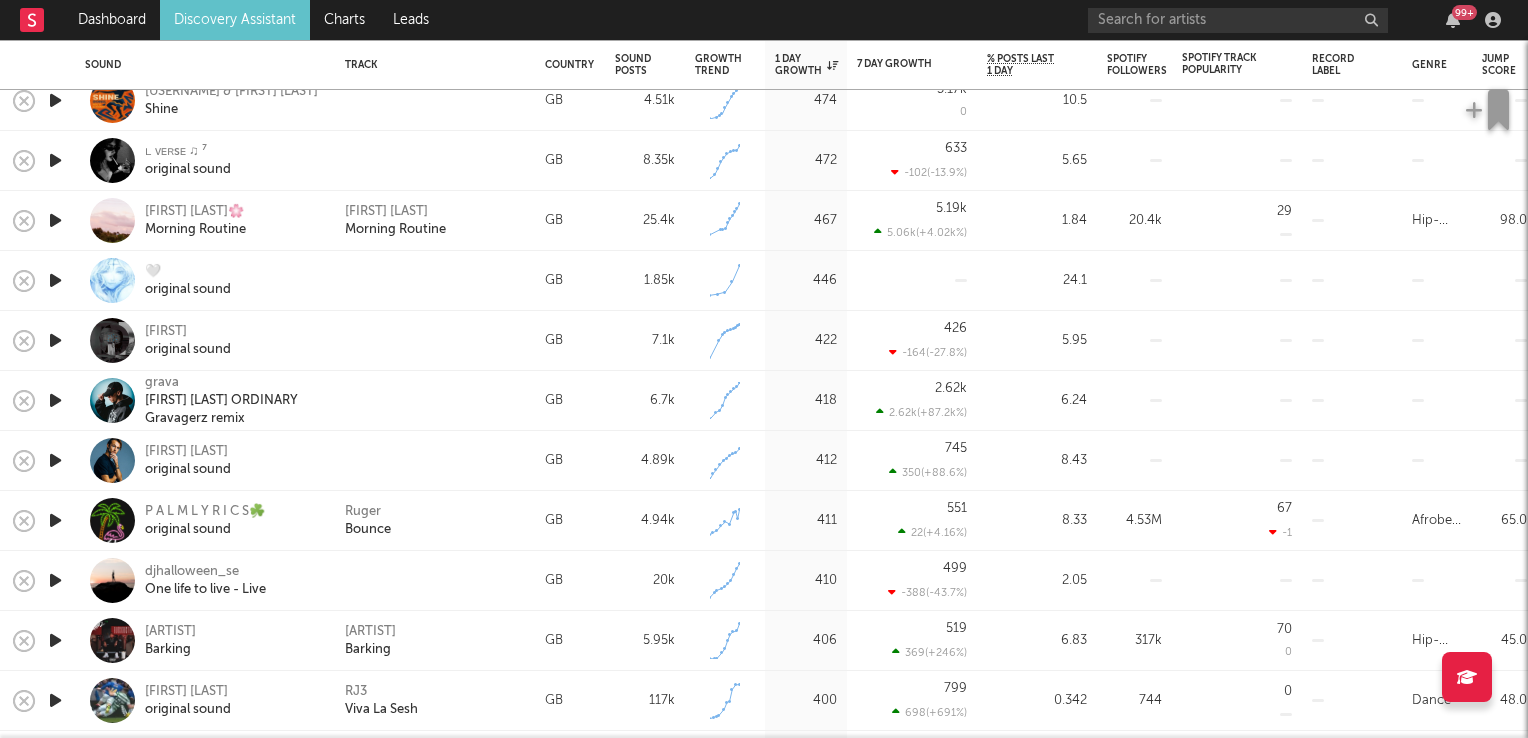click at bounding box center [55, 520] 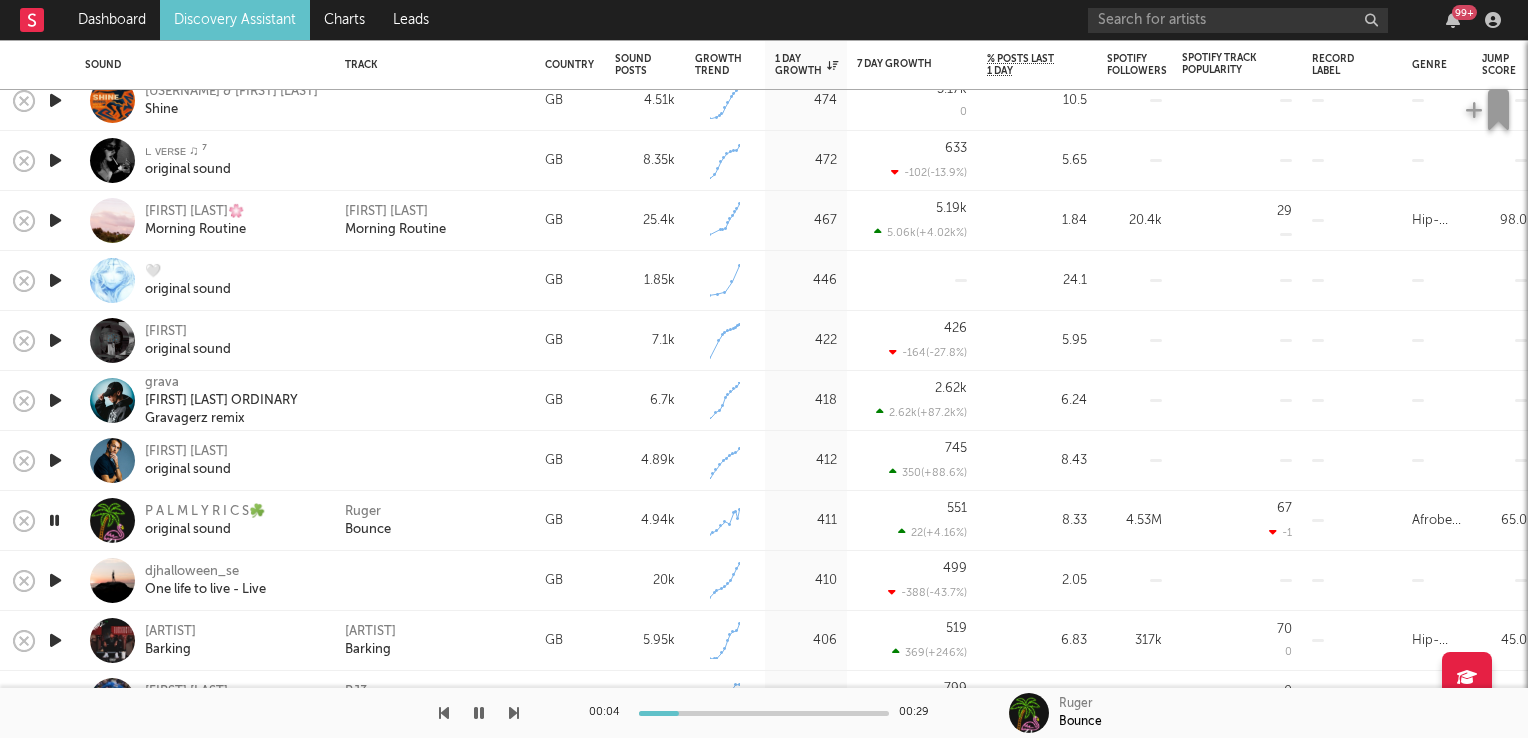 click at bounding box center (54, 520) 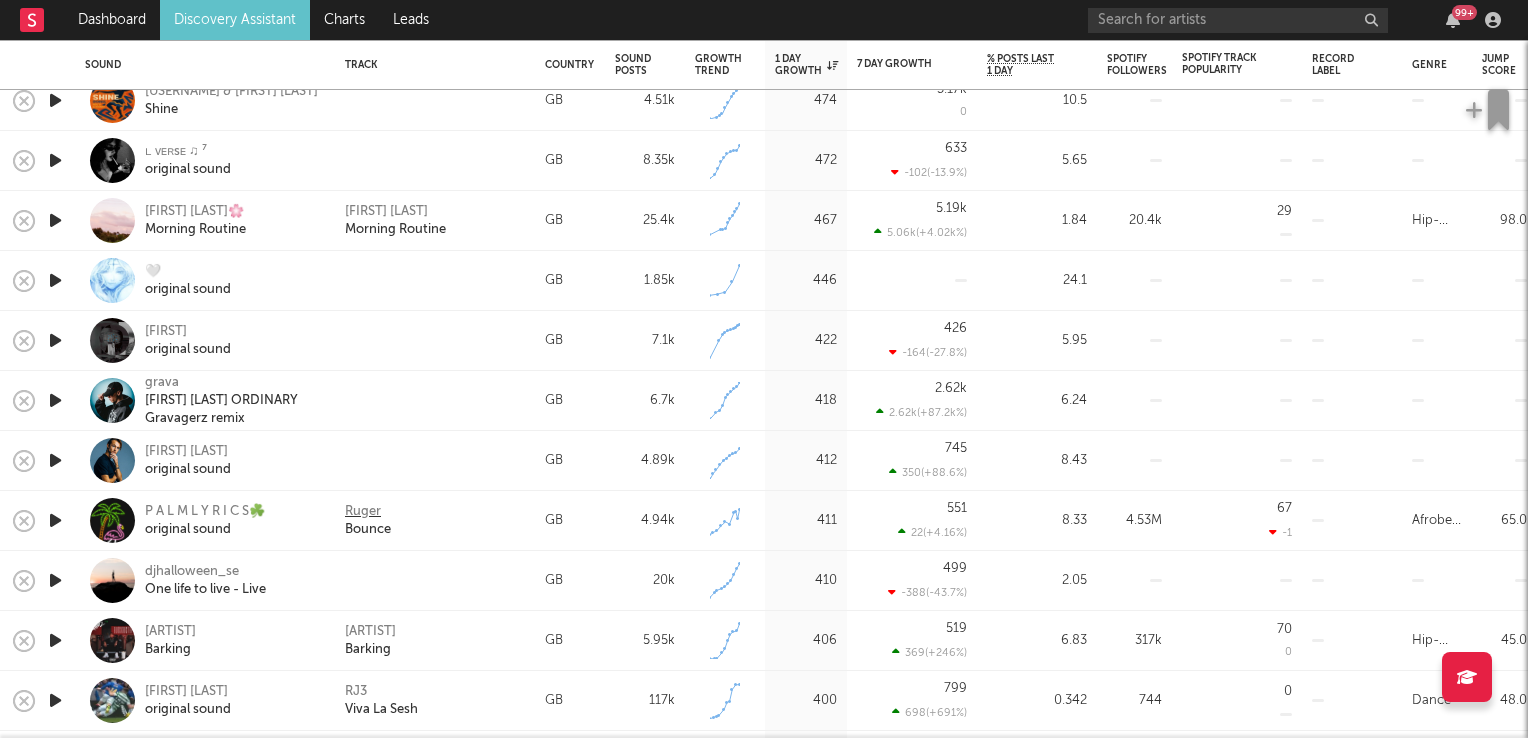 click on "Ruger" at bounding box center [363, 512] 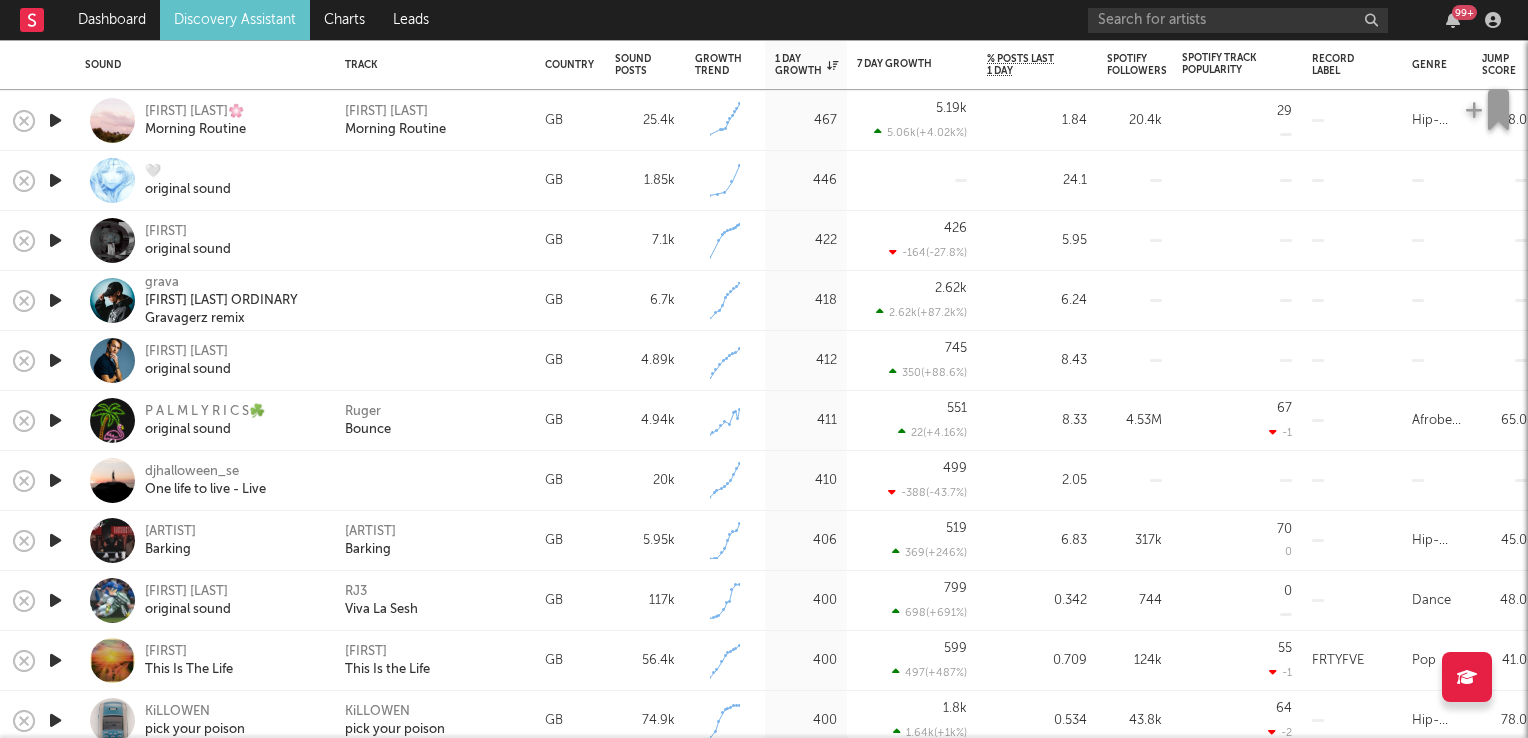 click at bounding box center [55, 540] 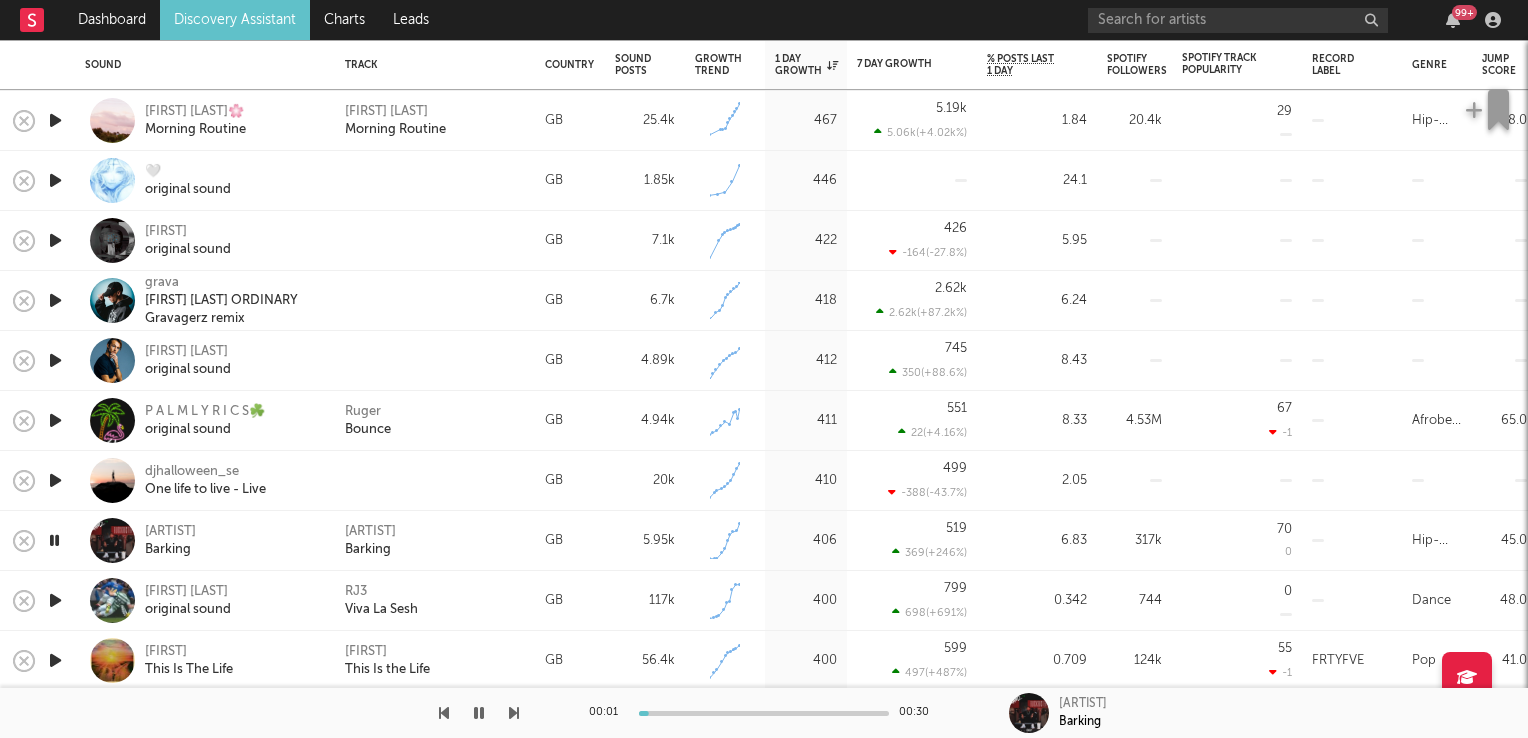 click at bounding box center [54, 540] 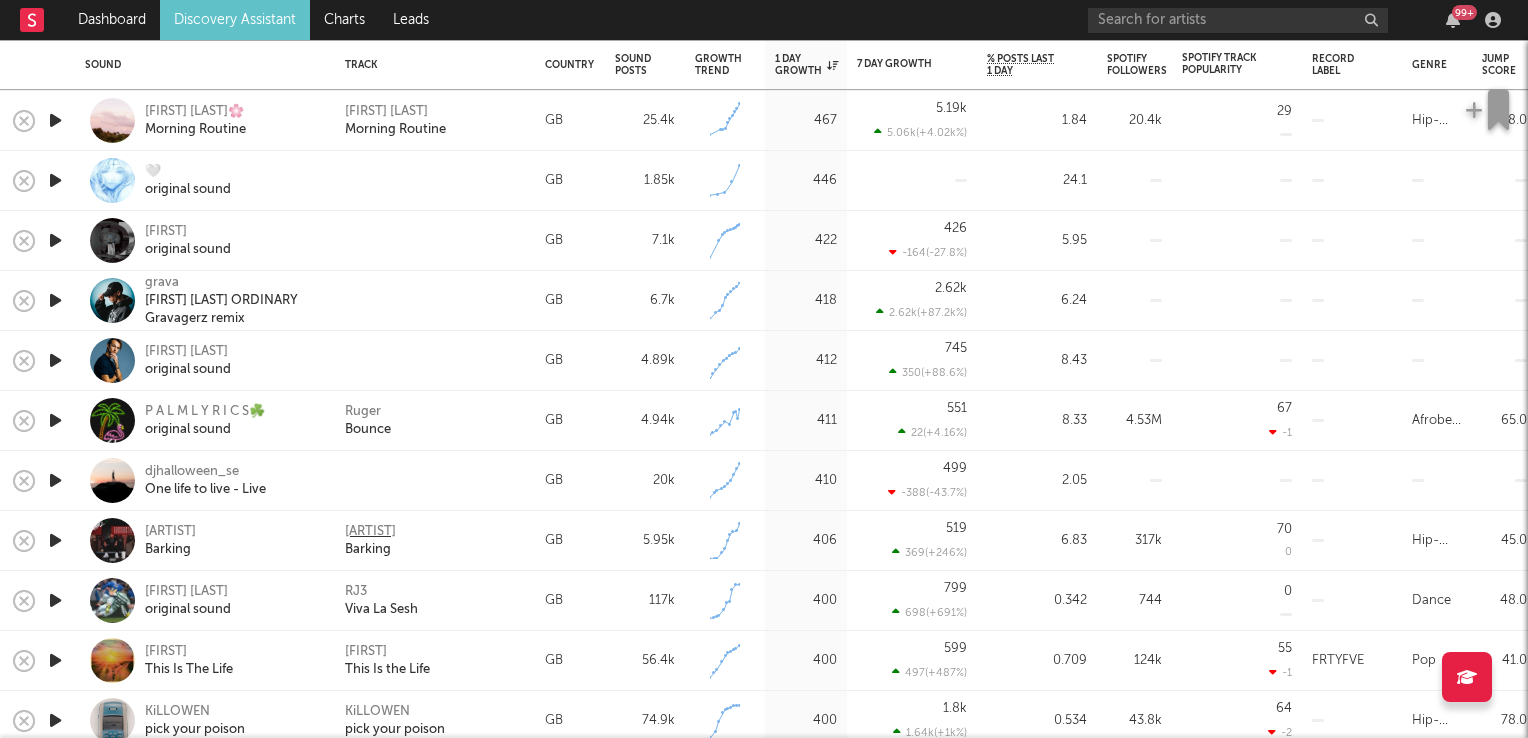 click on "Ramz" at bounding box center (370, 532) 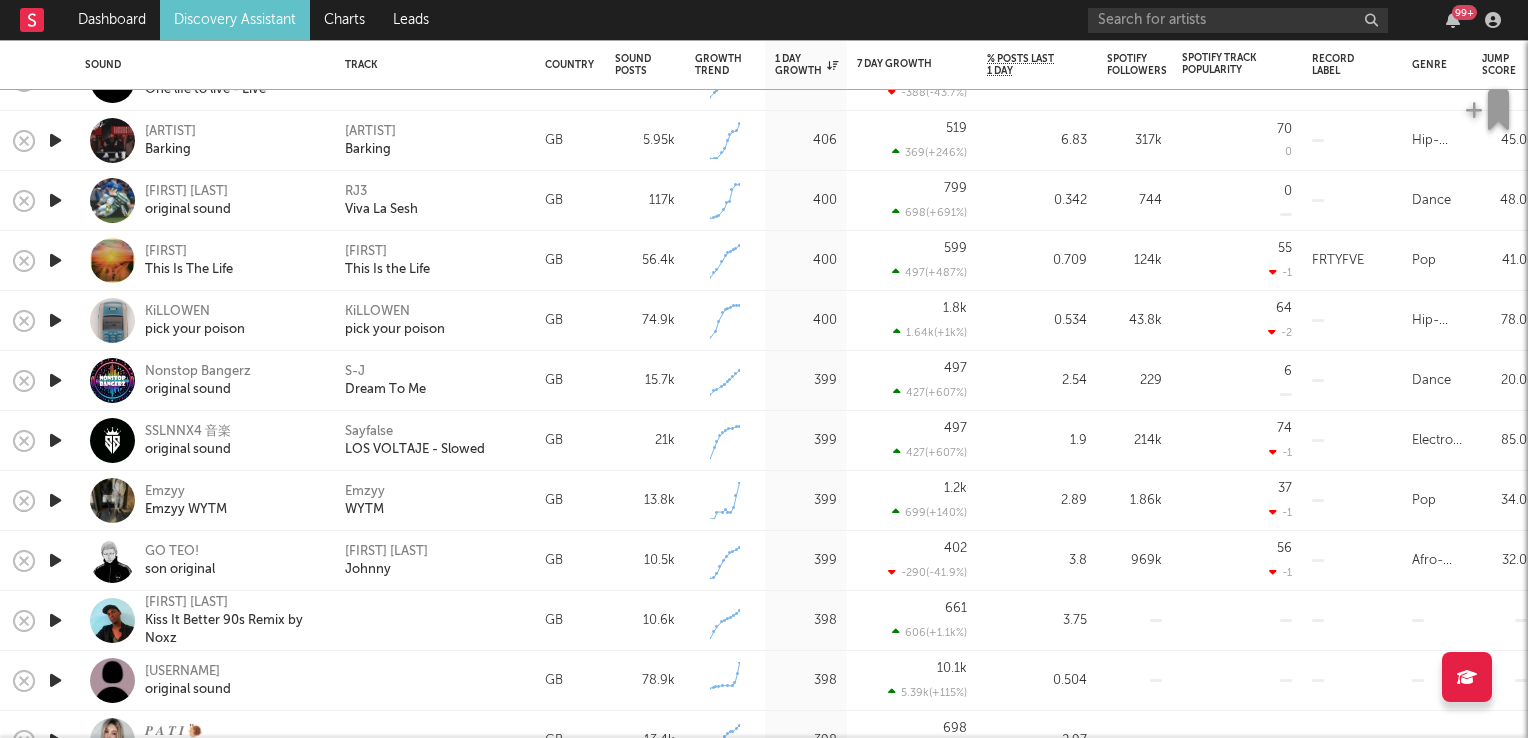 click at bounding box center (55, 380) 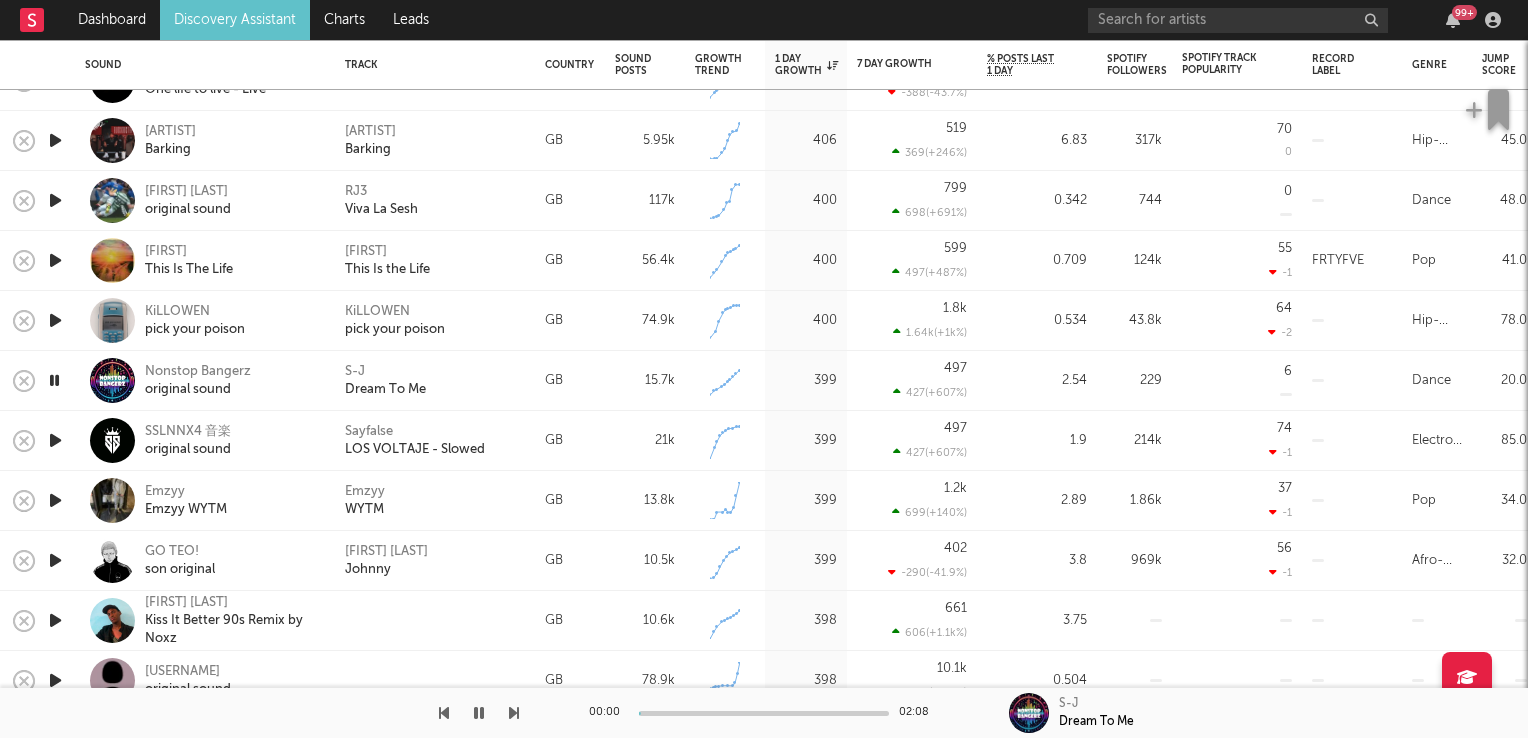 click at bounding box center [54, 380] 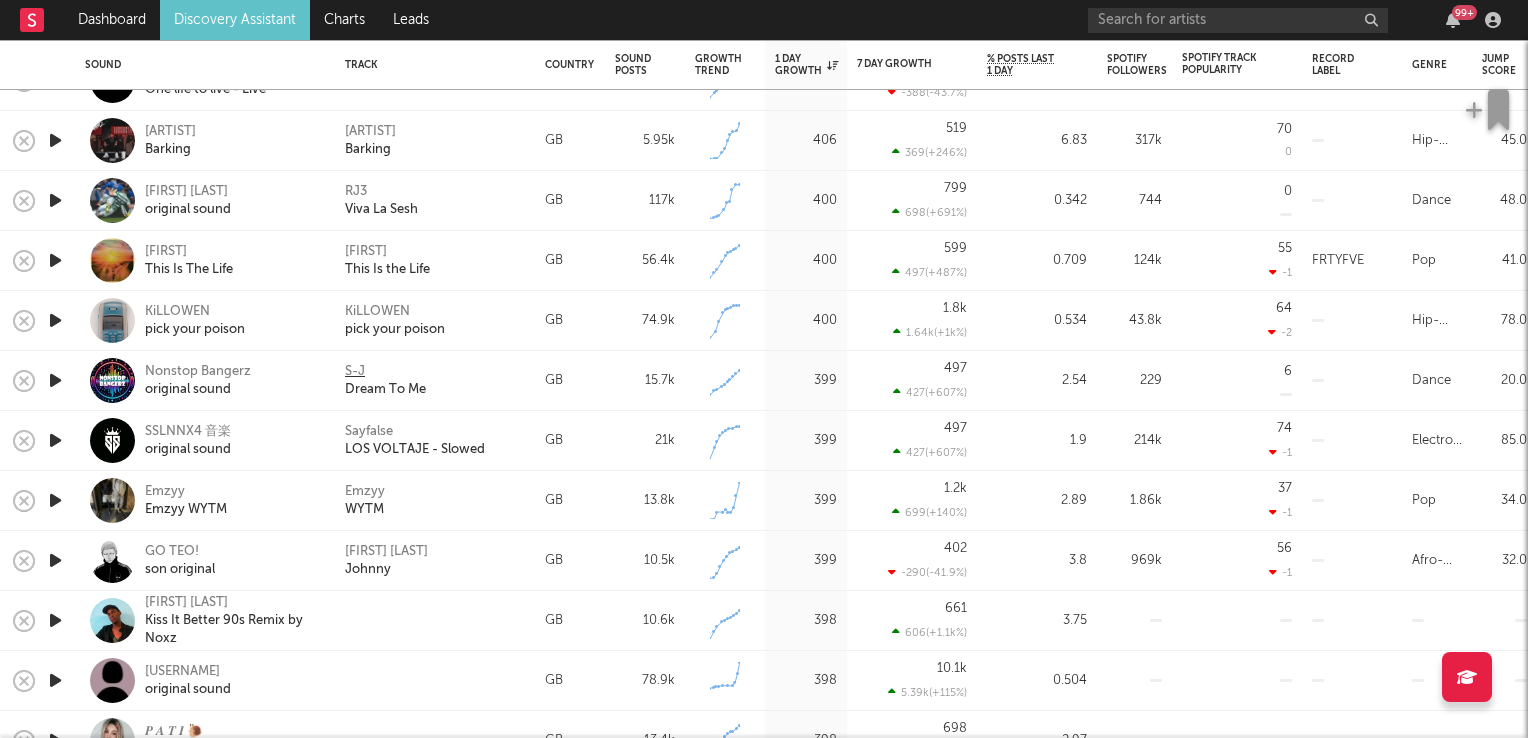 click on "S-J" at bounding box center [355, 372] 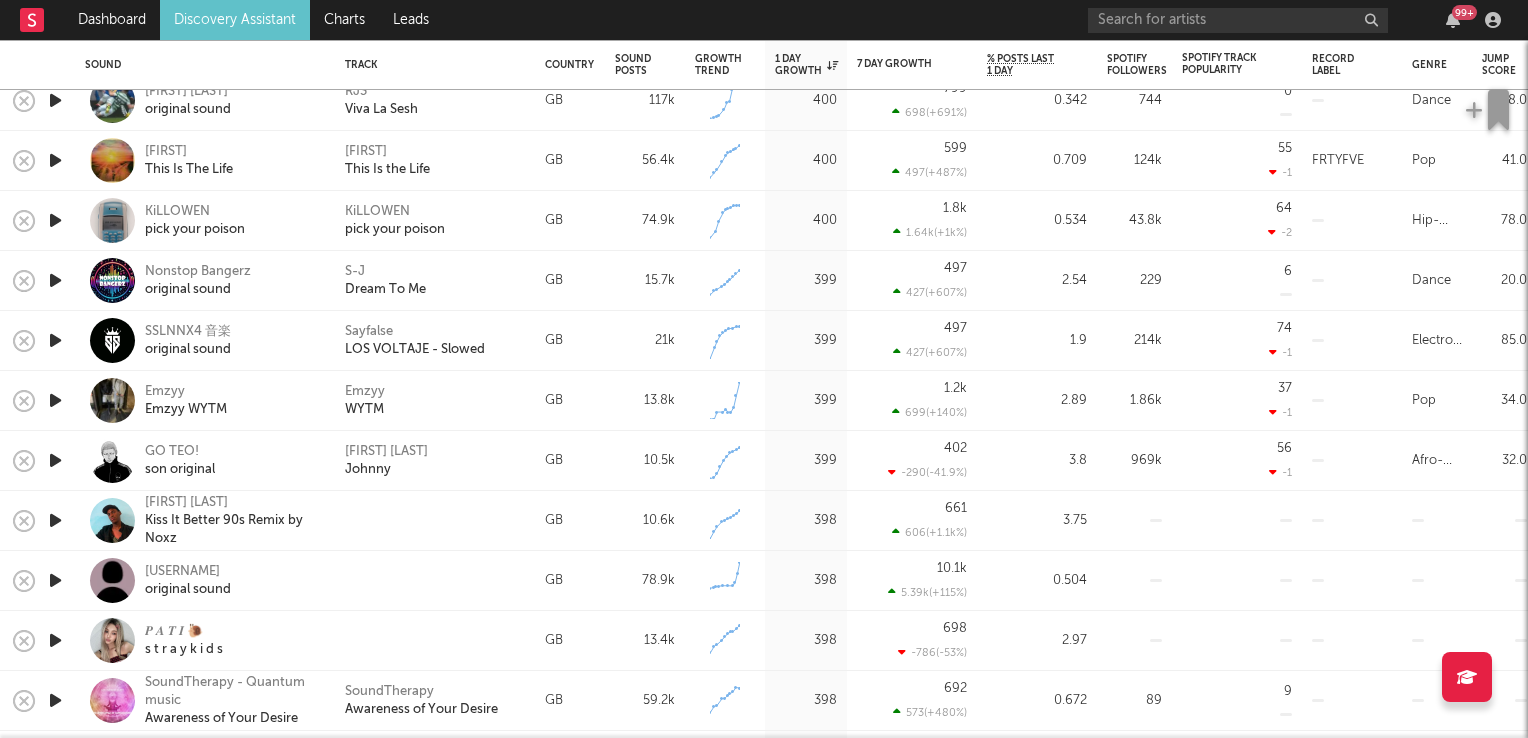 click at bounding box center (55, 460) 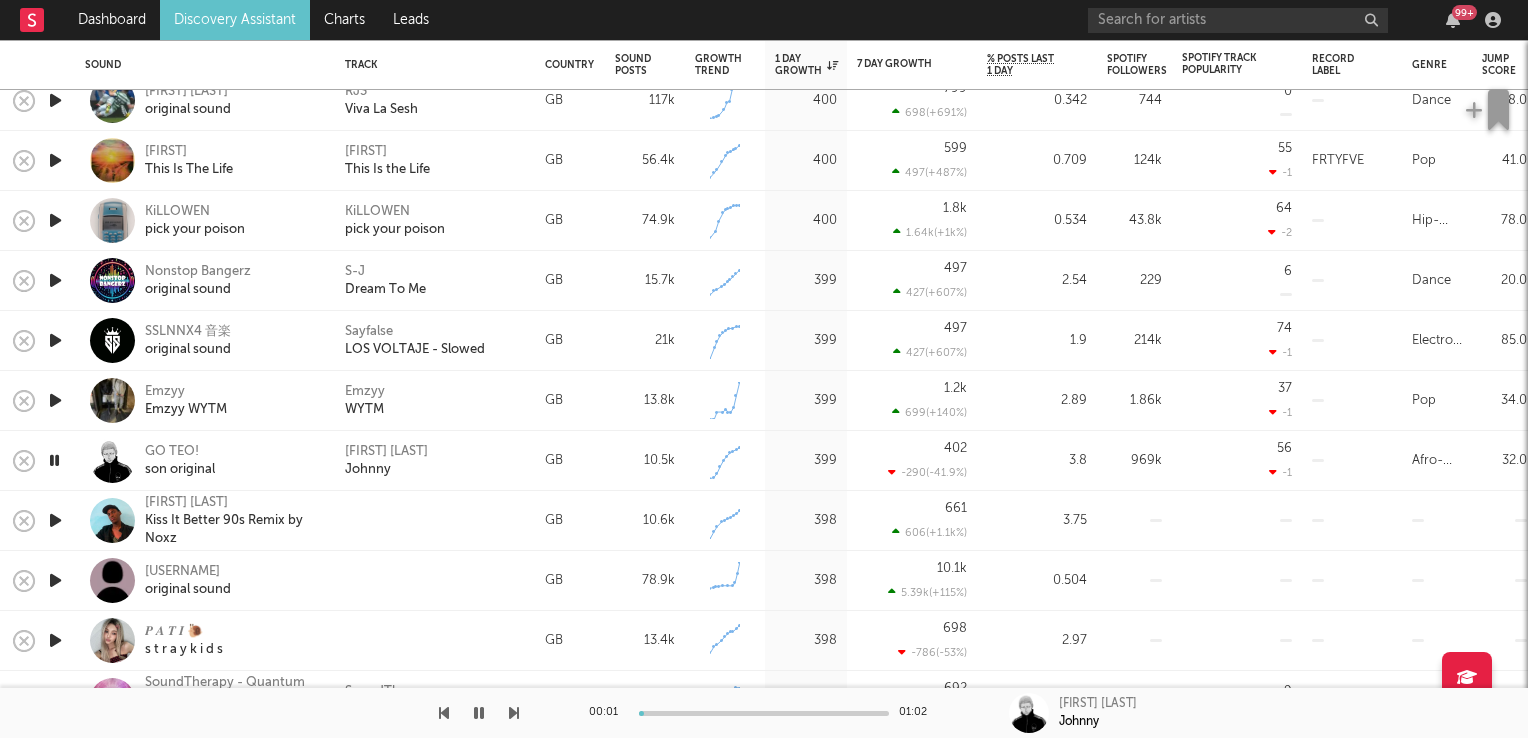 click at bounding box center (54, 460) 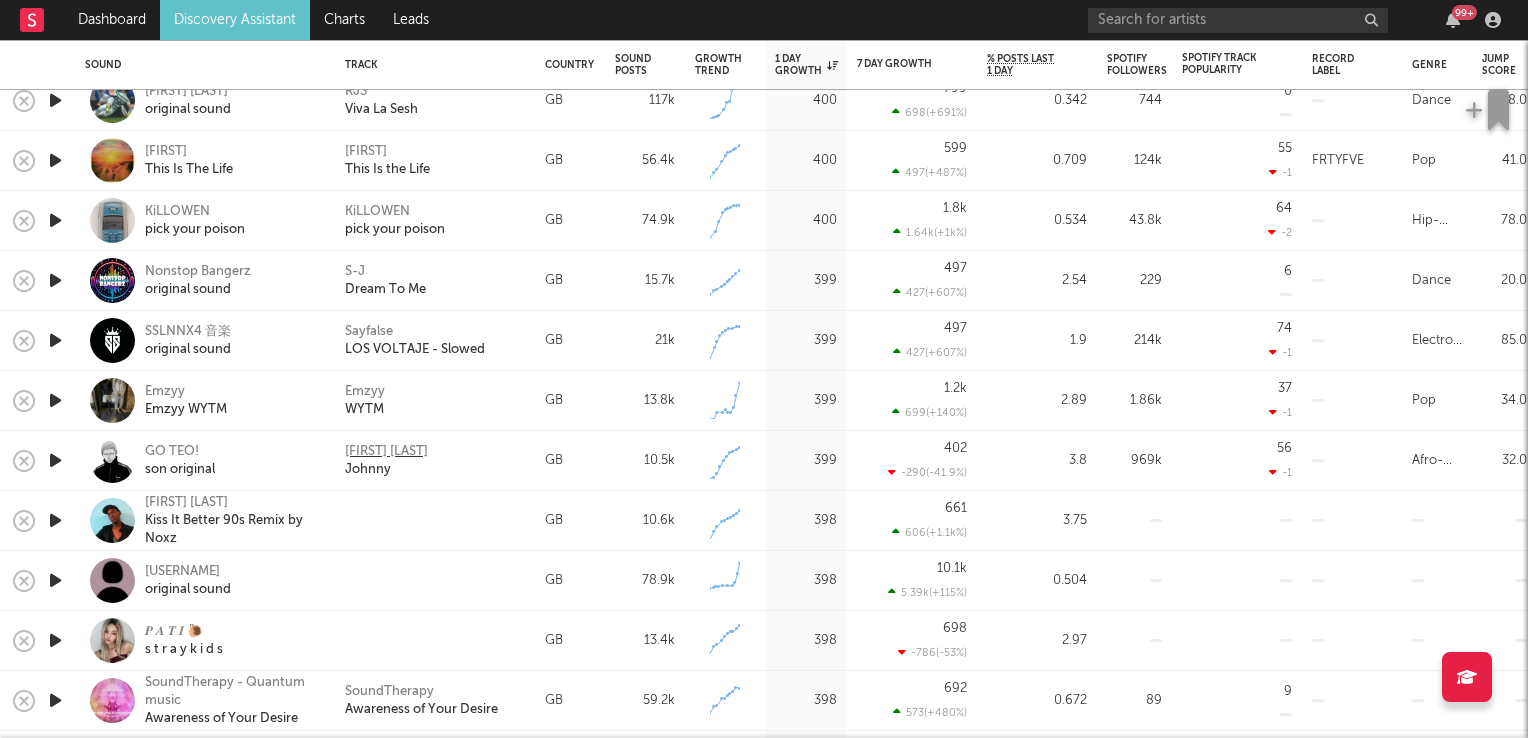 click on "Yemi Alade" at bounding box center [386, 452] 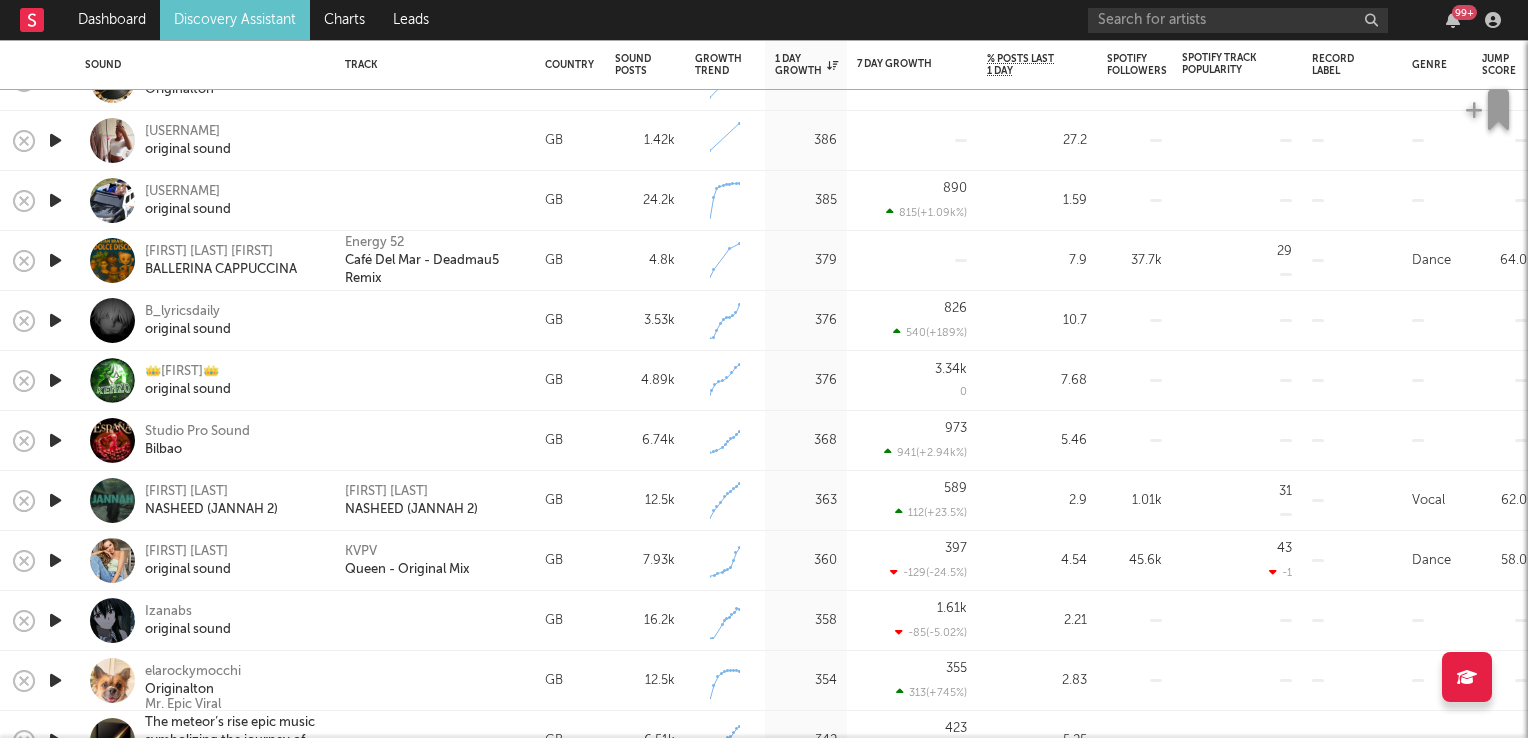 click at bounding box center (55, 560) 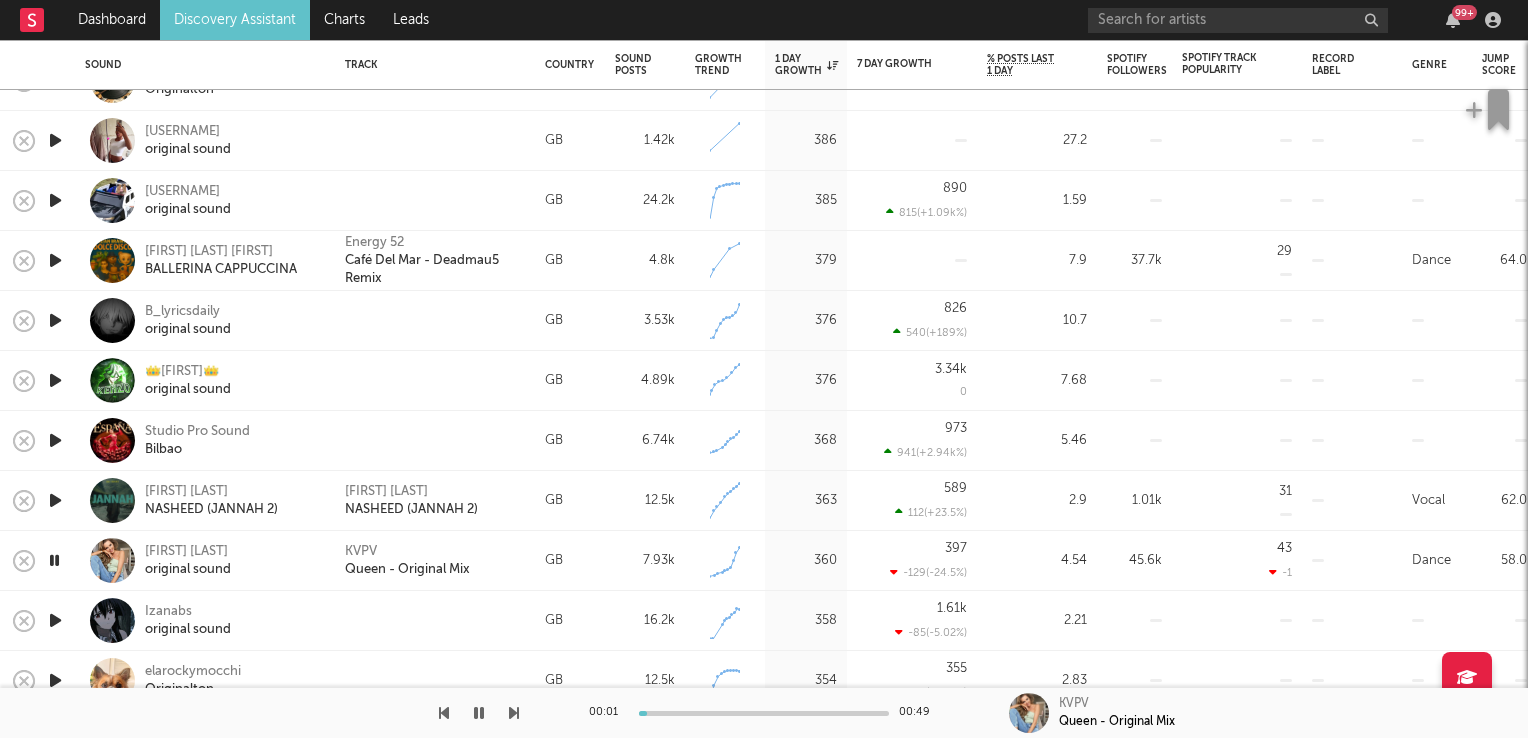 click at bounding box center [54, 560] 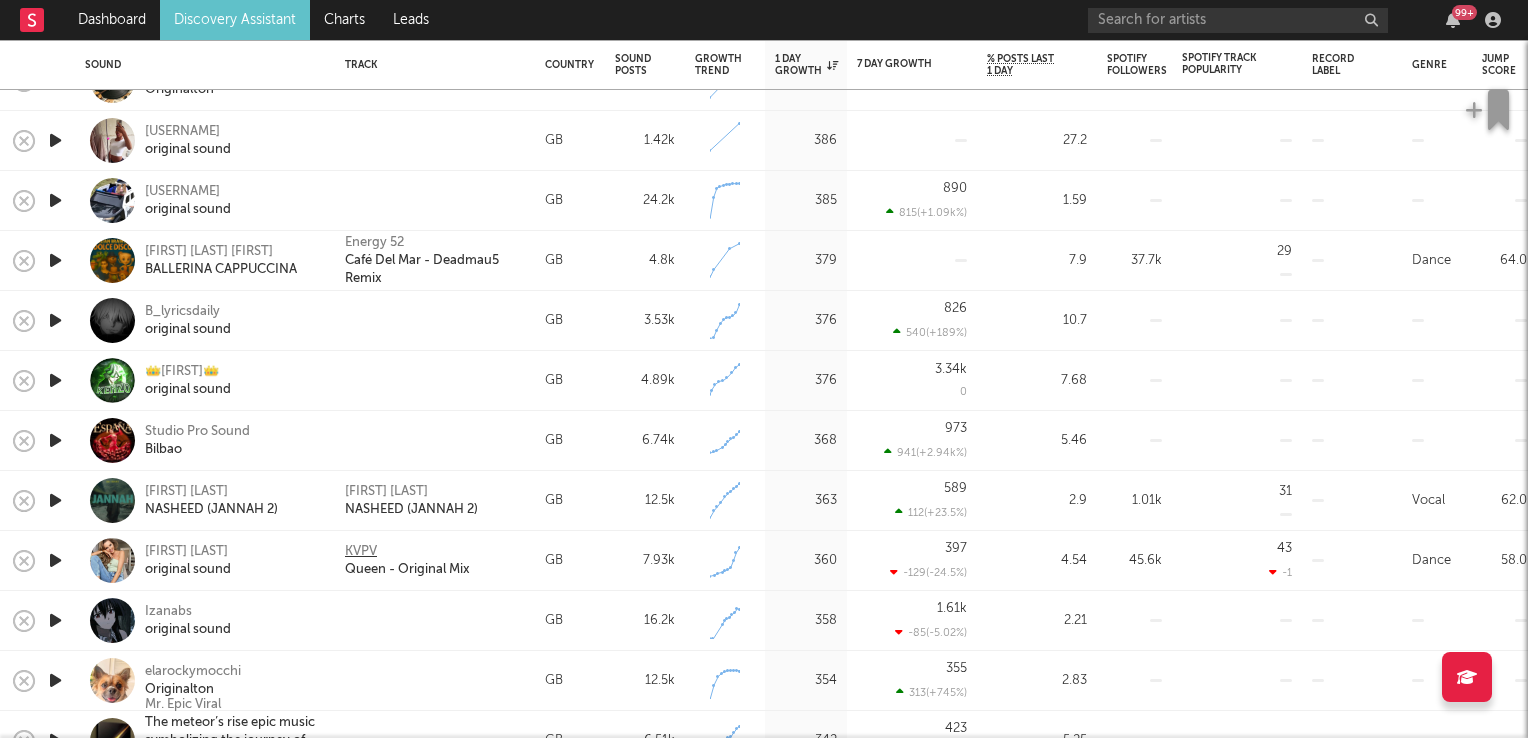 click on "KVPV" at bounding box center [361, 552] 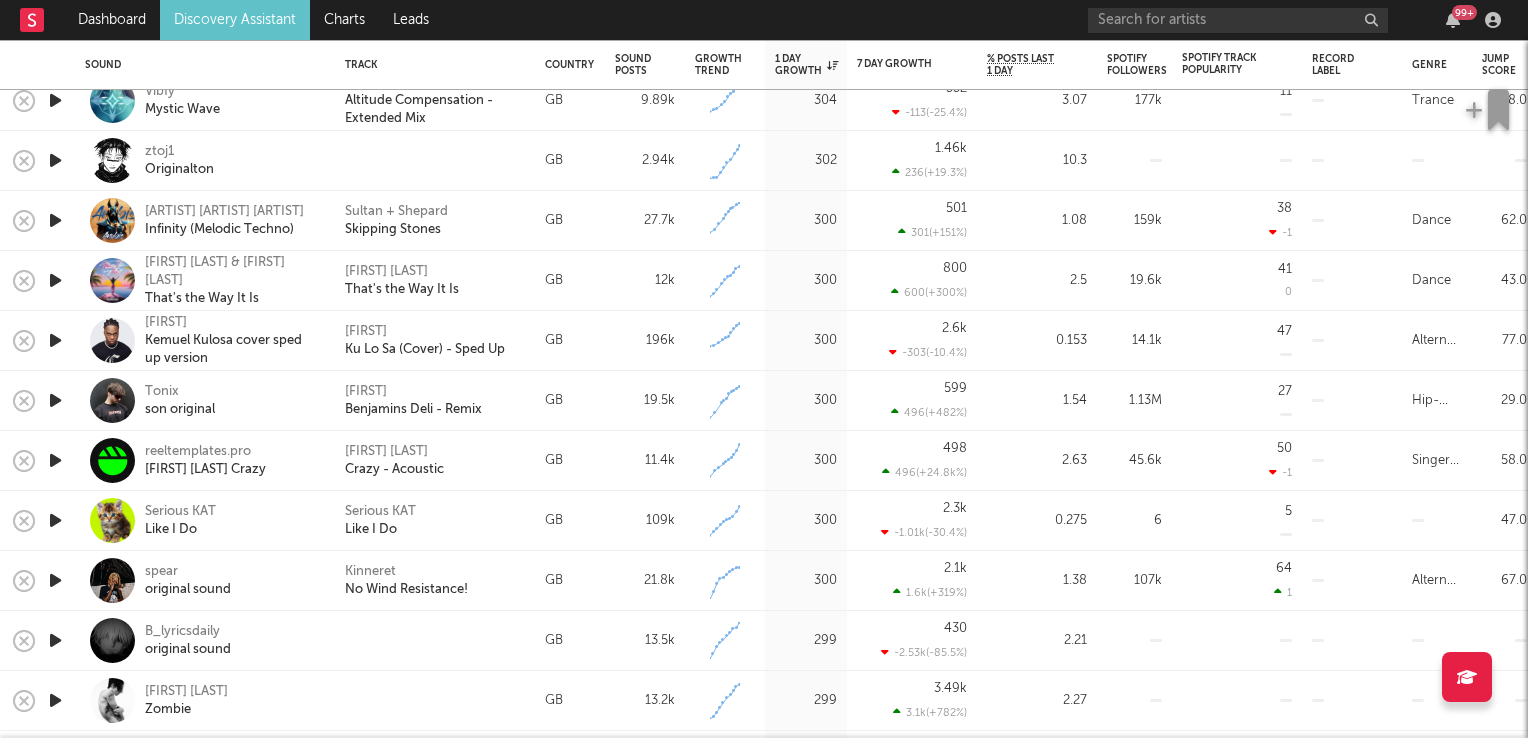 click at bounding box center [55, 400] 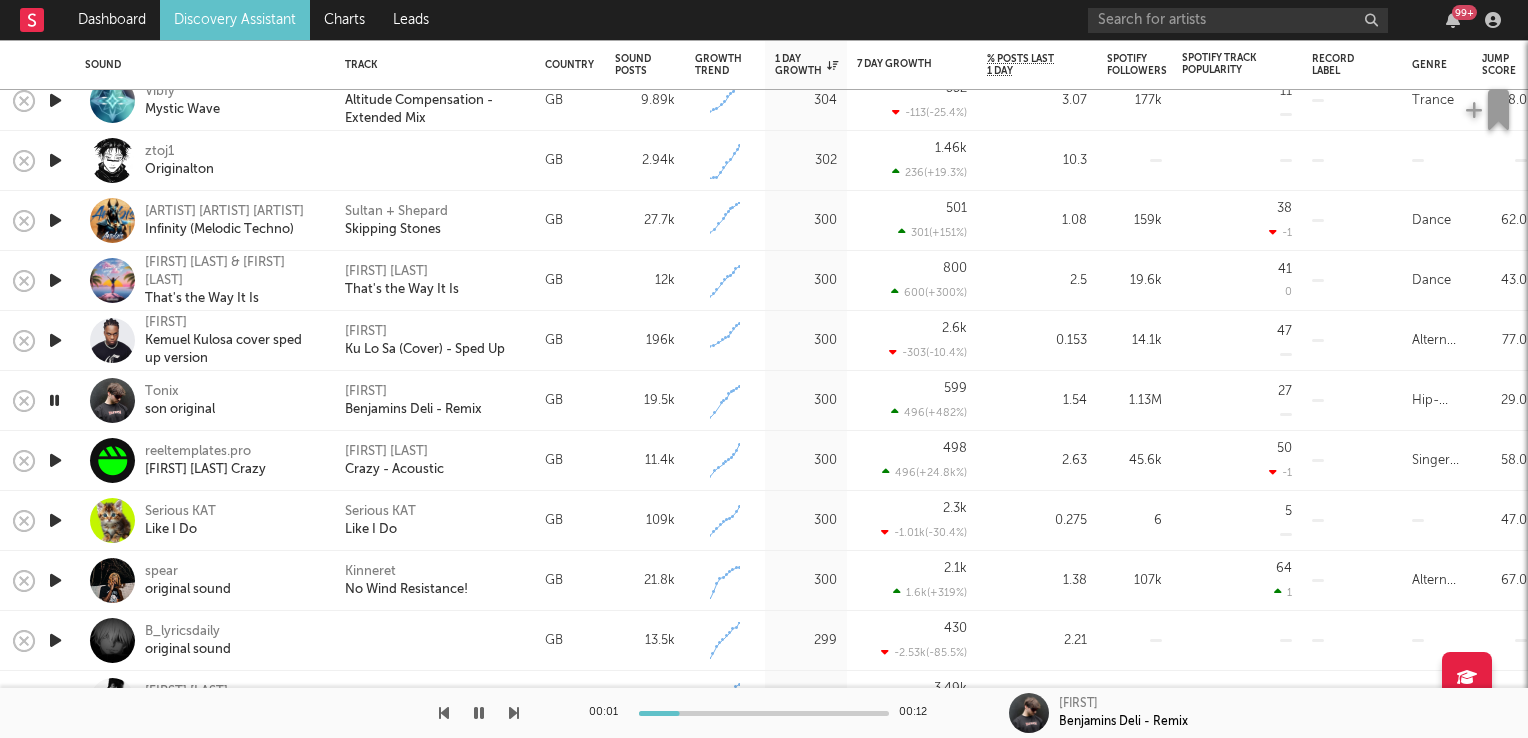 click at bounding box center (54, 400) 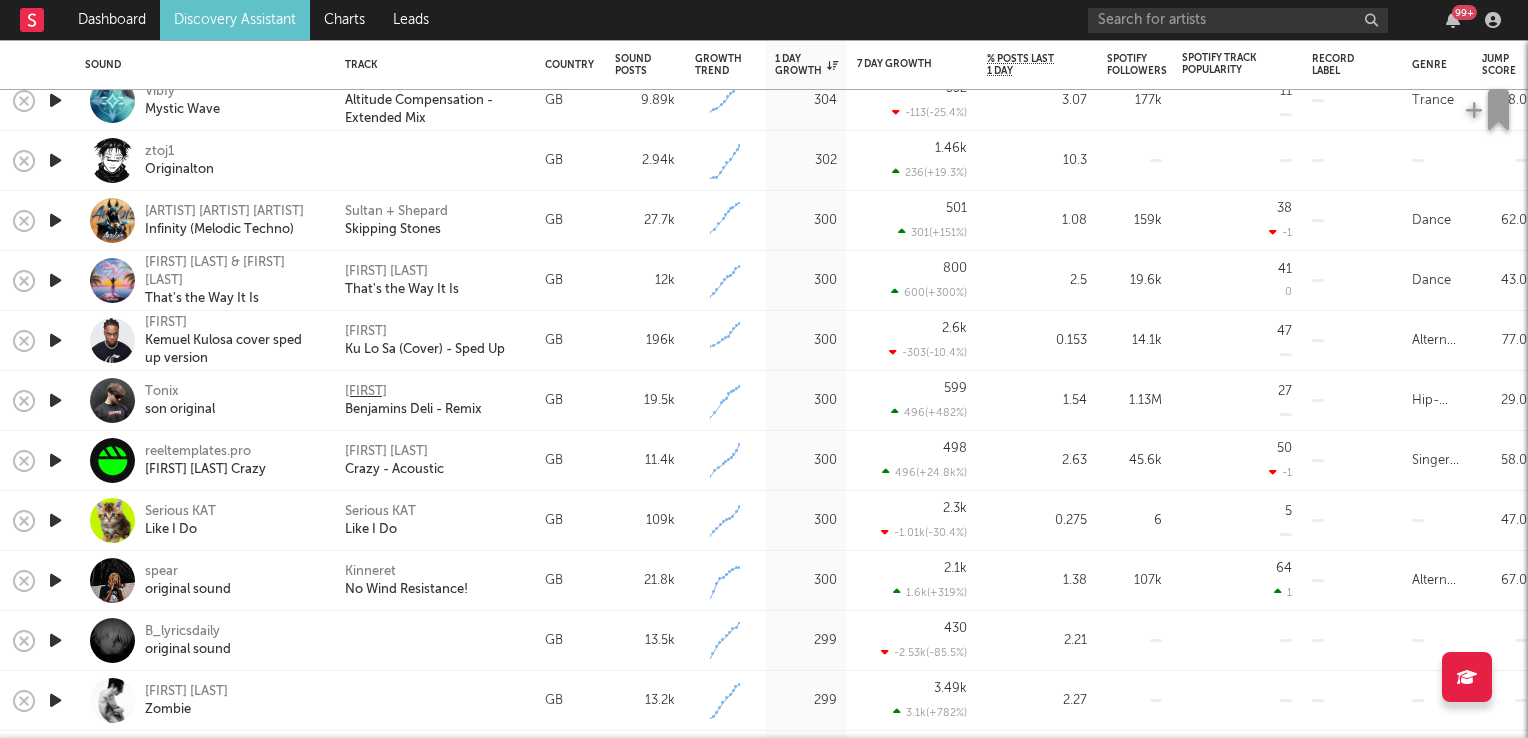 click on "[FIRST]" at bounding box center (366, 392) 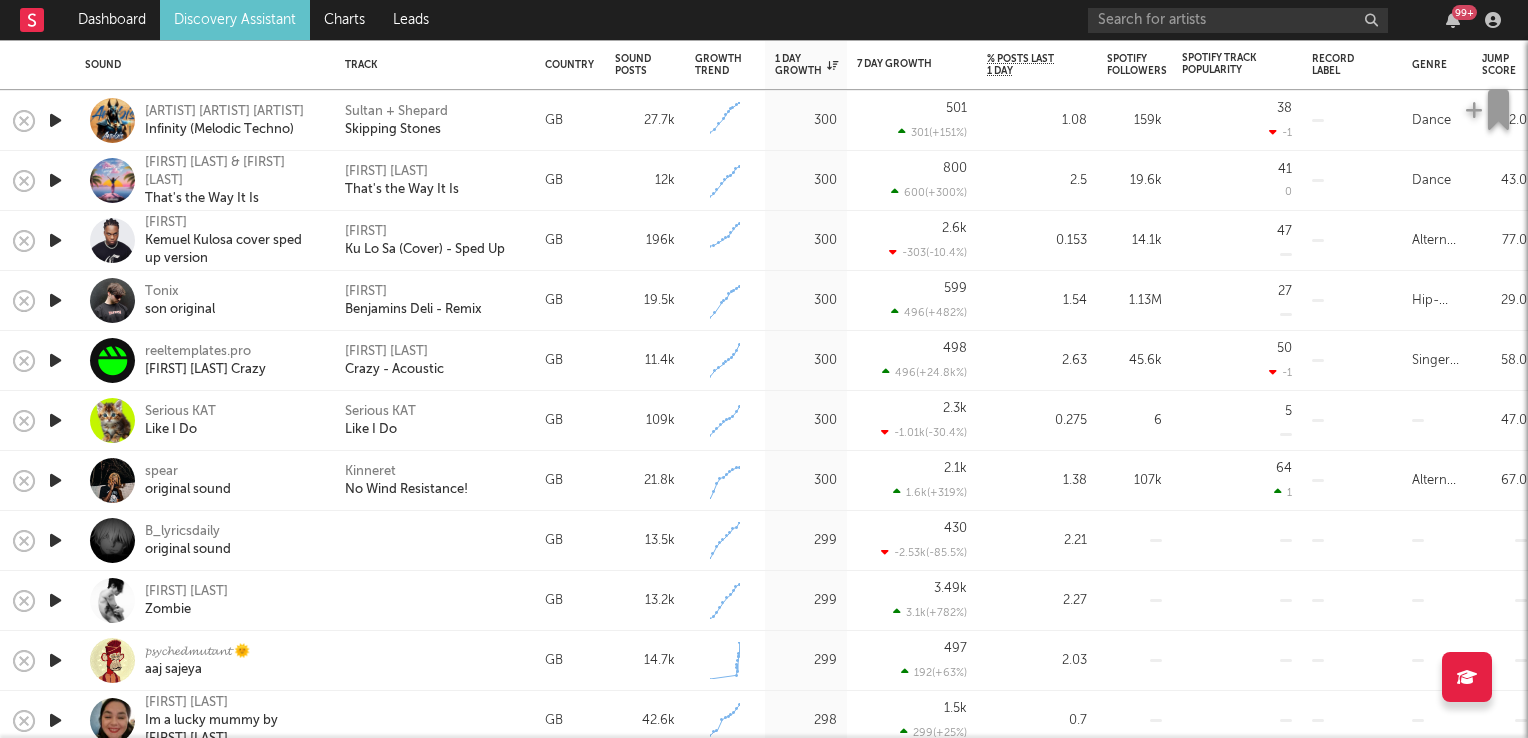 click at bounding box center [55, 480] 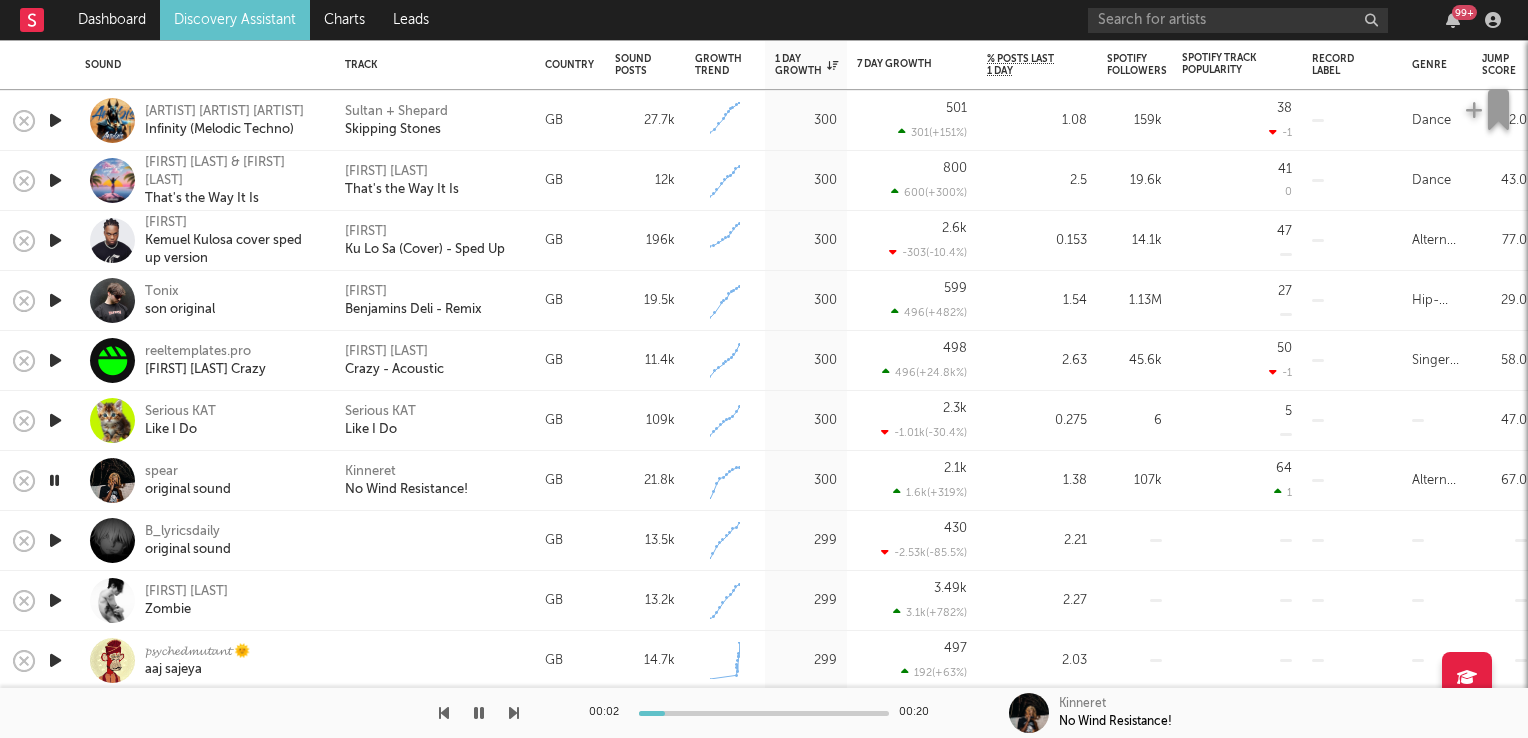 click at bounding box center (54, 480) 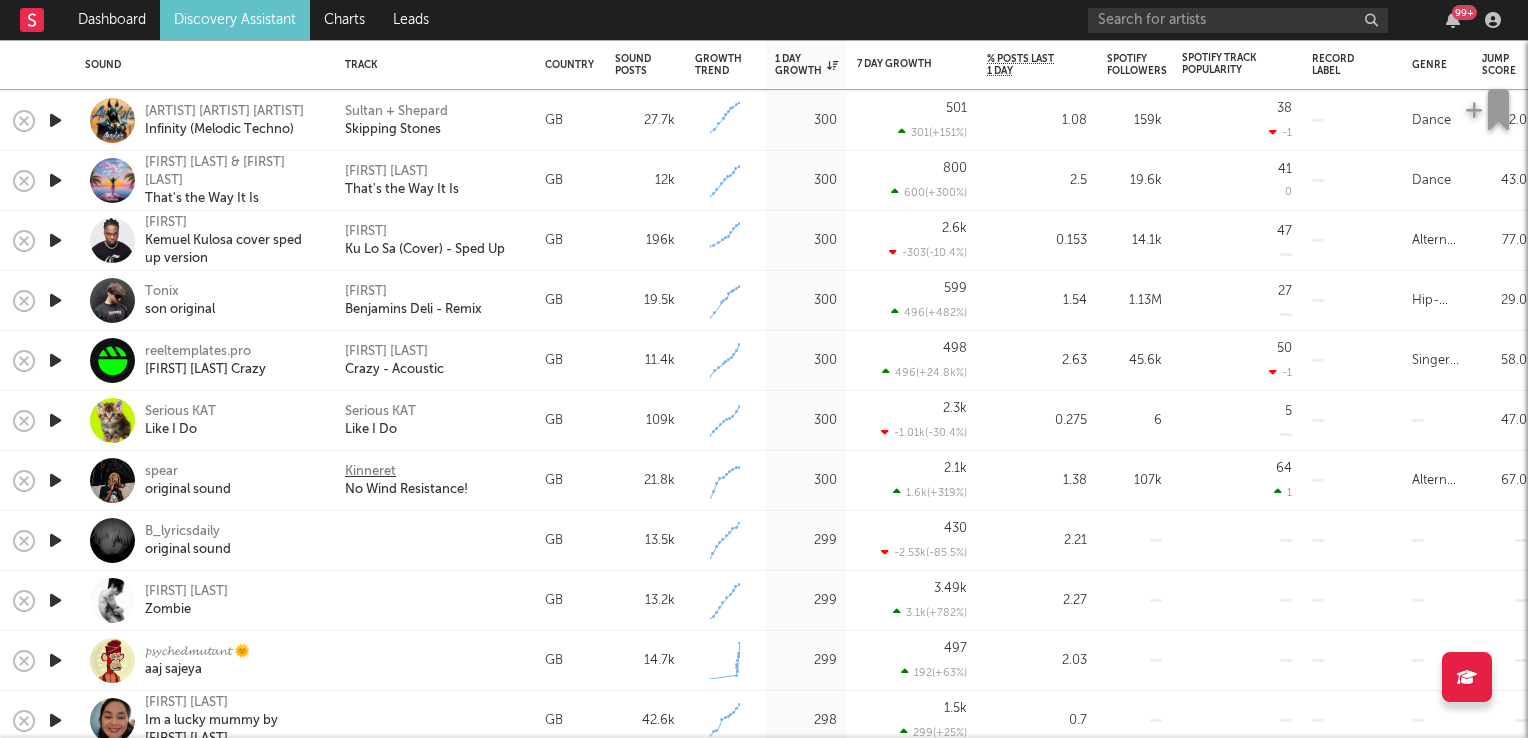 click on "Kinneret" at bounding box center [370, 472] 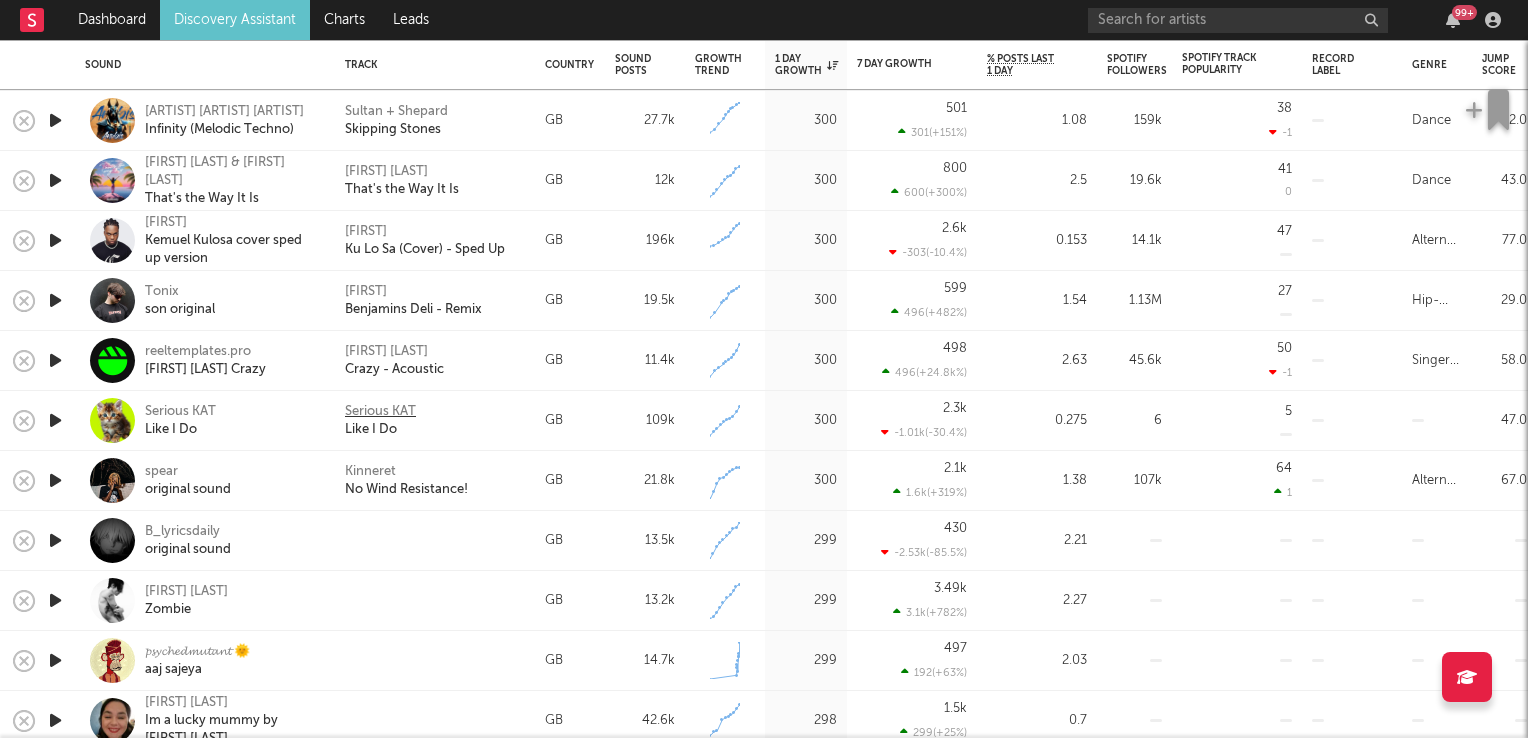 click on "Serious KAT" at bounding box center [380, 412] 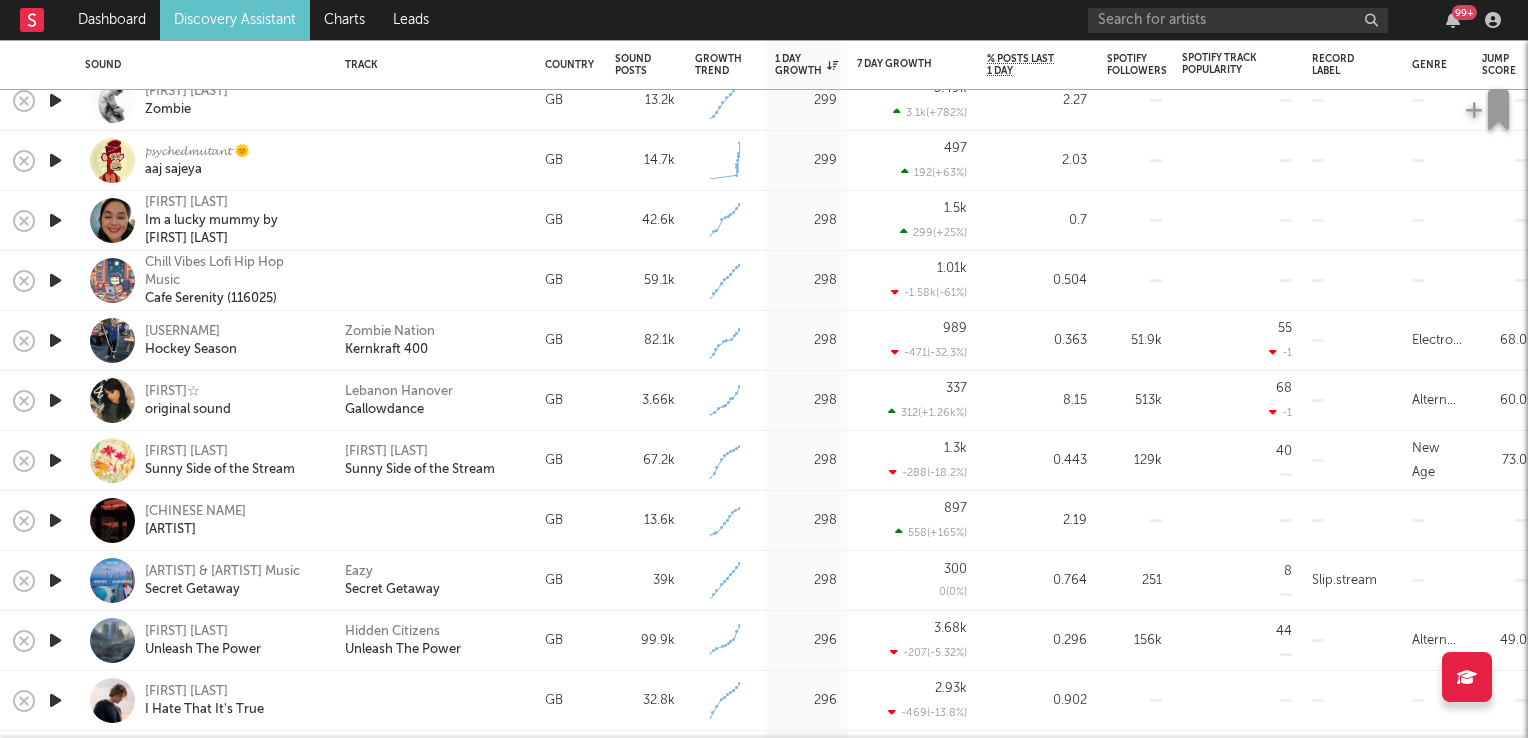 click at bounding box center [55, 400] 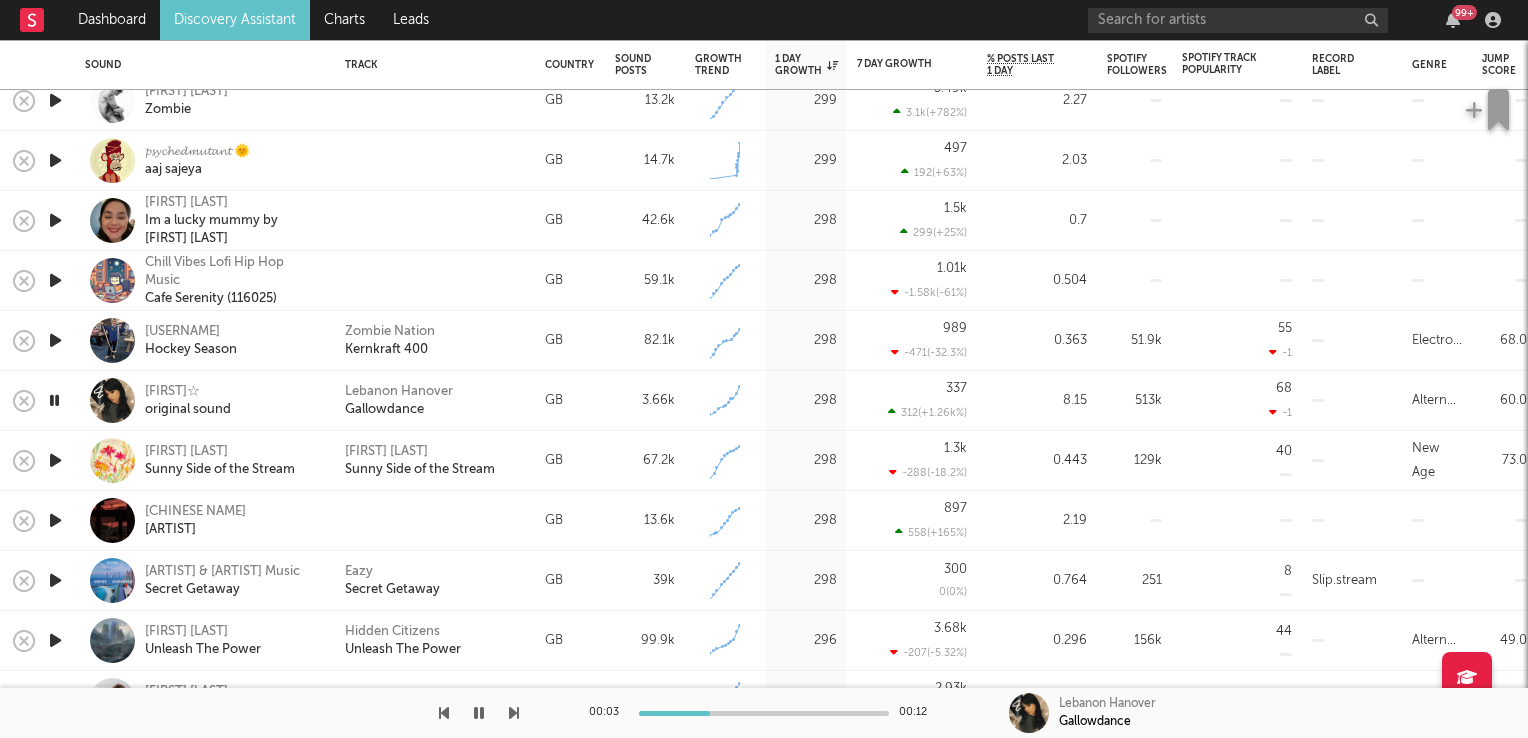 click at bounding box center [54, 400] 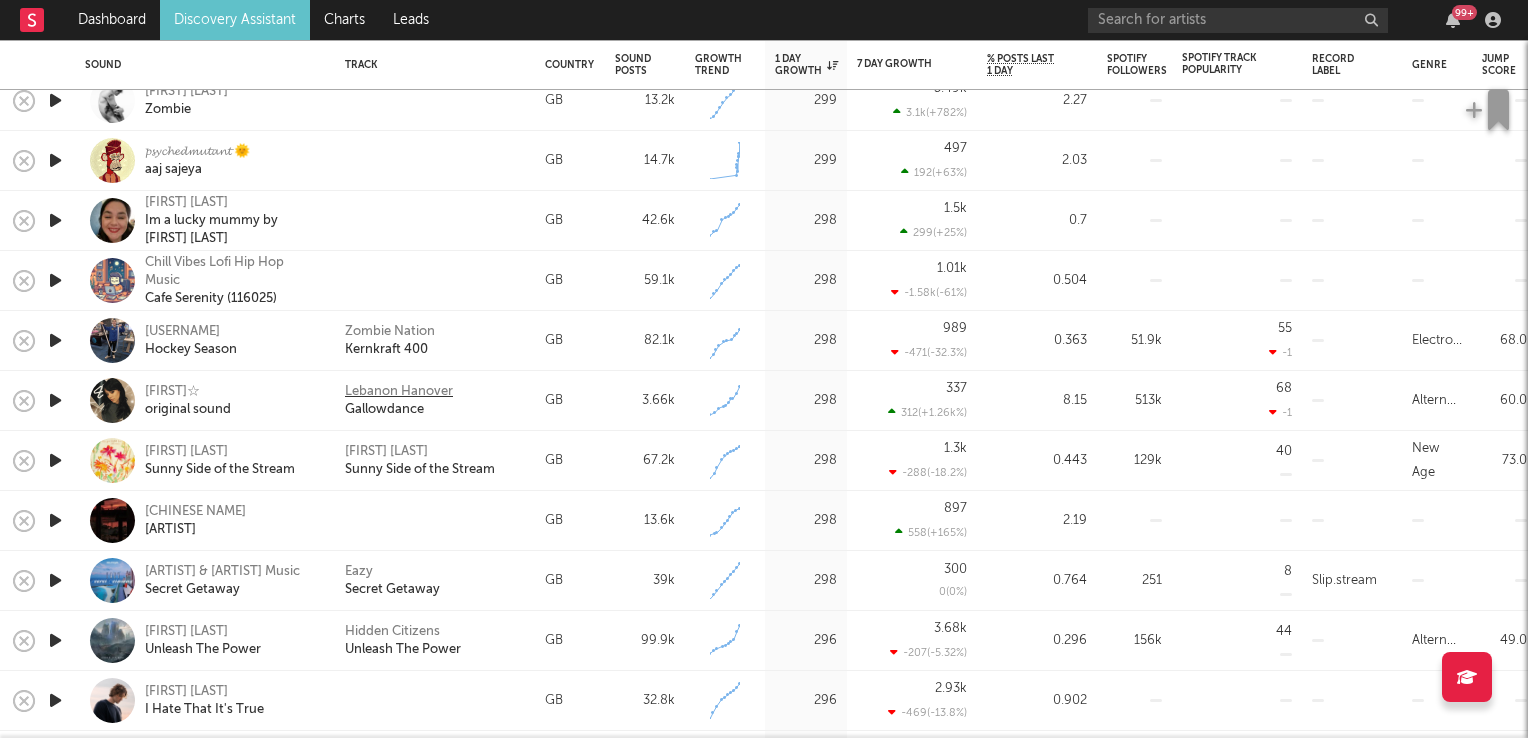 click on "Lebanon Hanover" at bounding box center [399, 392] 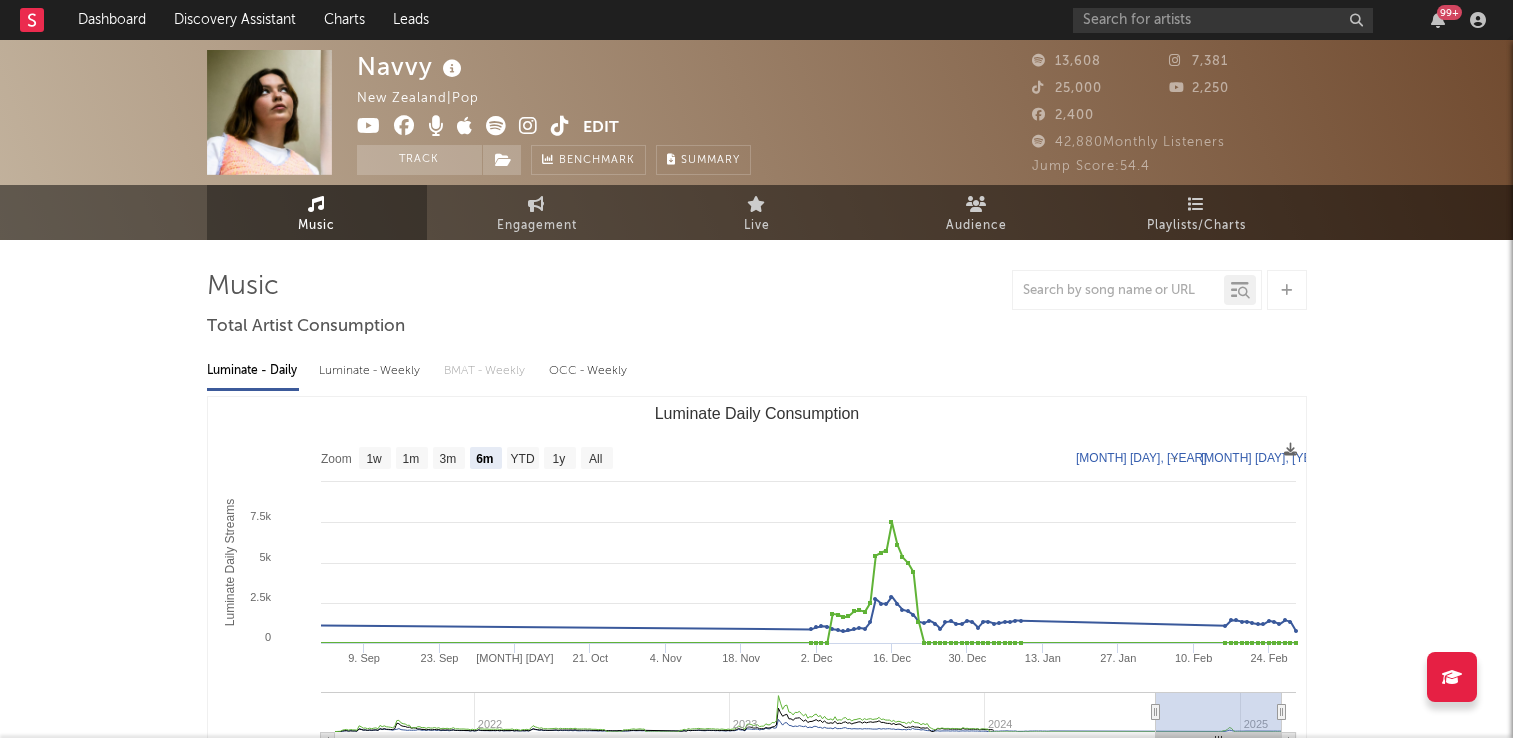 select on "6m" 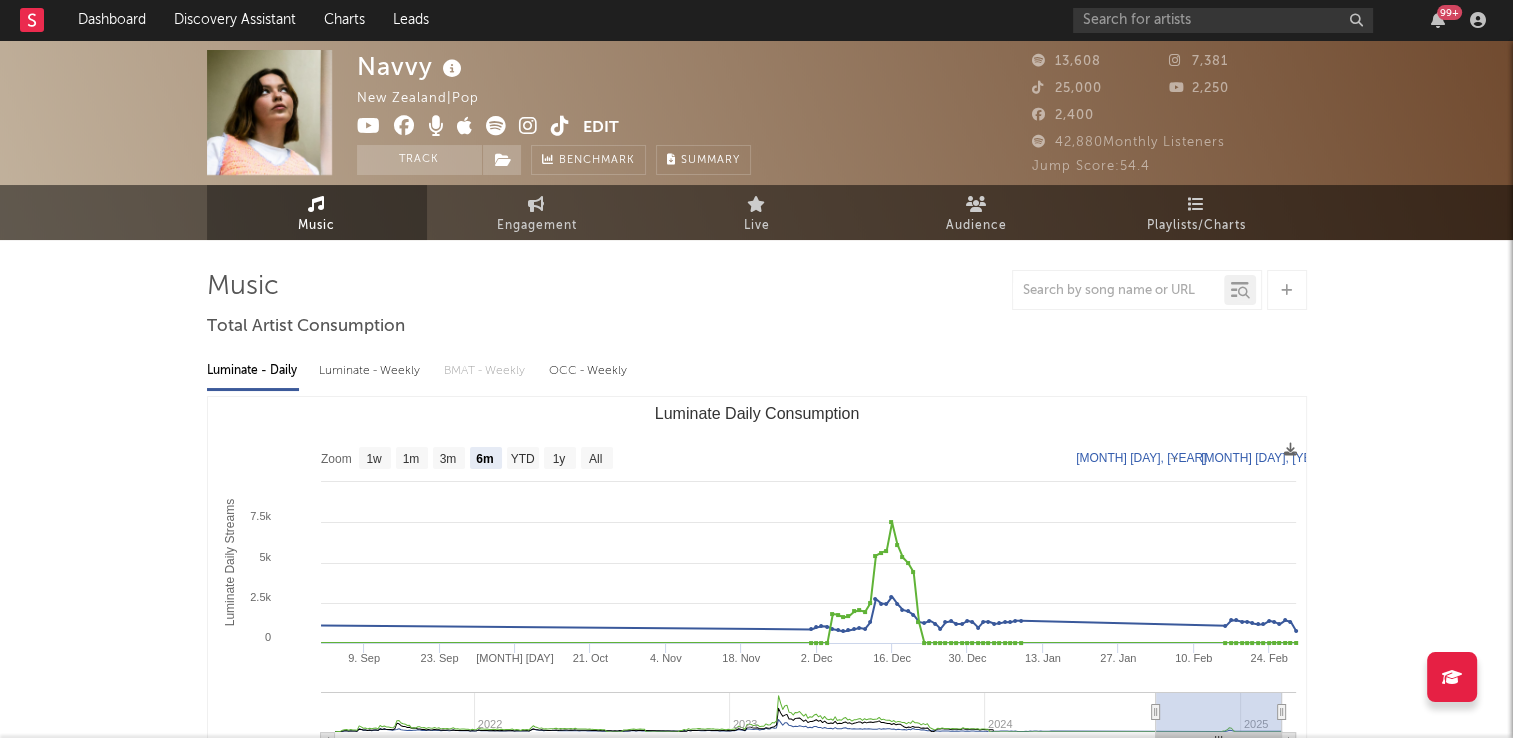 drag, startPoint x: 376, startPoint y: 219, endPoint x: 451, endPoint y: 294, distance: 106.06602 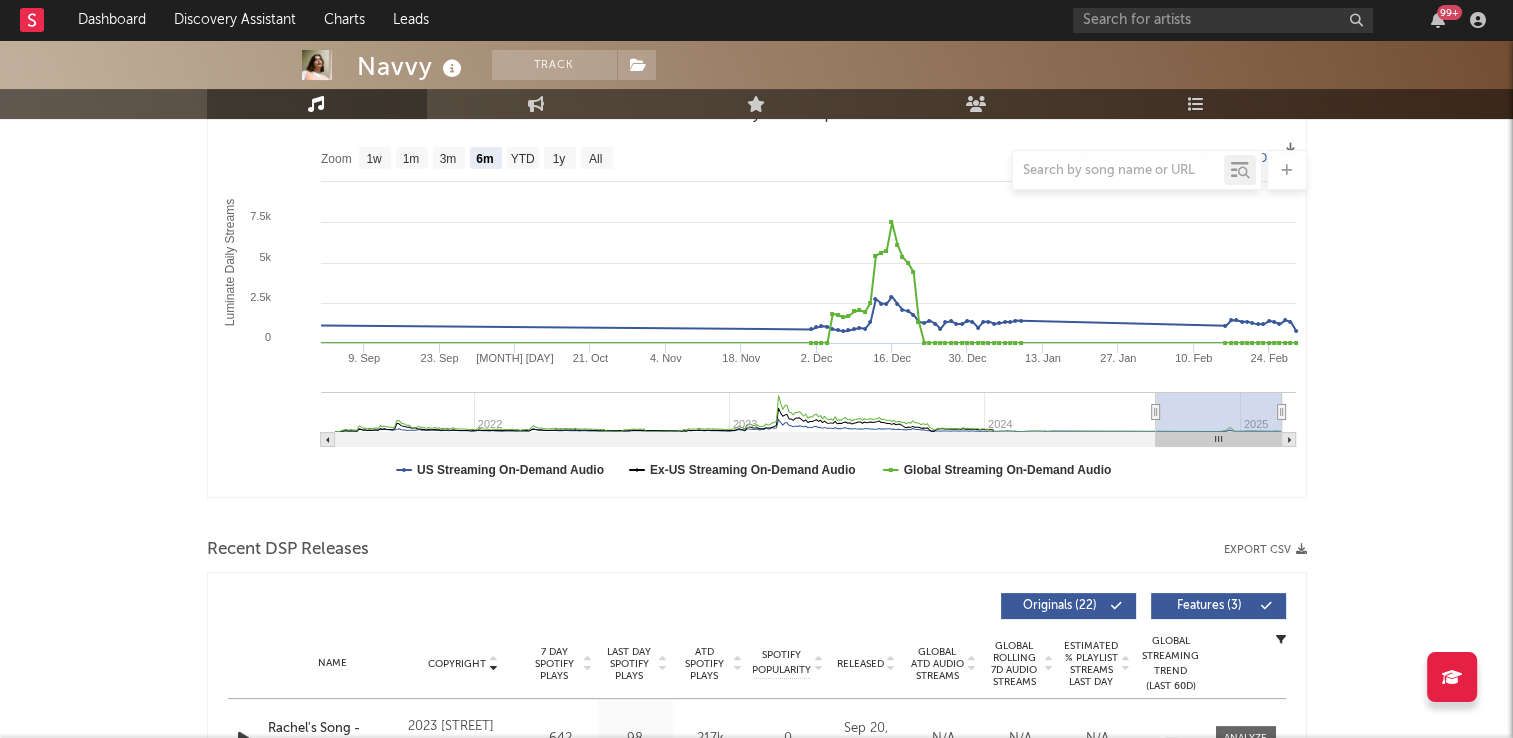 scroll, scrollTop: 0, scrollLeft: 0, axis: both 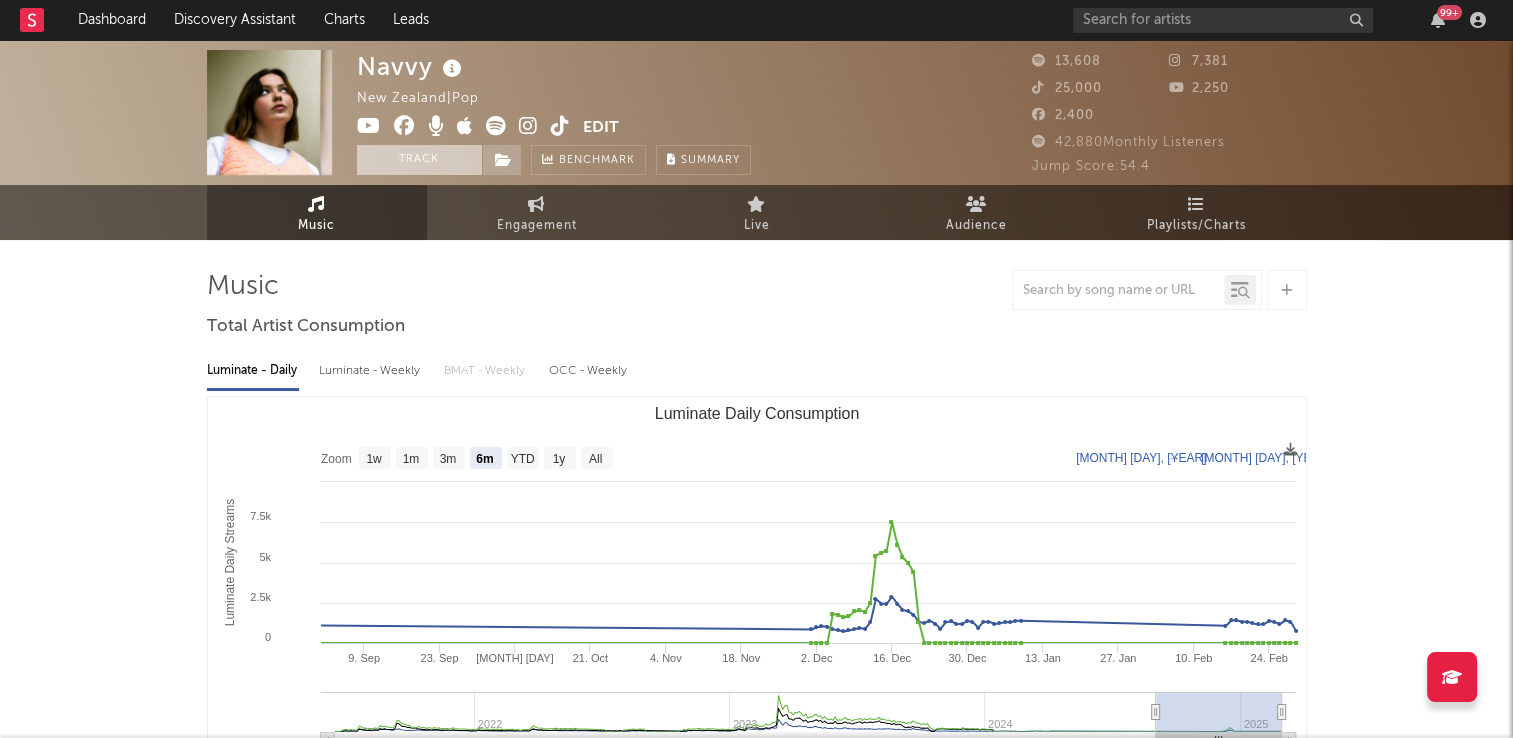 click on "Track" at bounding box center (419, 160) 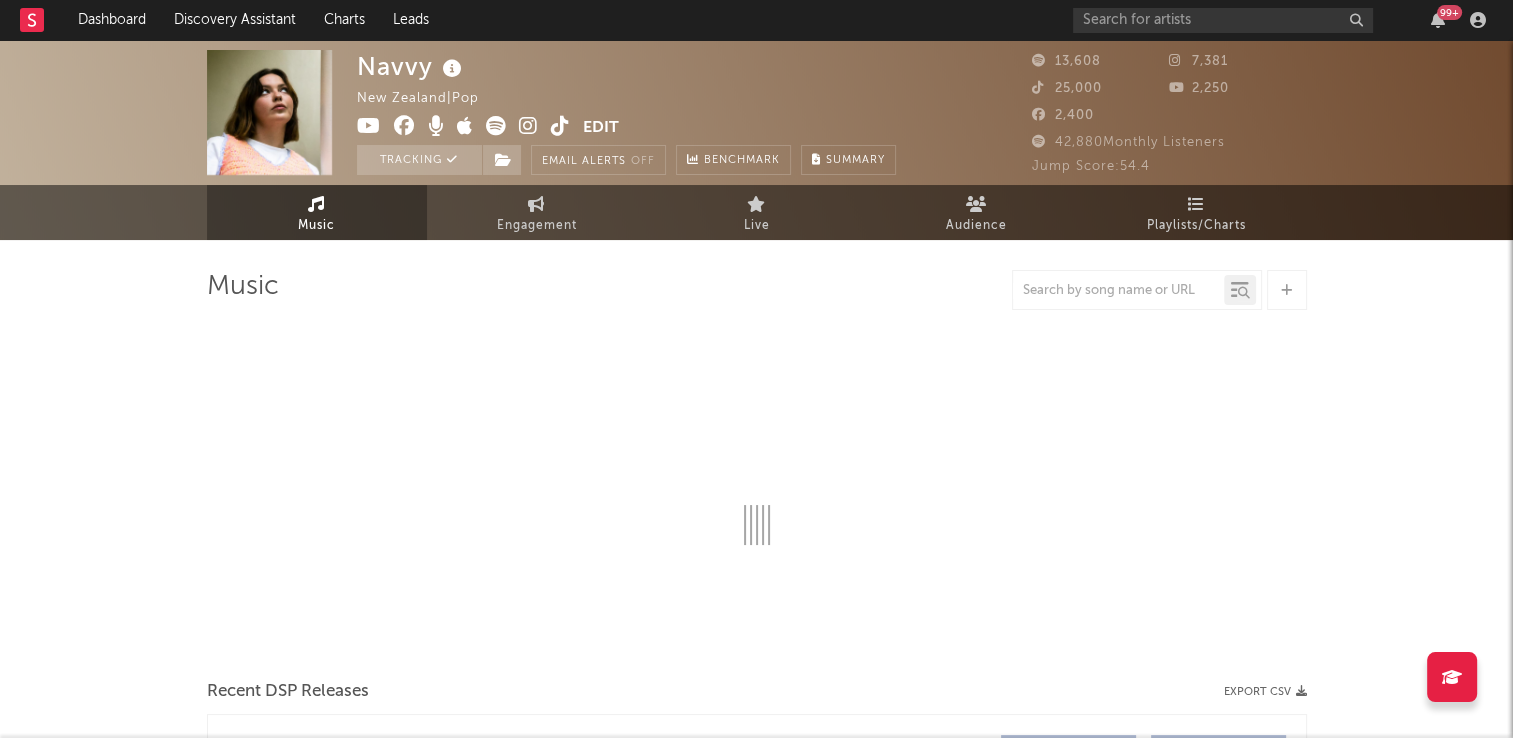 click at bounding box center [560, 126] 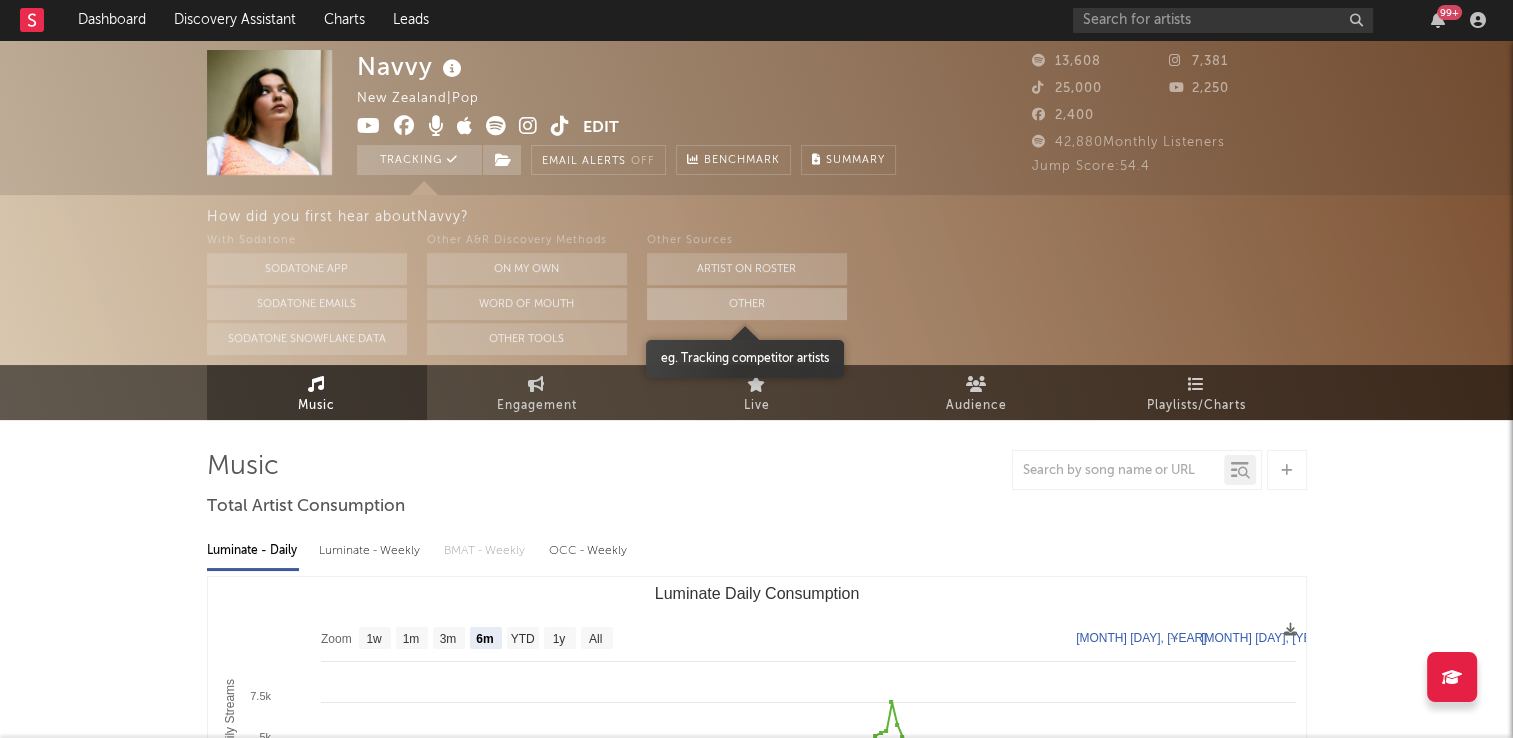 click on "Other" at bounding box center [747, 304] 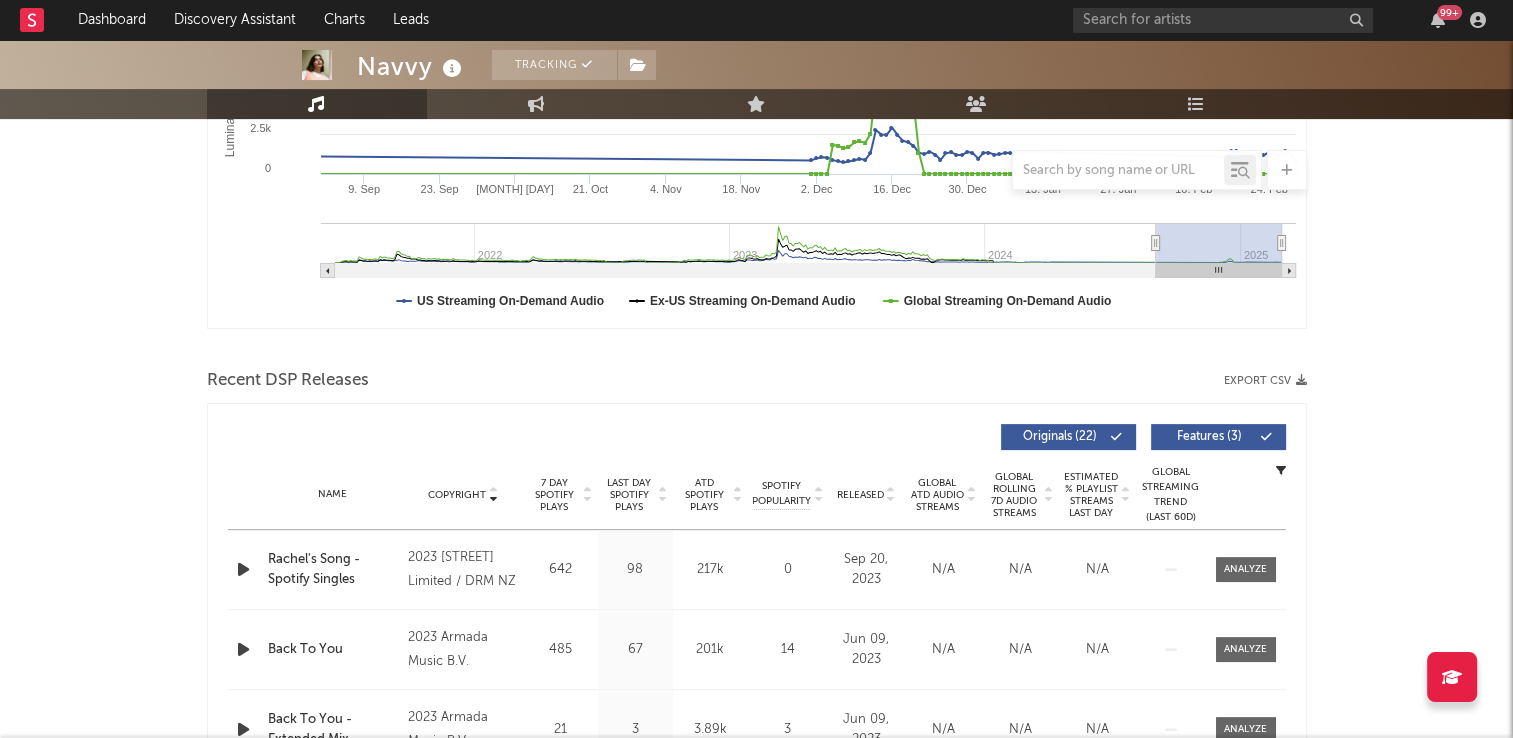 scroll, scrollTop: 600, scrollLeft: 0, axis: vertical 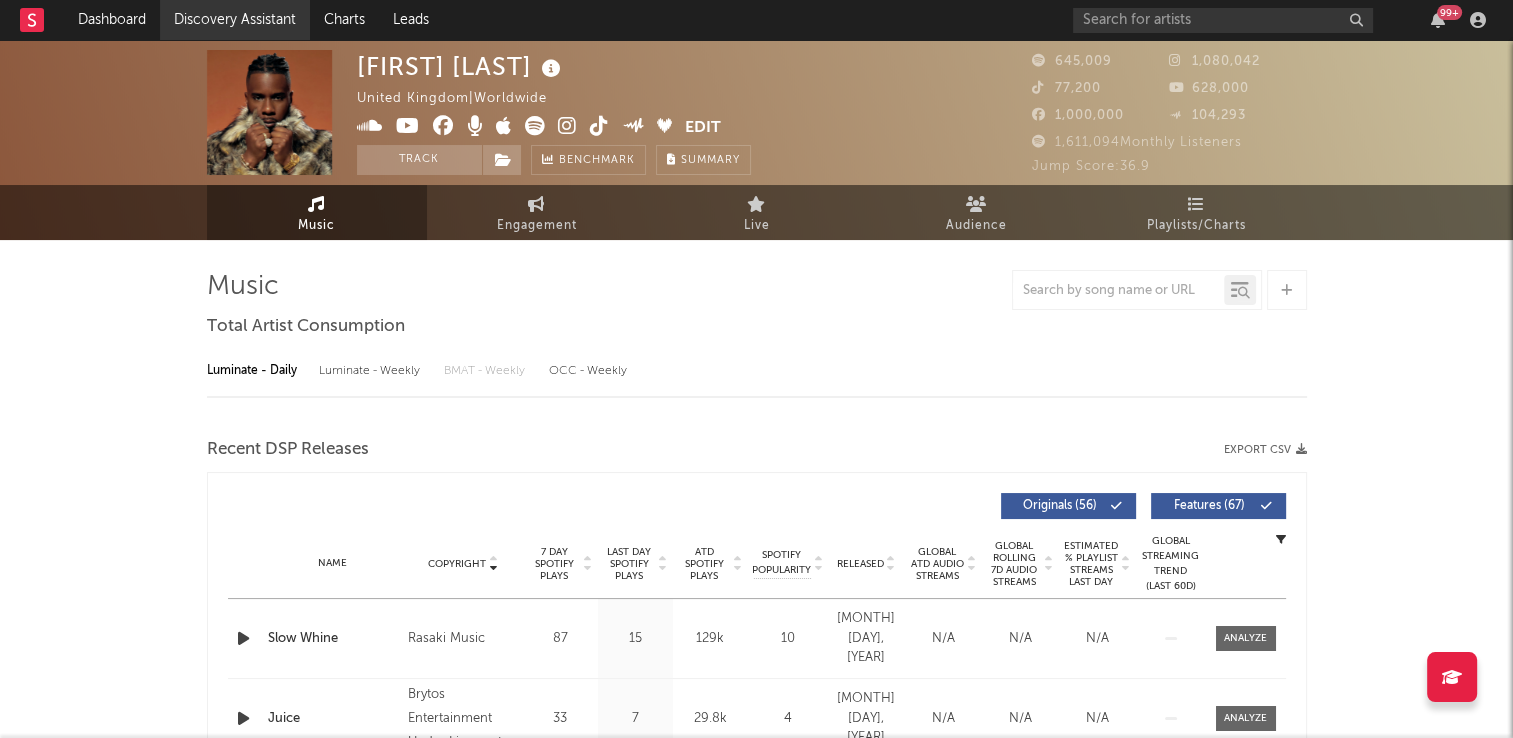 select on "6m" 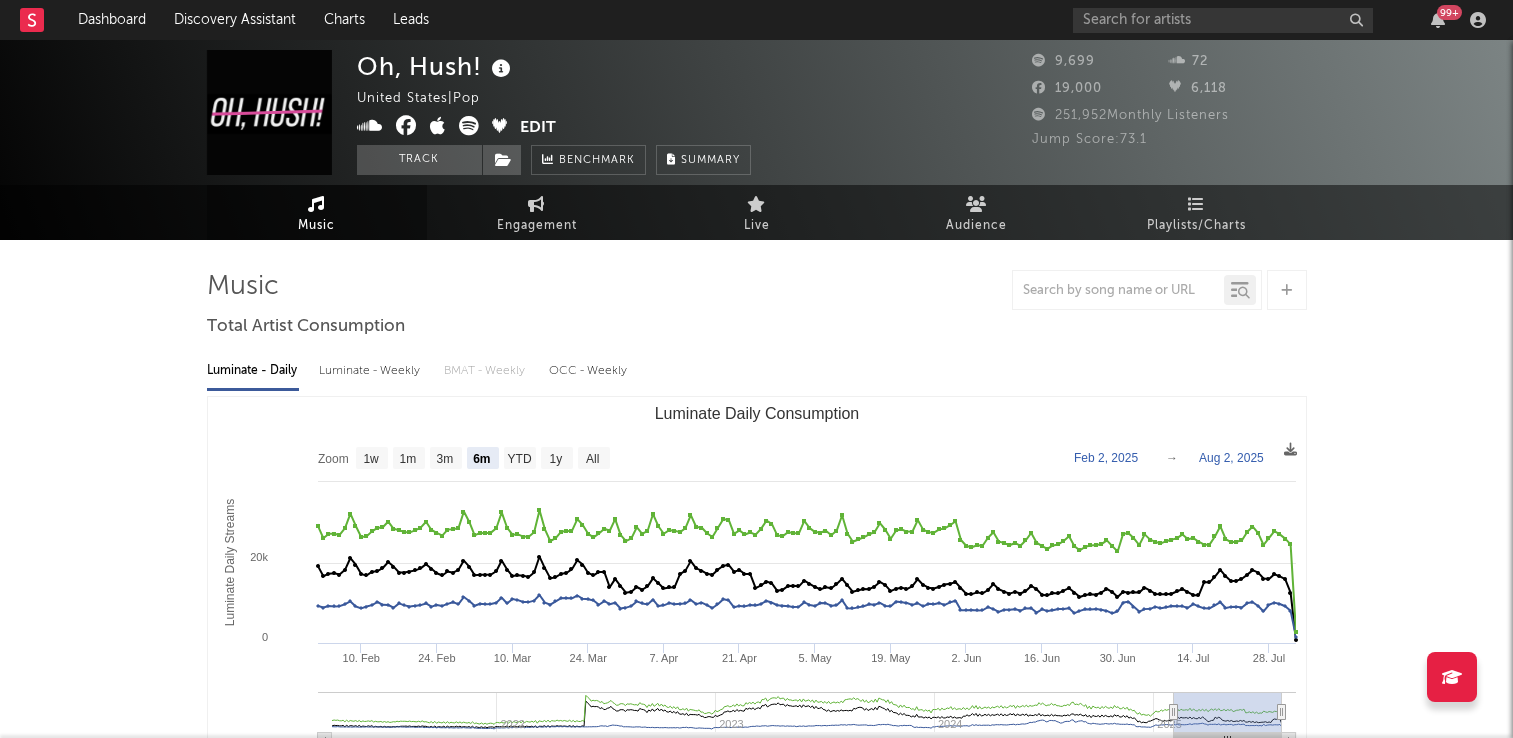 select on "6m" 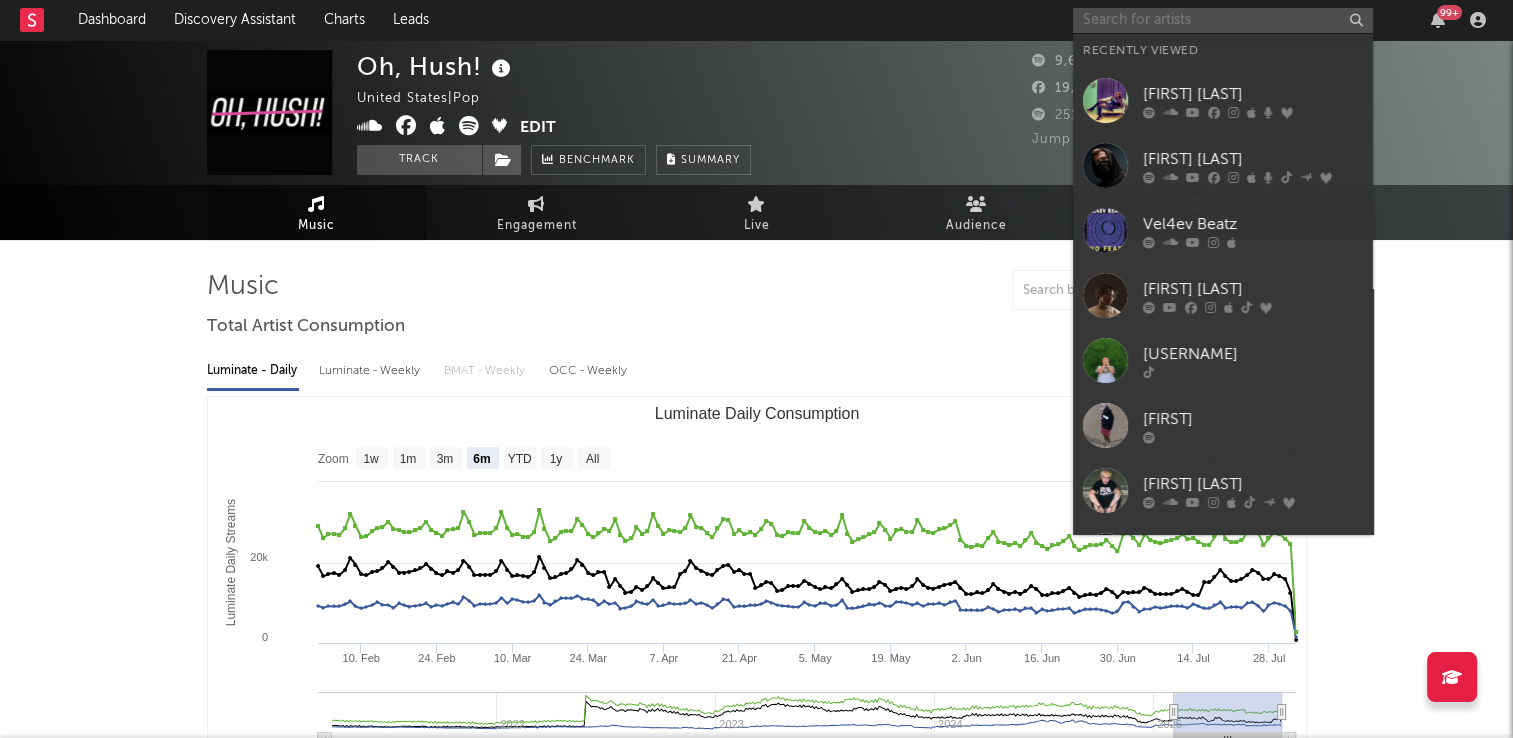 click at bounding box center [1223, 20] 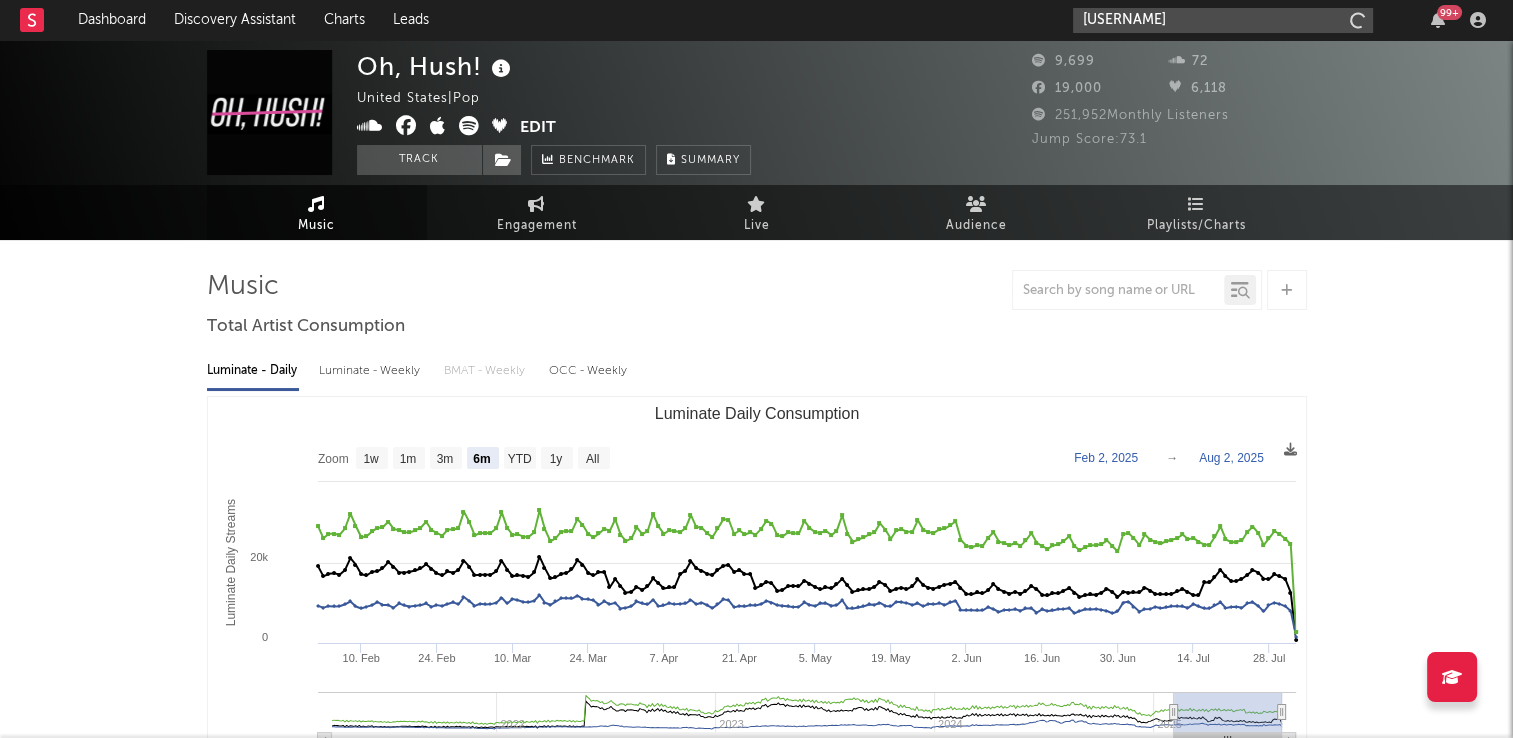 type on "[FIRST]" 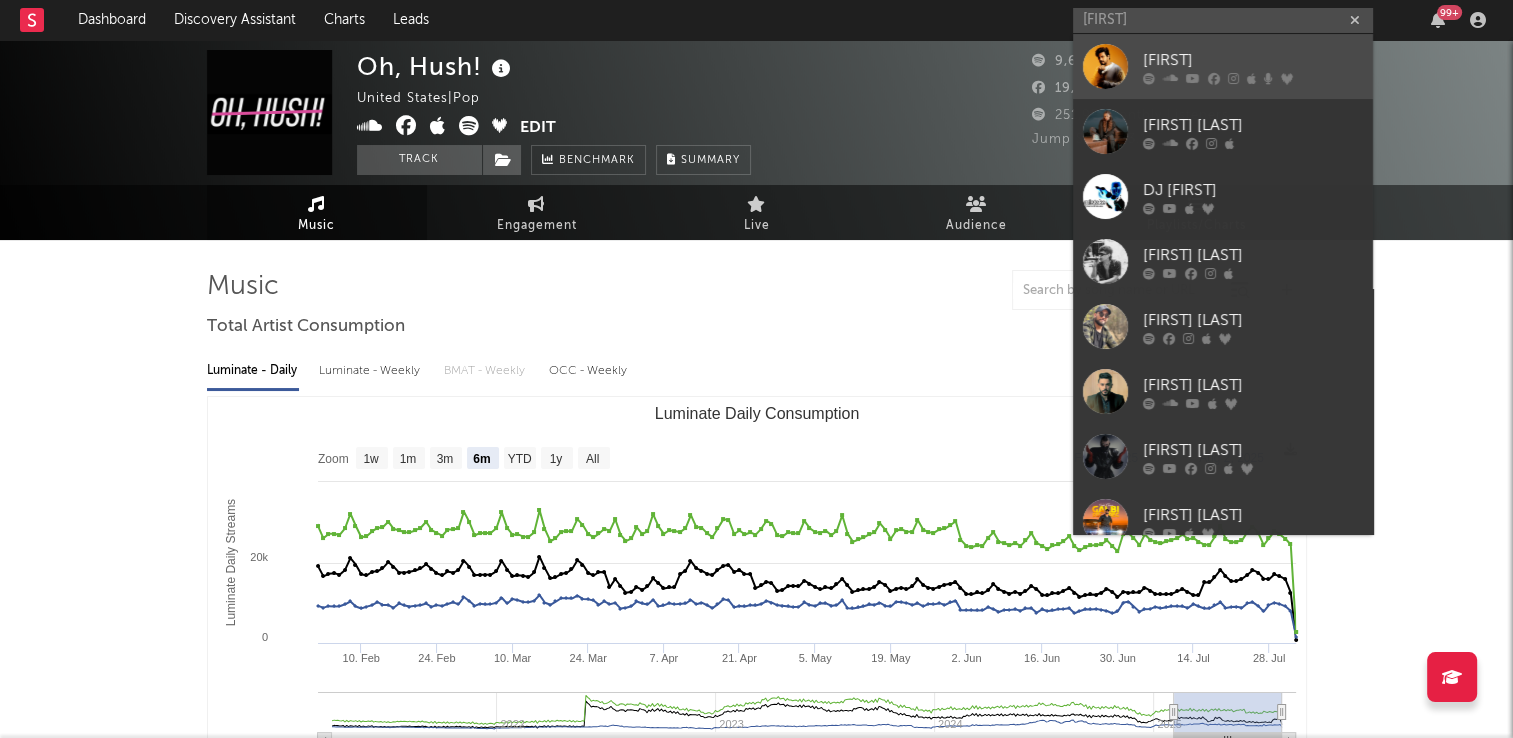click on "[FIRST]" at bounding box center (1253, 60) 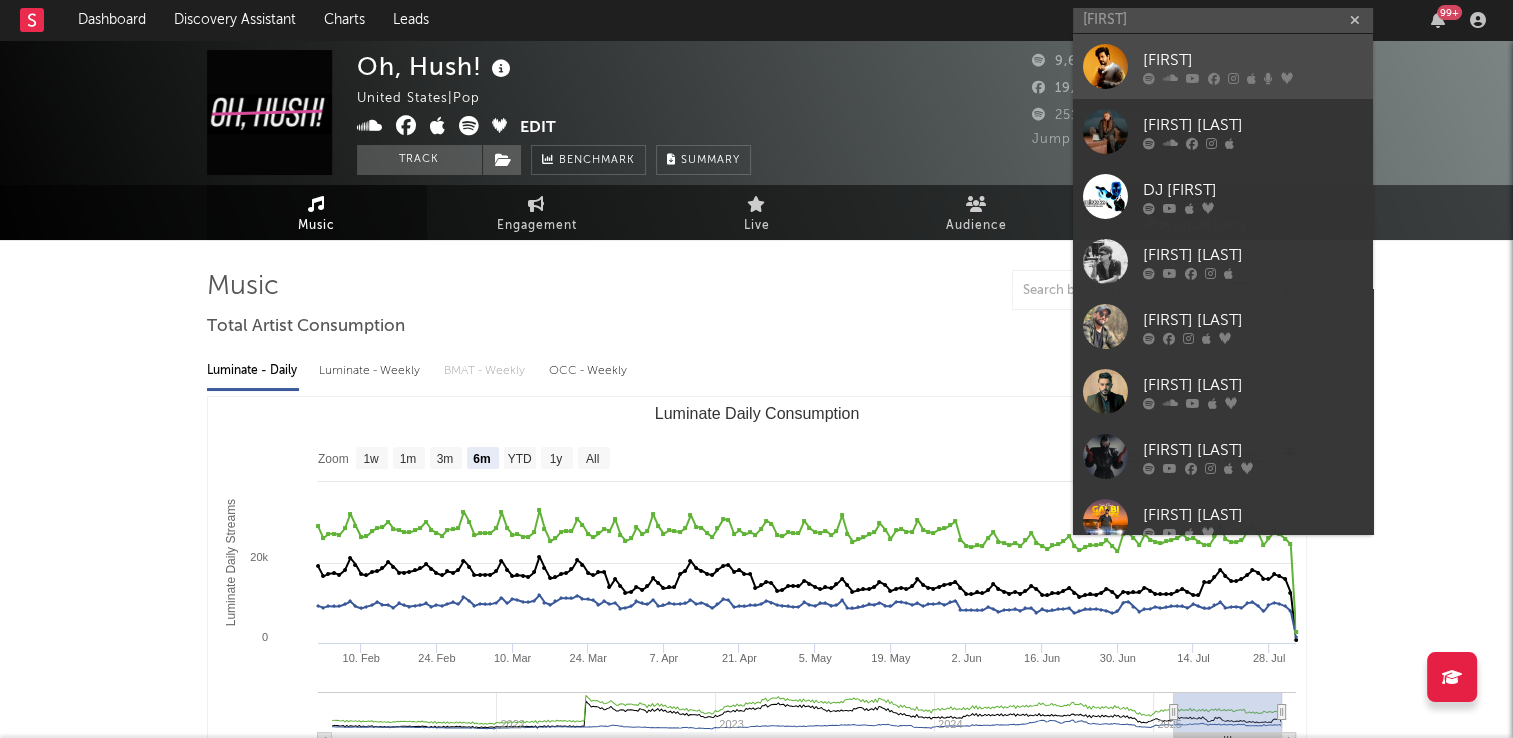 type 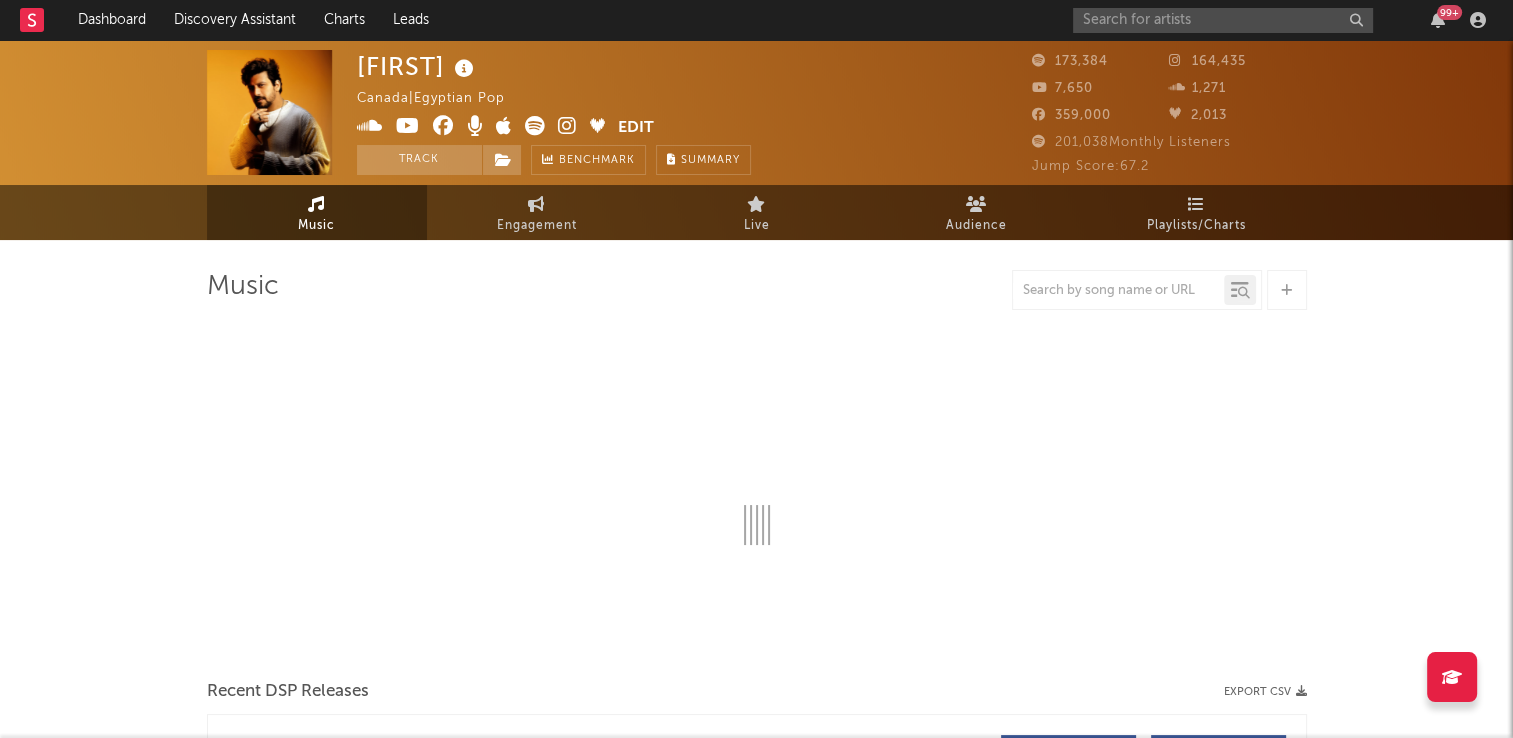 select on "6m" 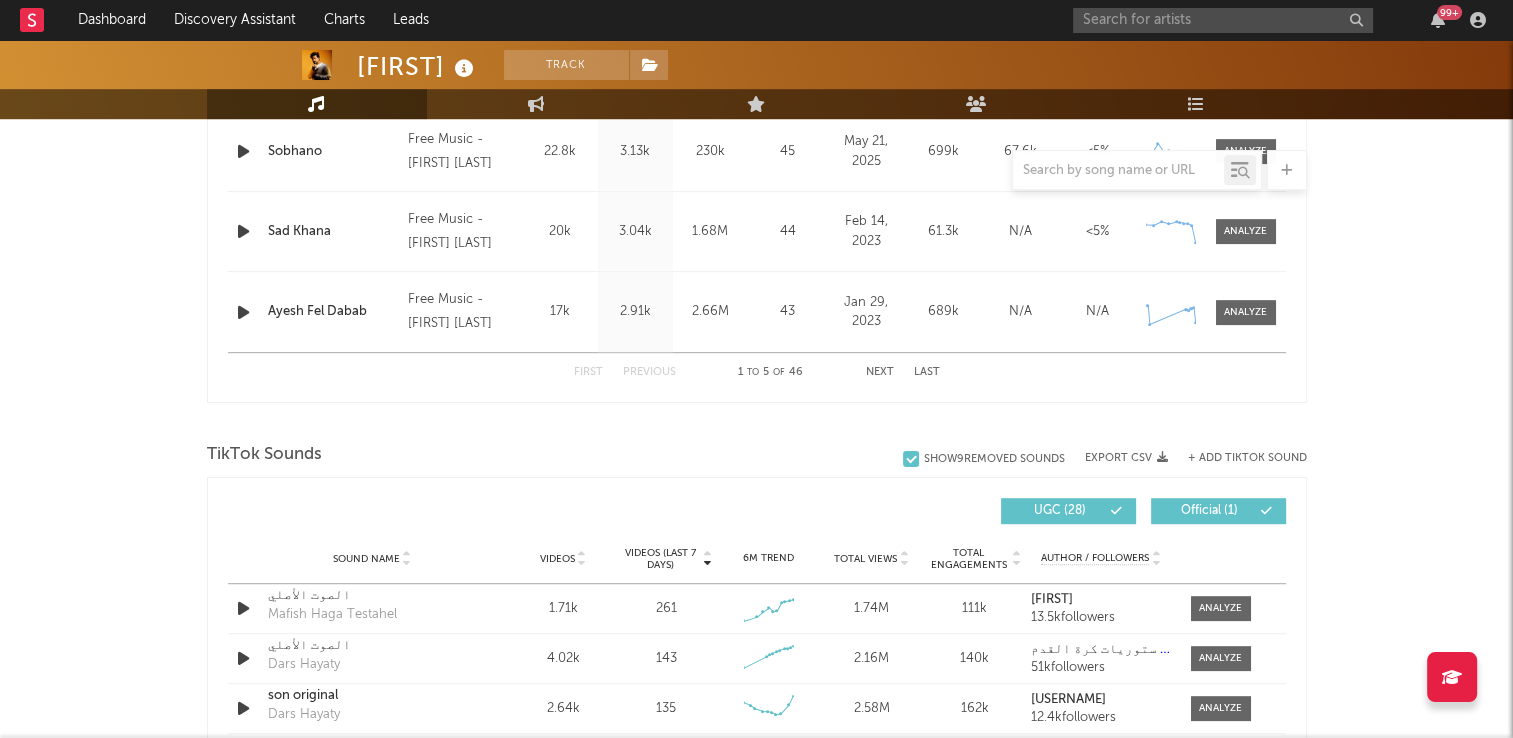 scroll, scrollTop: 900, scrollLeft: 0, axis: vertical 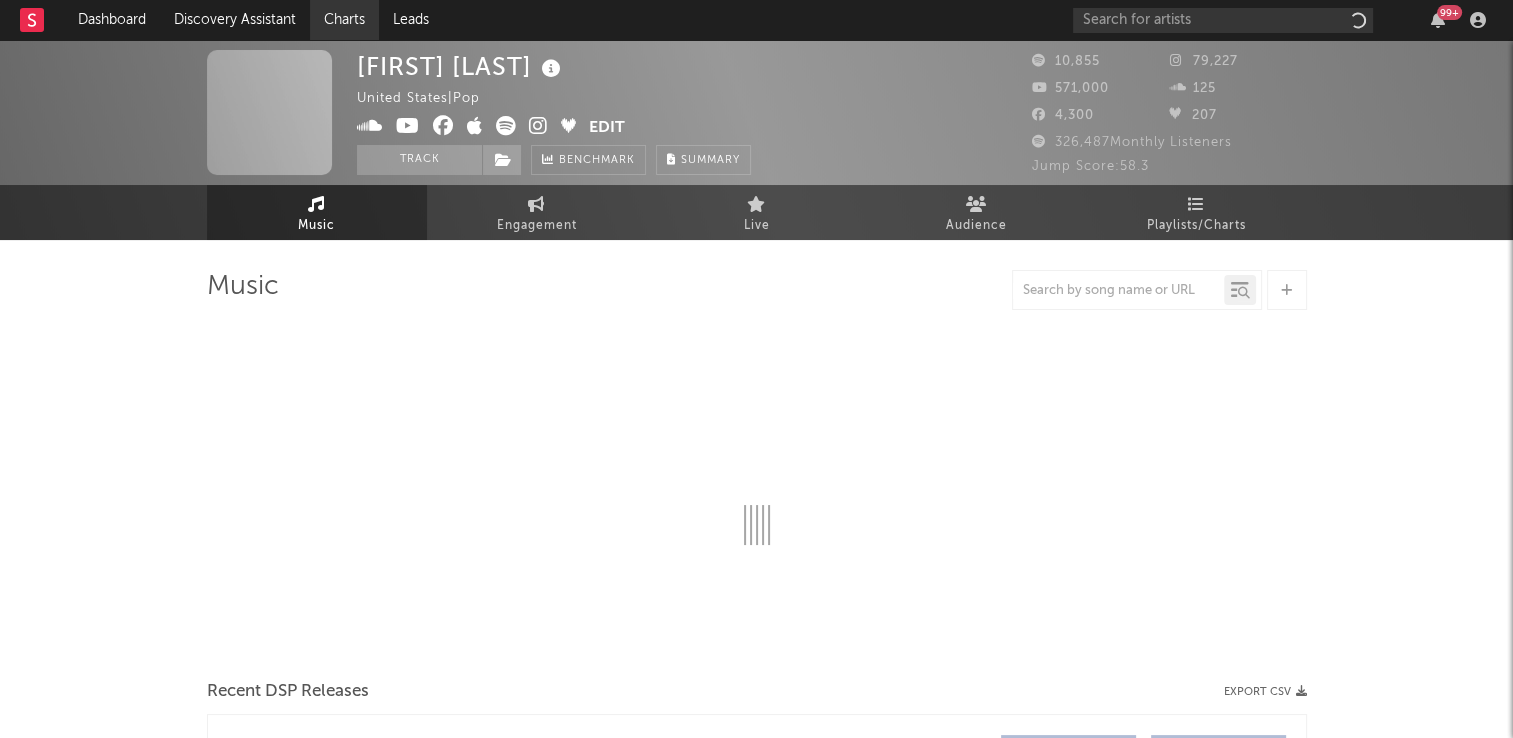 select on "6m" 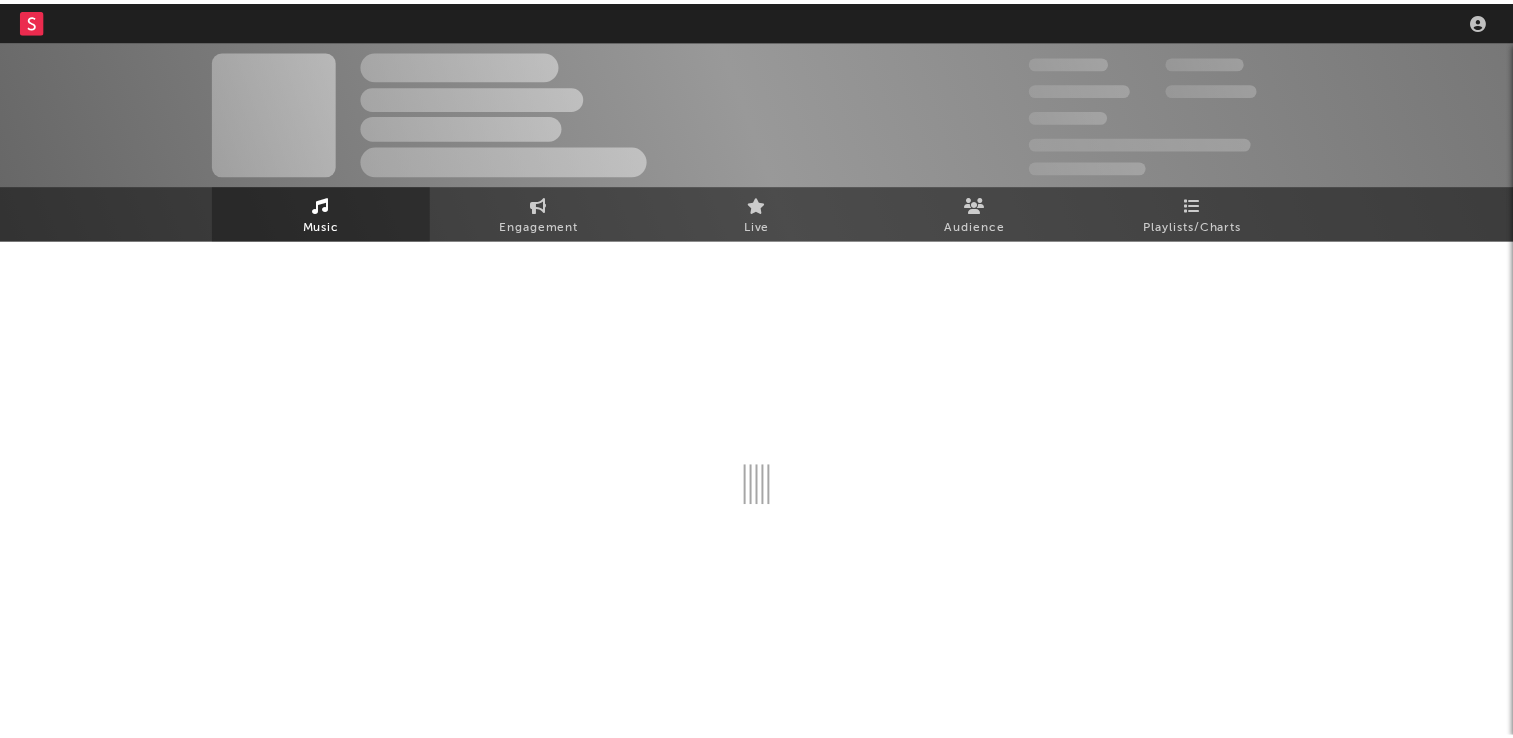 scroll, scrollTop: 0, scrollLeft: 0, axis: both 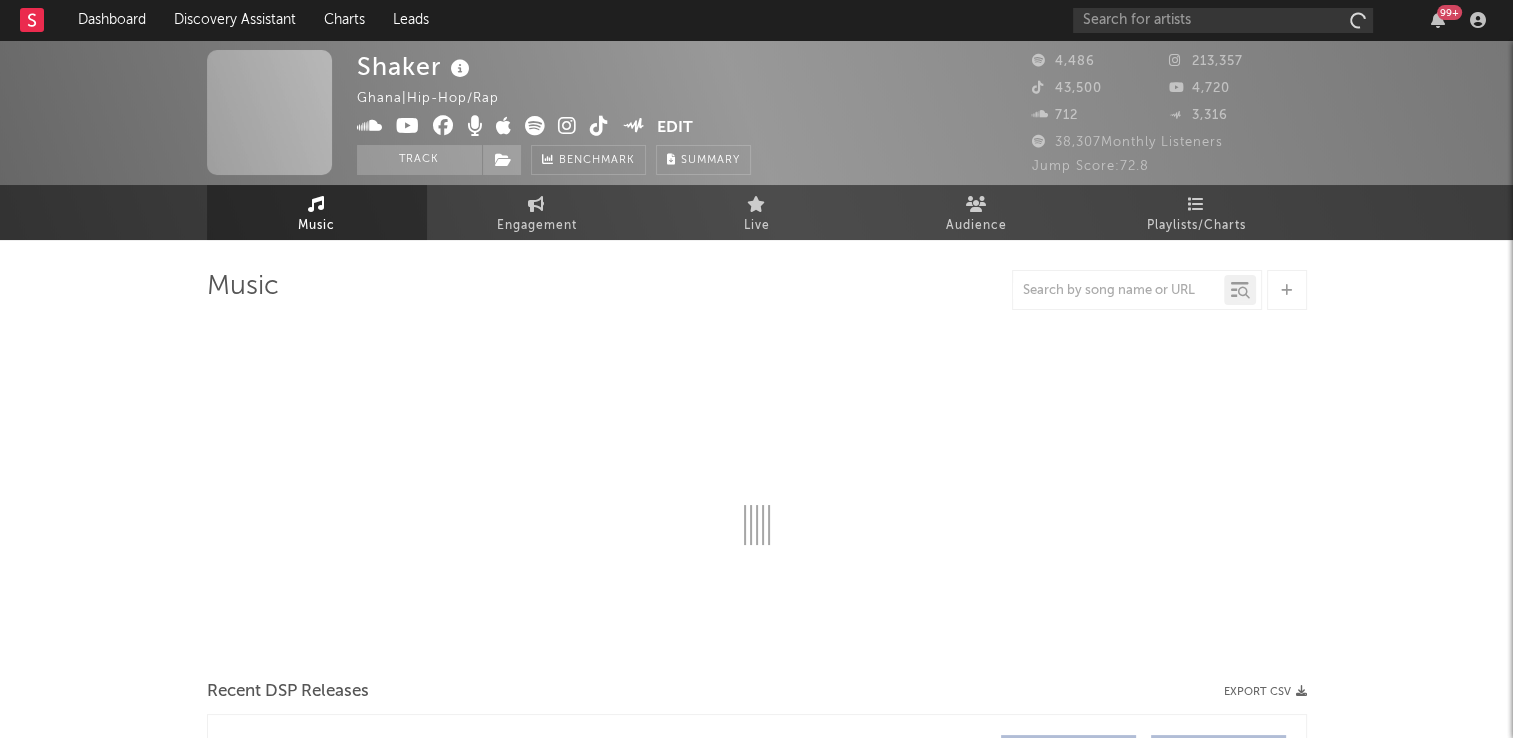 select on "6m" 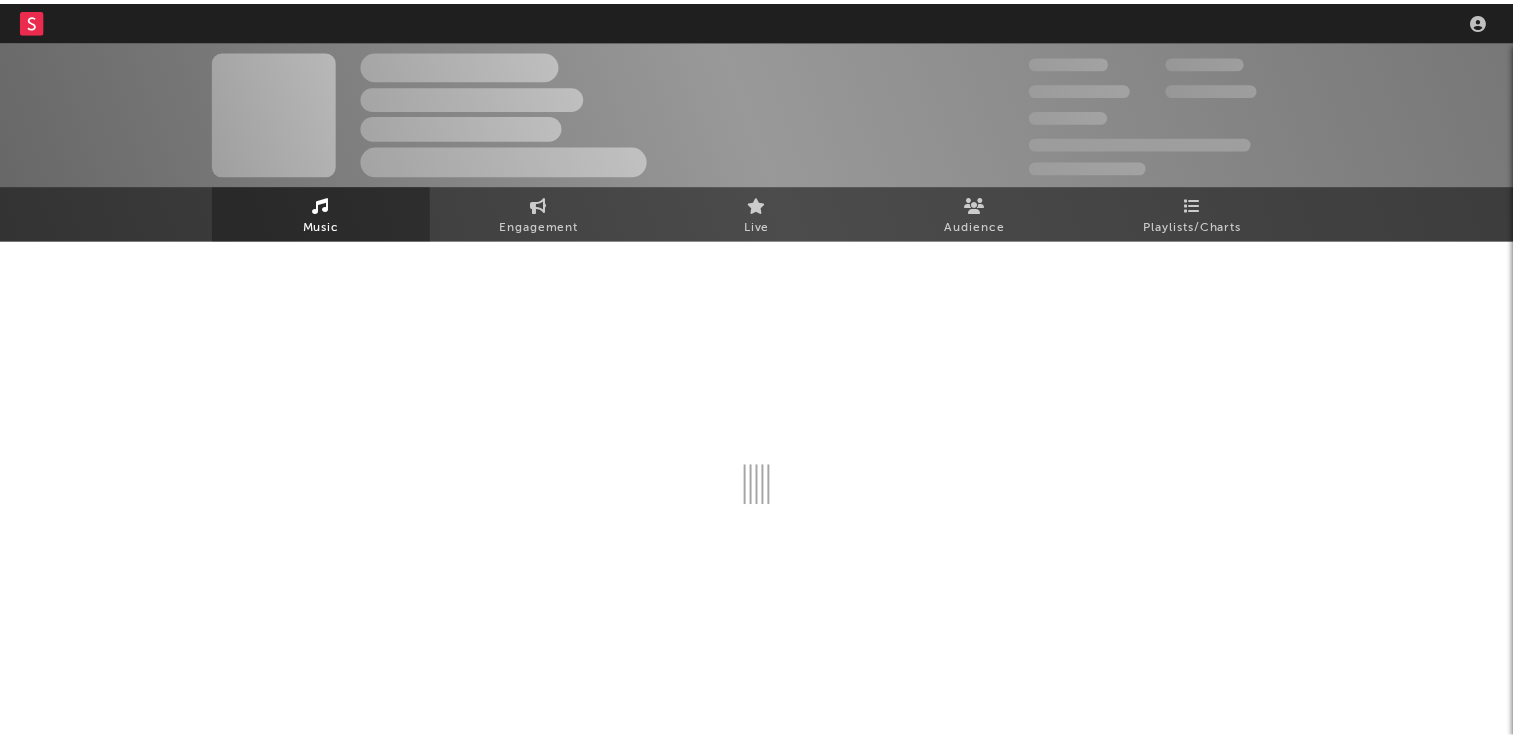 scroll, scrollTop: 0, scrollLeft: 0, axis: both 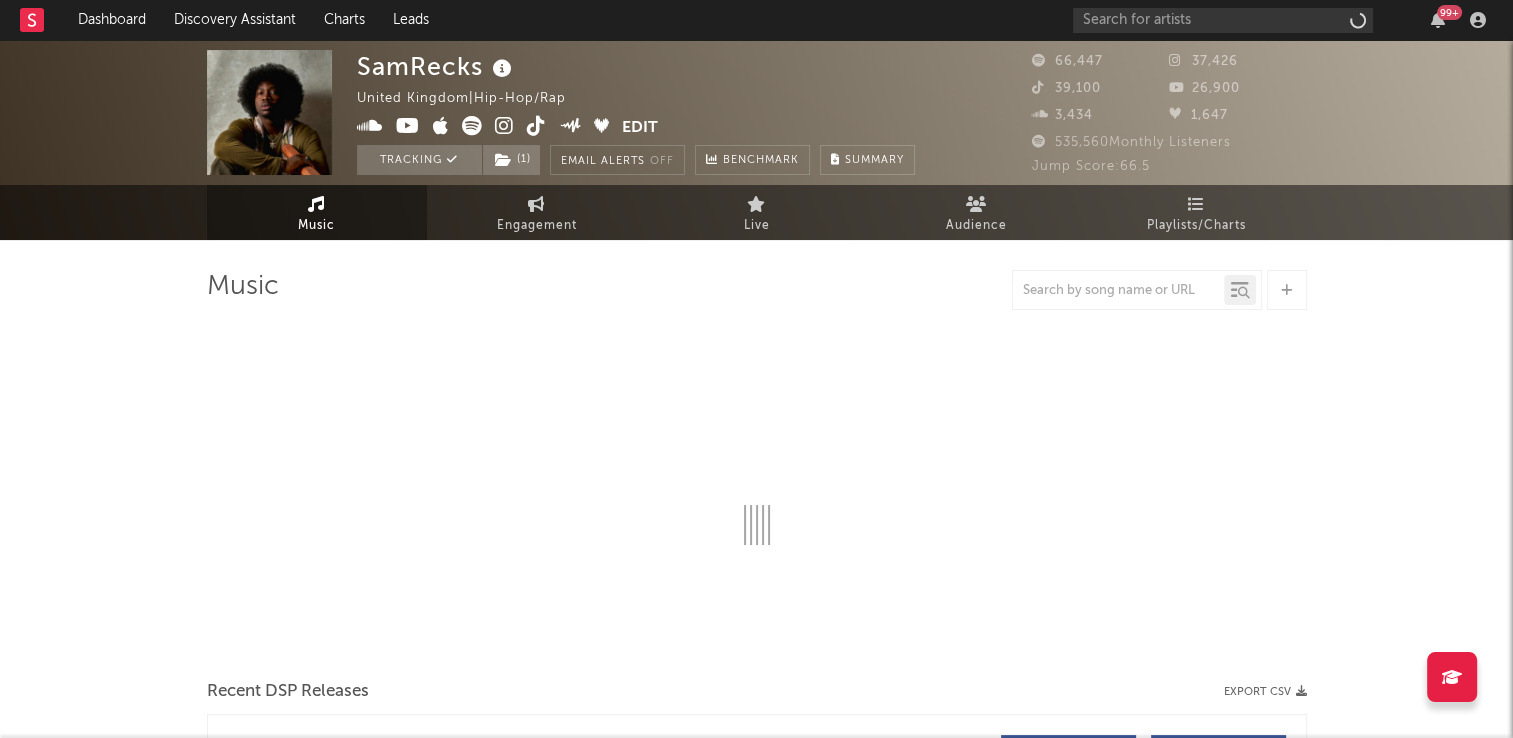 select on "6m" 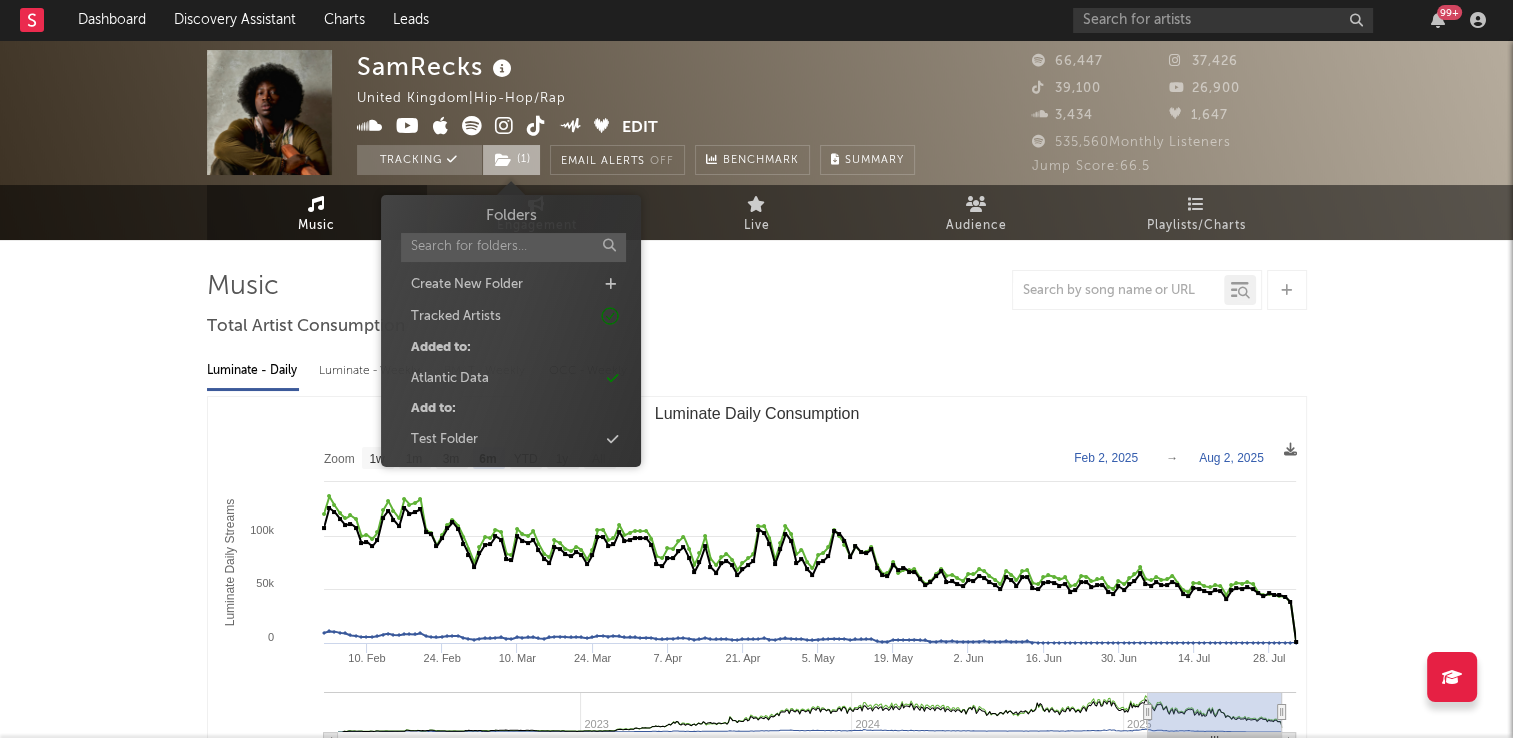 click at bounding box center [503, 160] 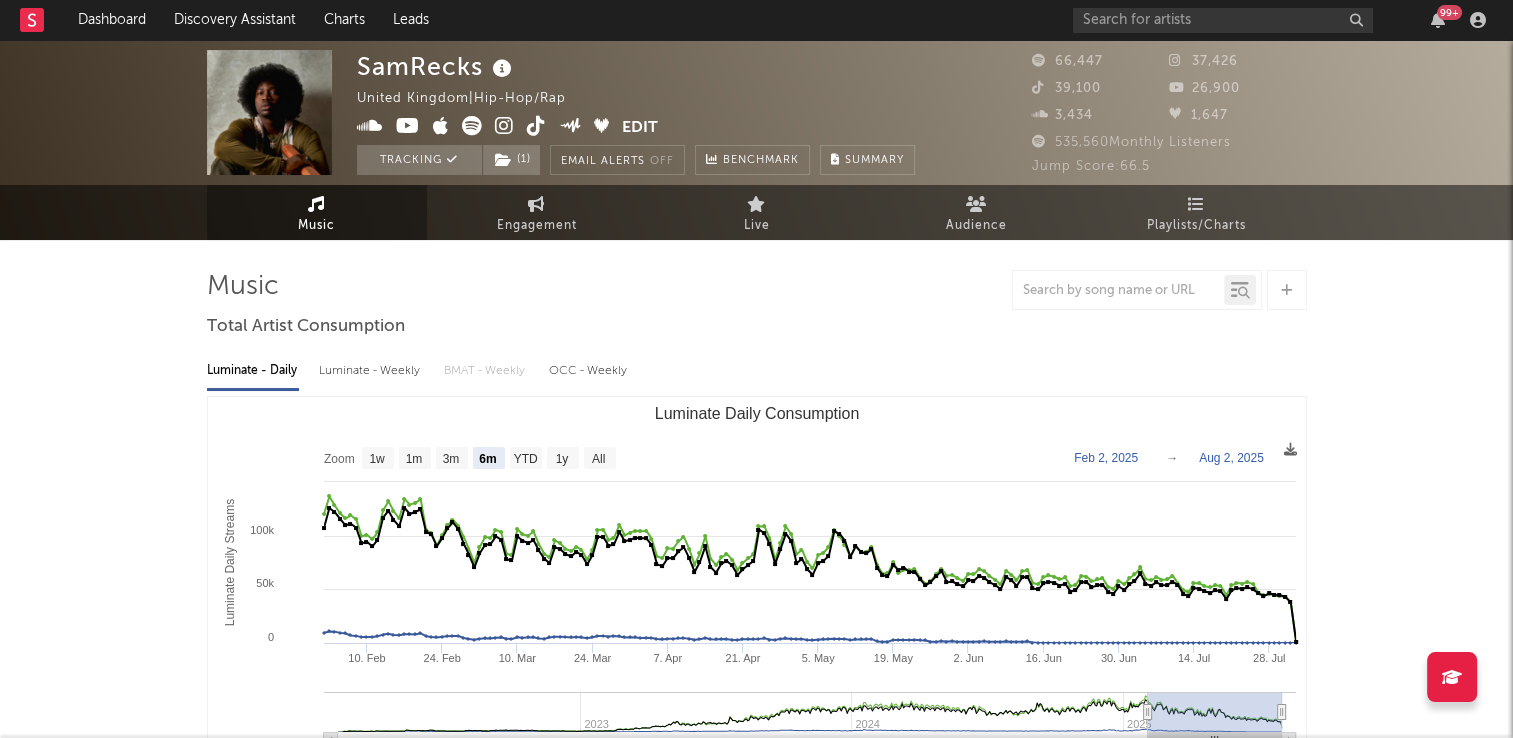 click on "Music Total Artist Consumption Luminate - Daily Luminate - Weekly BMAT - Weekly OCC - Weekly Zoom 1w 1m 3m 6m YTD 1y All 2025-02-02 2025-08-02 Created with Highcharts 10.3.3 Luminate Daily Streams Luminate Daily Consumption 10. Feb 24. Feb 10. Mar 24. Mar 7. Apr 21. Apr 5. May 19. May 2. Jun 16. Jun 30. Jun 14. Jul 28. Jul 2023 2024 2025 0 50k 100k 150k Zoom 1w 1m 3m 6m YTD 1y All Feb  2, 2025 → Aug  2, 2025 Global Streaming On-Demand Audio US Streaming On-Demand Audio Ex-US Streaming On-Demand Audio Recent DSP Releases Export CSV  Copyright Copyright 7 Day Spotify Plays Last Day Spotify Plays ATD Spotify Plays Spotify Popularity Released Global ATD Audio Streams Global Rolling 7D Audio Streams Estimated % Playlist Streams Last Day Spotify Popularity Streams / 7d Growth Originals   ( 45 ) Features   ( 11 ) Name Copyright Label Album Names Composer Names 7 Day Spotify Plays Last Day Spotify Plays ATD Spotify Plays Spotify Popularity Total US Streams Total US SES Total UK Streams Total UK Audio Streams Name" at bounding box center (757, 1590) 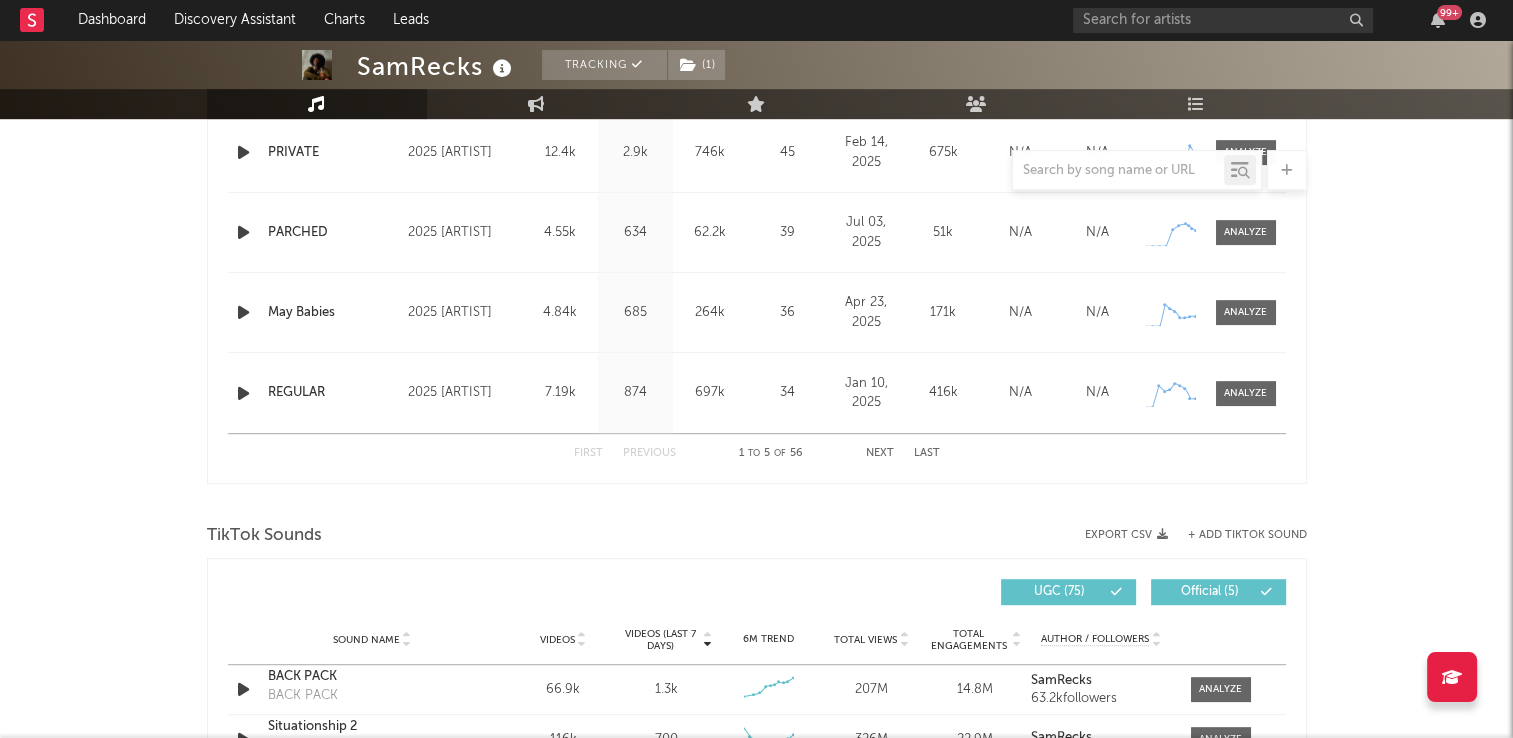 scroll, scrollTop: 800, scrollLeft: 0, axis: vertical 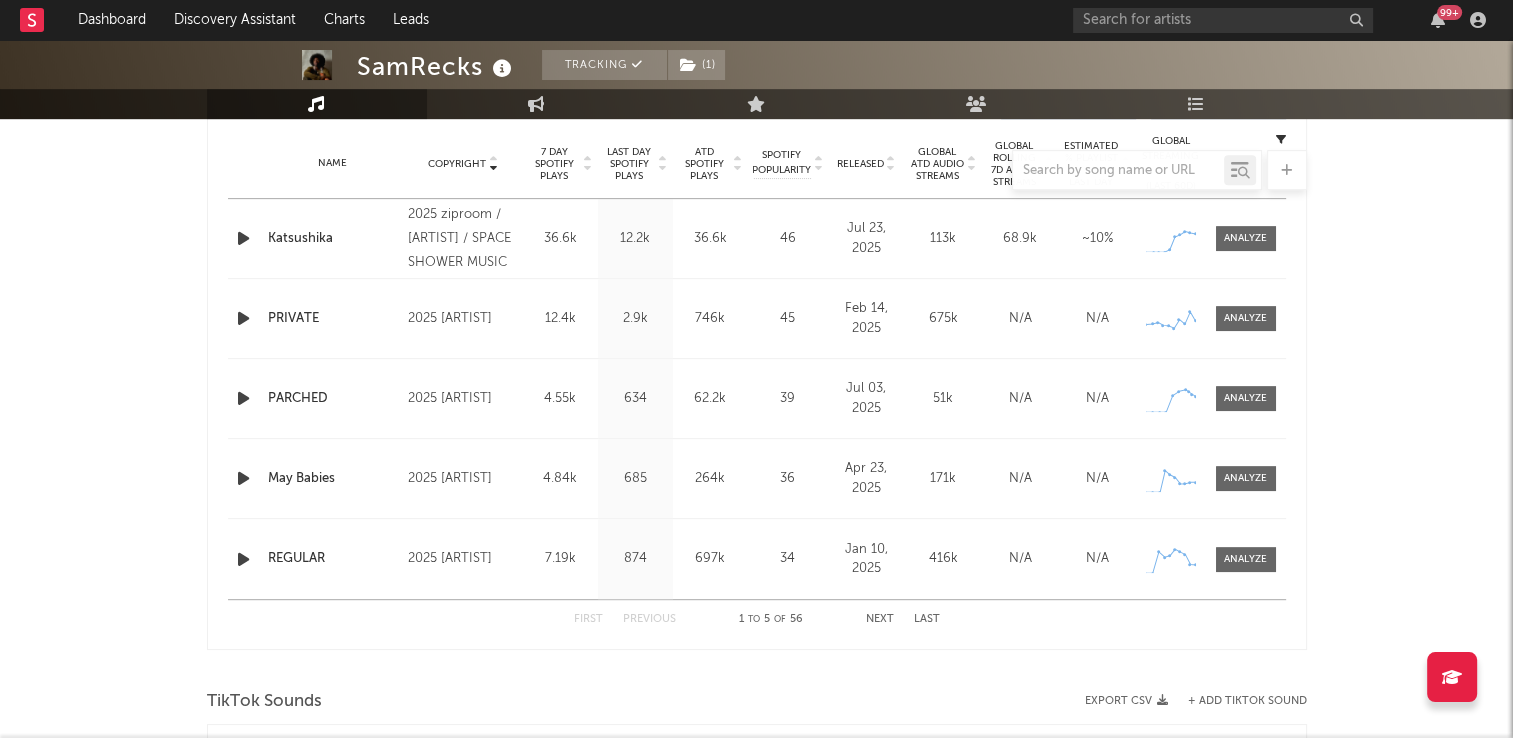 click on "Next" at bounding box center (880, 619) 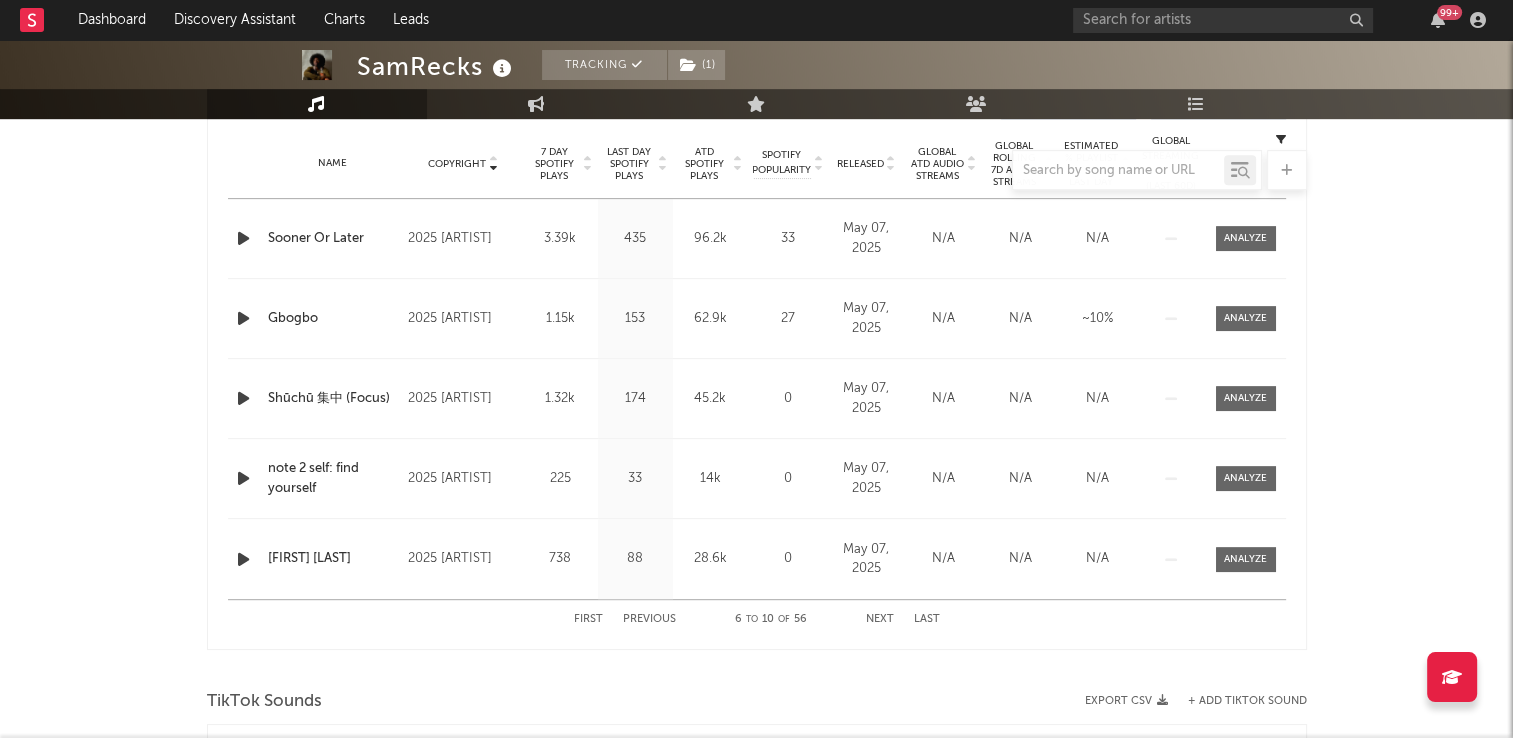 click on "Next" at bounding box center (880, 619) 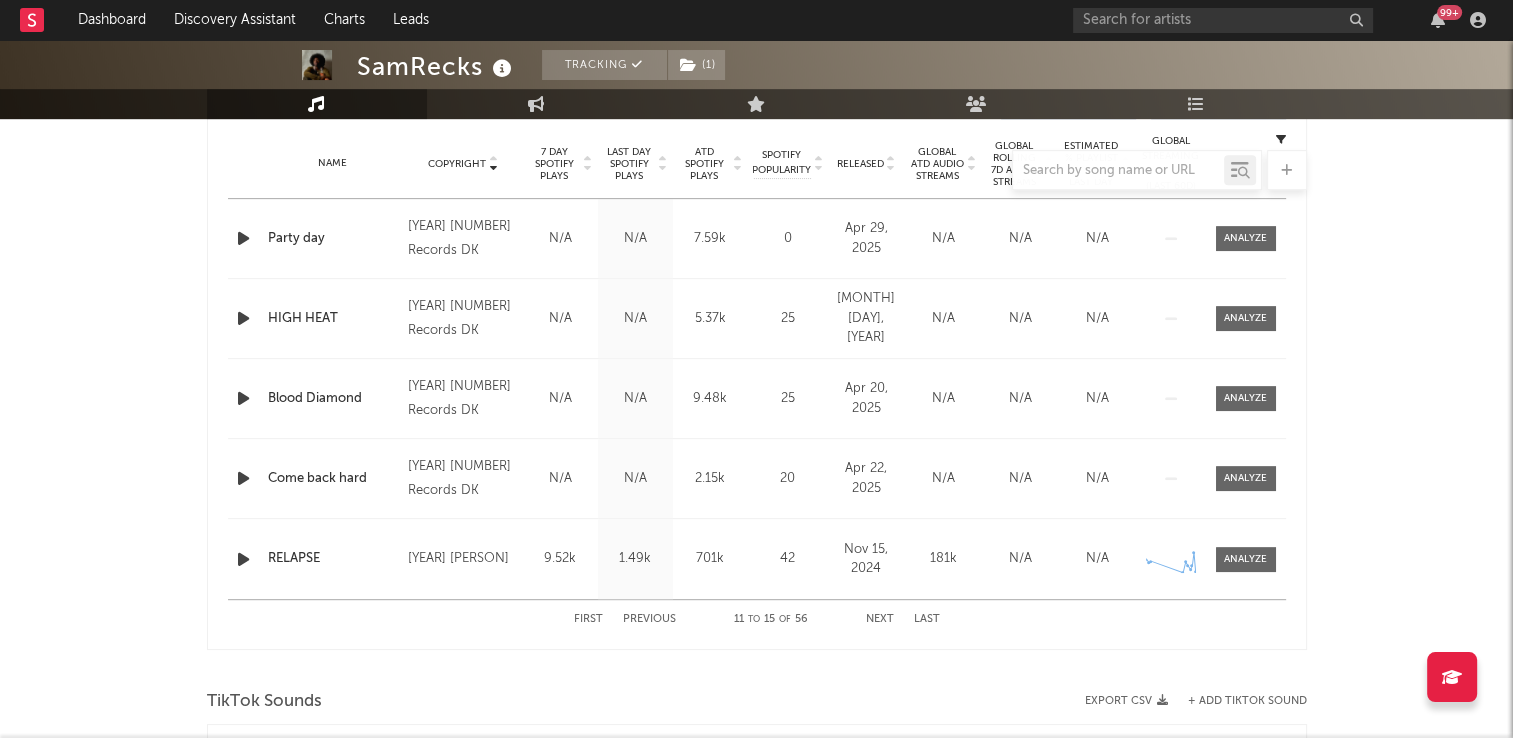 click on "Next" at bounding box center [880, 619] 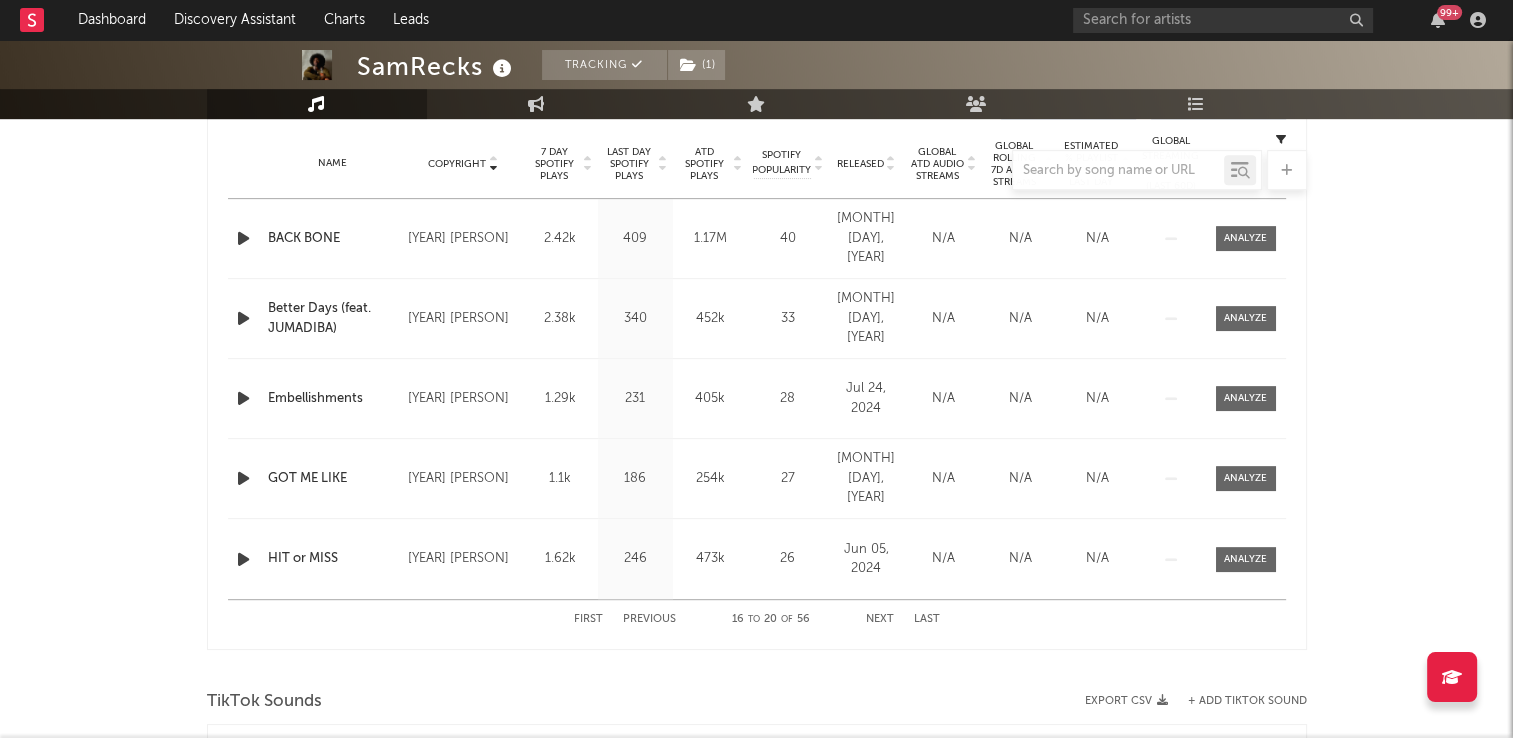 click on "Next" at bounding box center [880, 619] 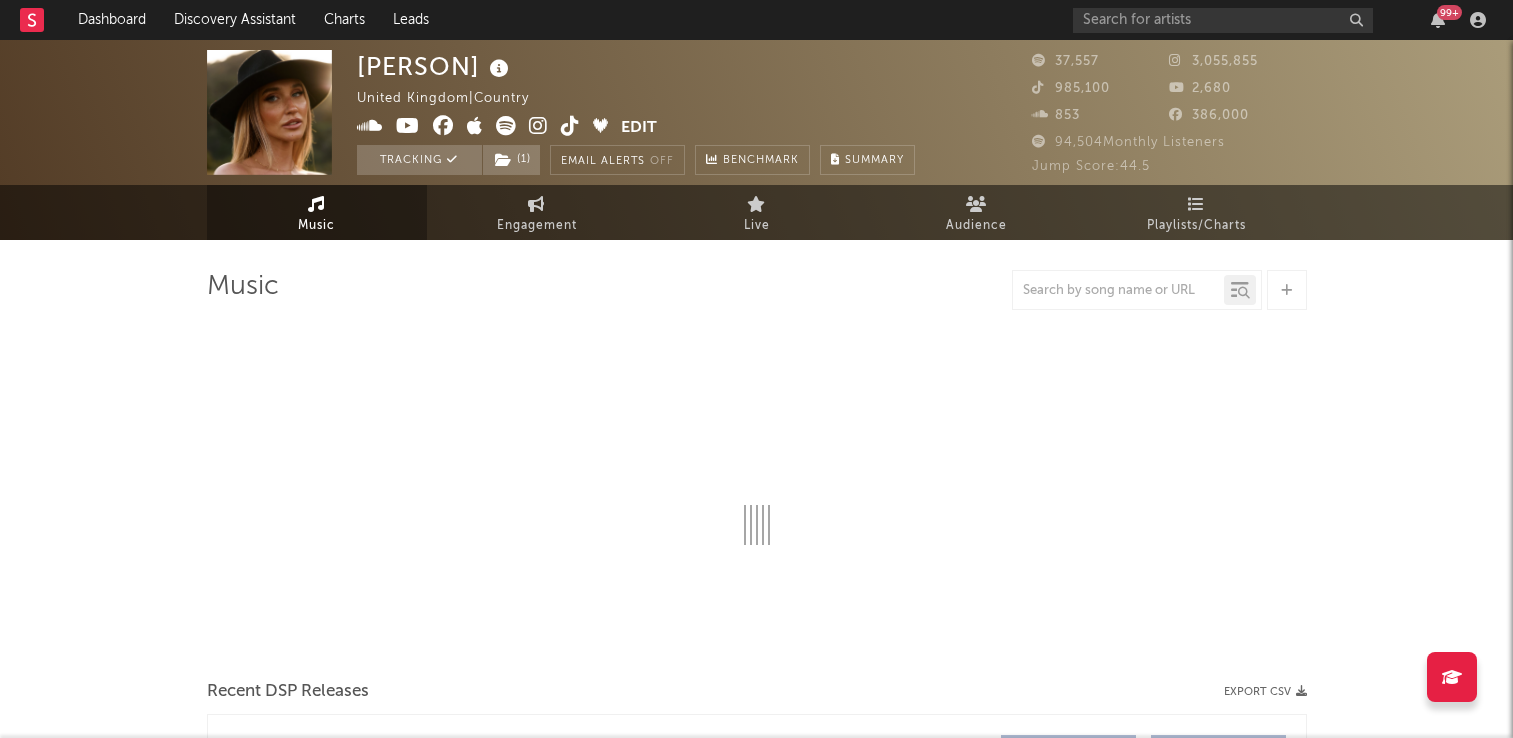 scroll, scrollTop: 0, scrollLeft: 0, axis: both 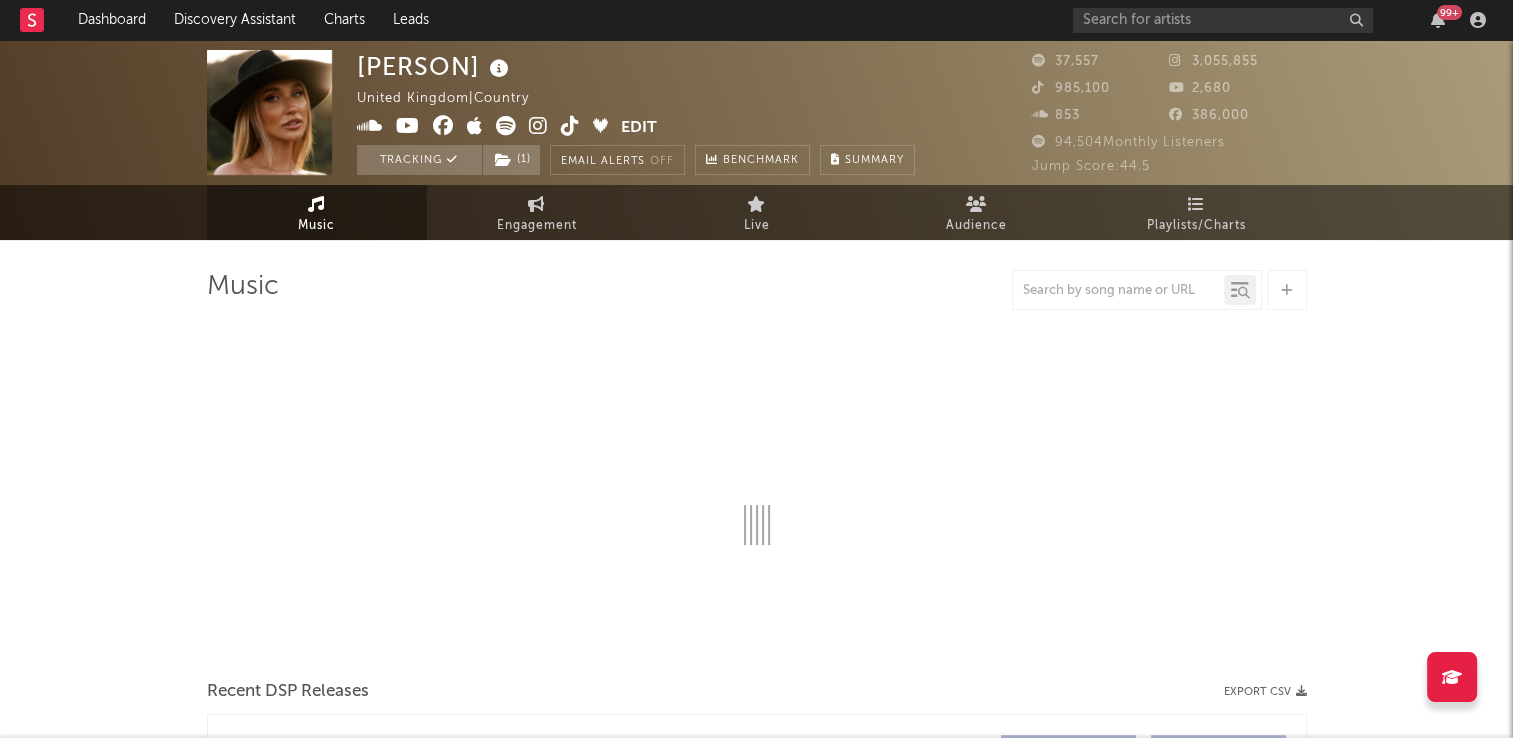select on "6m" 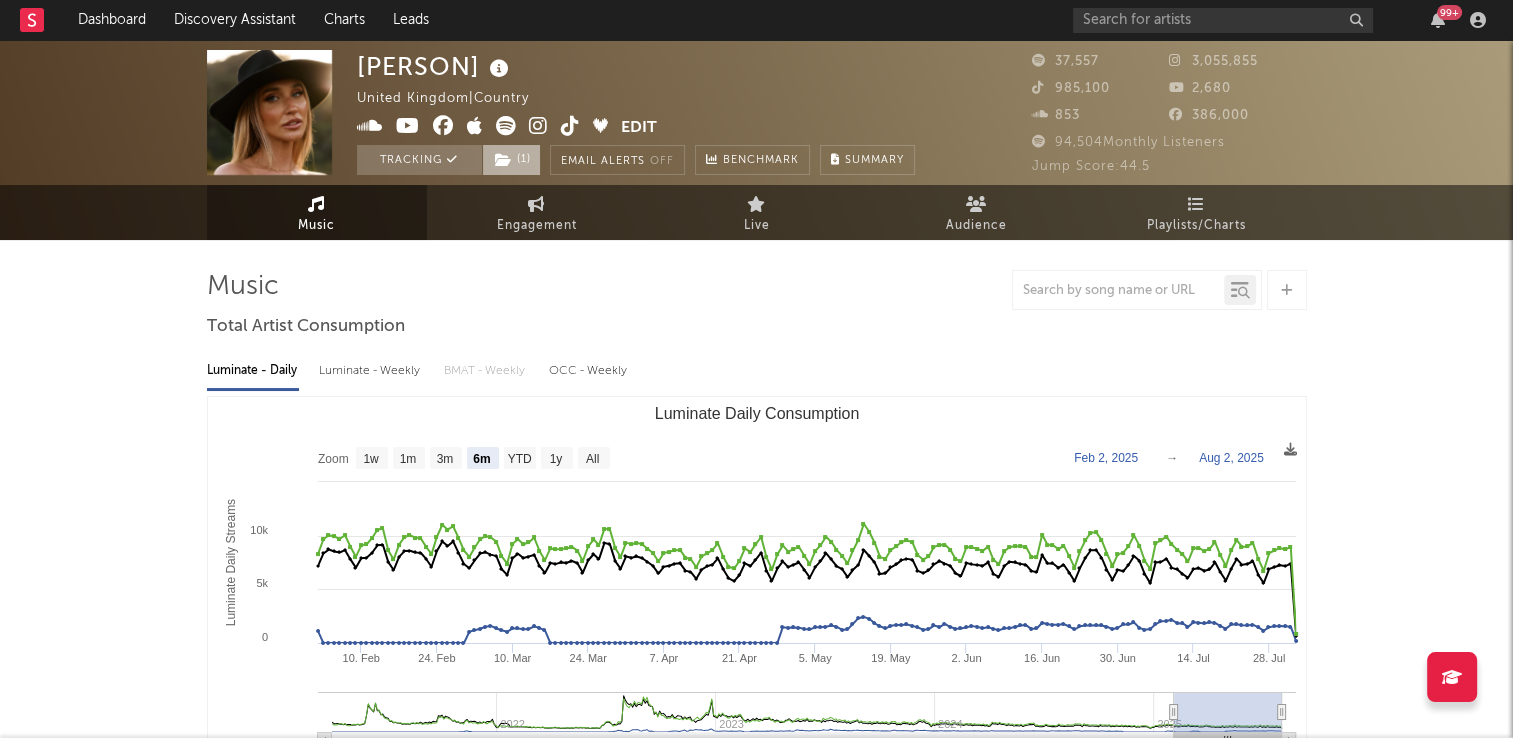 click at bounding box center [503, 160] 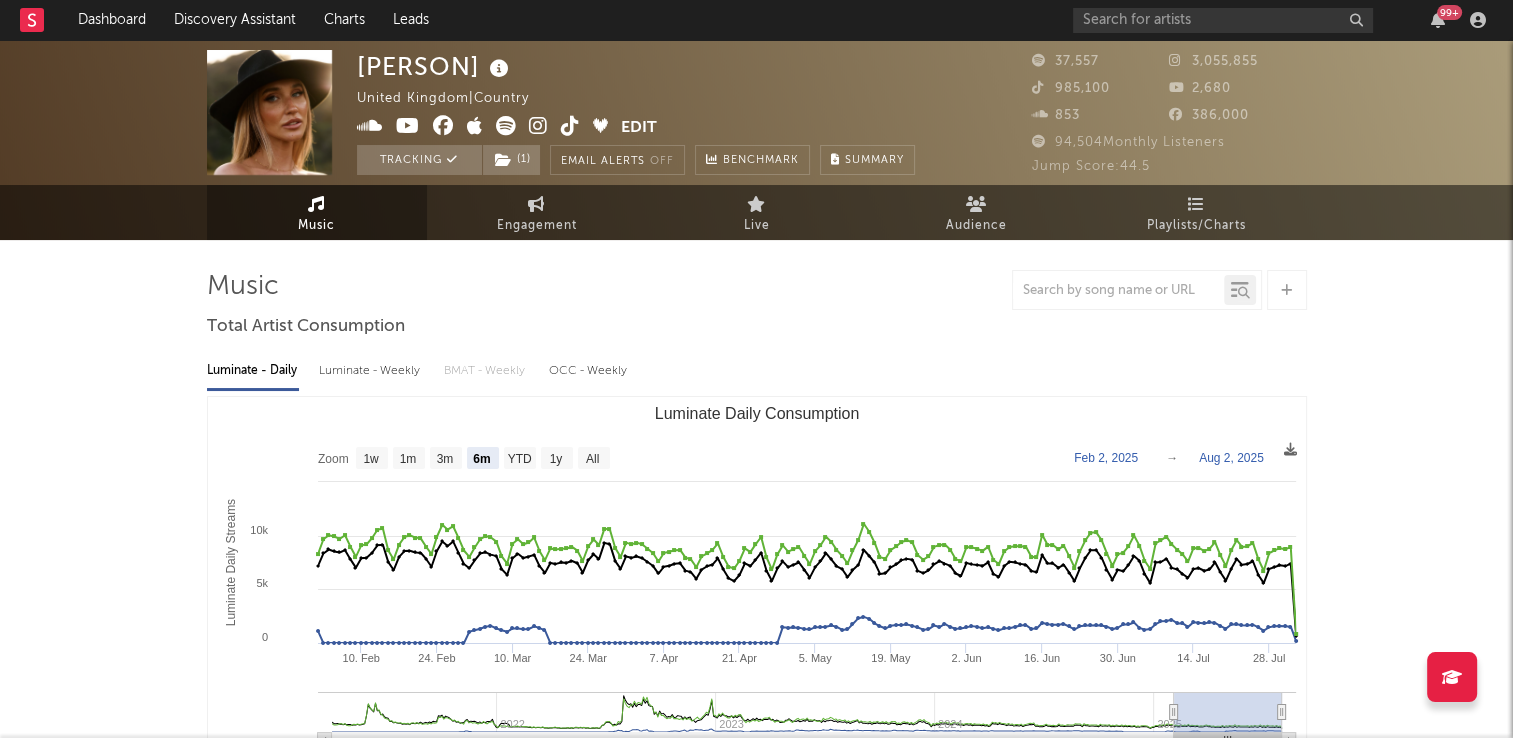 click on "Music Total Artist Consumption Luminate - Daily Luminate - Weekly BMAT - Weekly OCC - Weekly Zoom 1w 1m 3m 6m YTD 1y All 2025-02-02 2025-08-02 Created with Highcharts 10.3.3 Luminate Daily Streams Luminate Daily Consumption 10. Feb 24. Feb 10. Mar 24. Mar 7. Apr 21. Apr 5. May 19. May 2. Jun 16. Jun 30. Jun 14. Jul 28. Jul 2022 2023 2024 2025 0 10k 5k 15k Zoom 1w 1m 3m 6m YTD 1y All Feb  2, 2025 → Aug  2, 2025 US Streaming On-Demand Audio Ex-US Streaming On-Demand Audio Global Streaming On-Demand Audio Recent DSP Releases Export CSV  Copyright Copyright 7 Day Spotify Plays Last Day Spotify Plays ATD Spotify Plays Spotify Popularity Released Global ATD Audio Streams Global Rolling 7D Audio Streams Estimated % Playlist Streams Last Day Spotify Popularity Streams / 7d Growth Originals   ( 50 ) Features   ( 0 ) Name Copyright Label Album Names Composer Names 7 Day Spotify Plays Last Day Spotify Plays ATD Spotify Plays Spotify Popularity Total US Streams Total US SES Total UK Streams Total UK Audio Streams 331" at bounding box center (757, 1590) 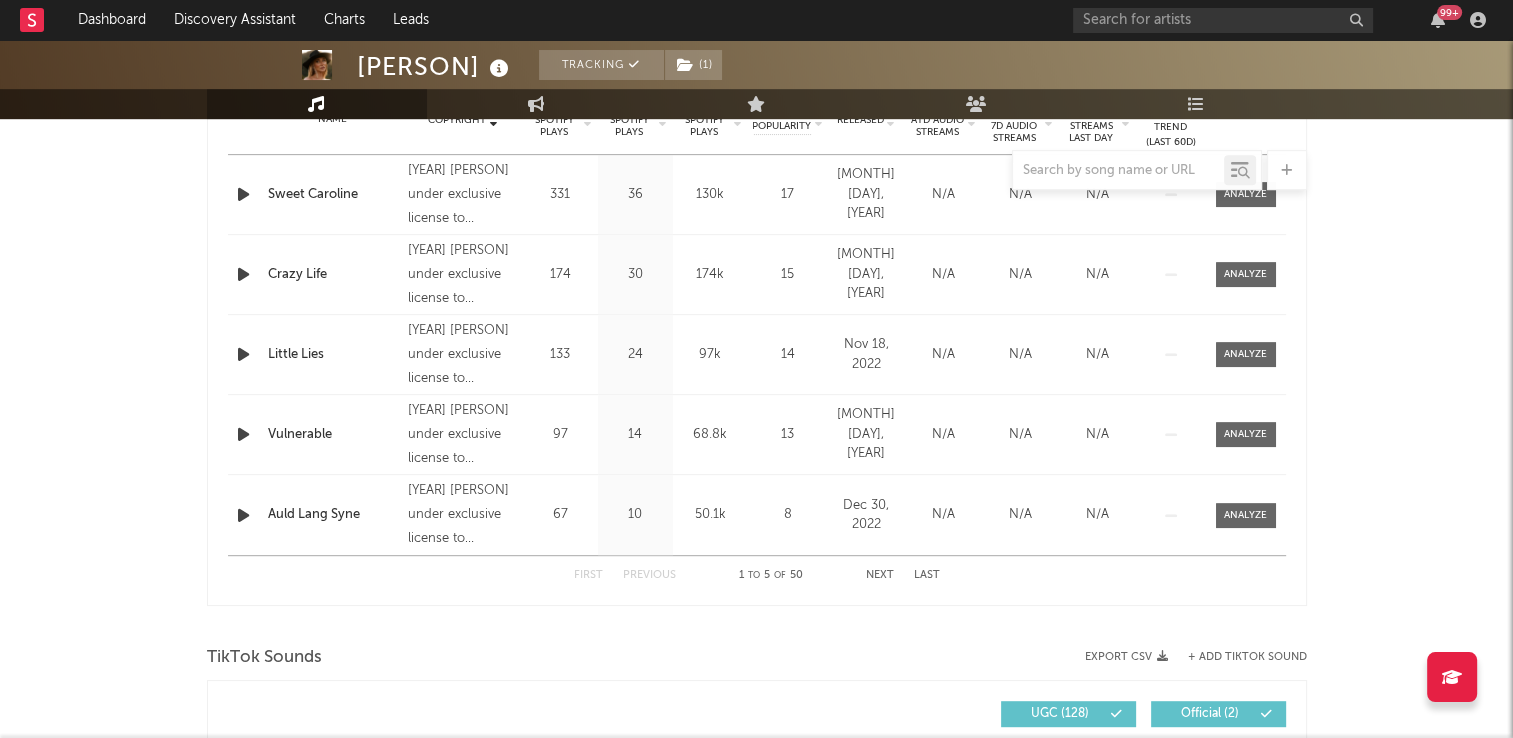 scroll, scrollTop: 800, scrollLeft: 0, axis: vertical 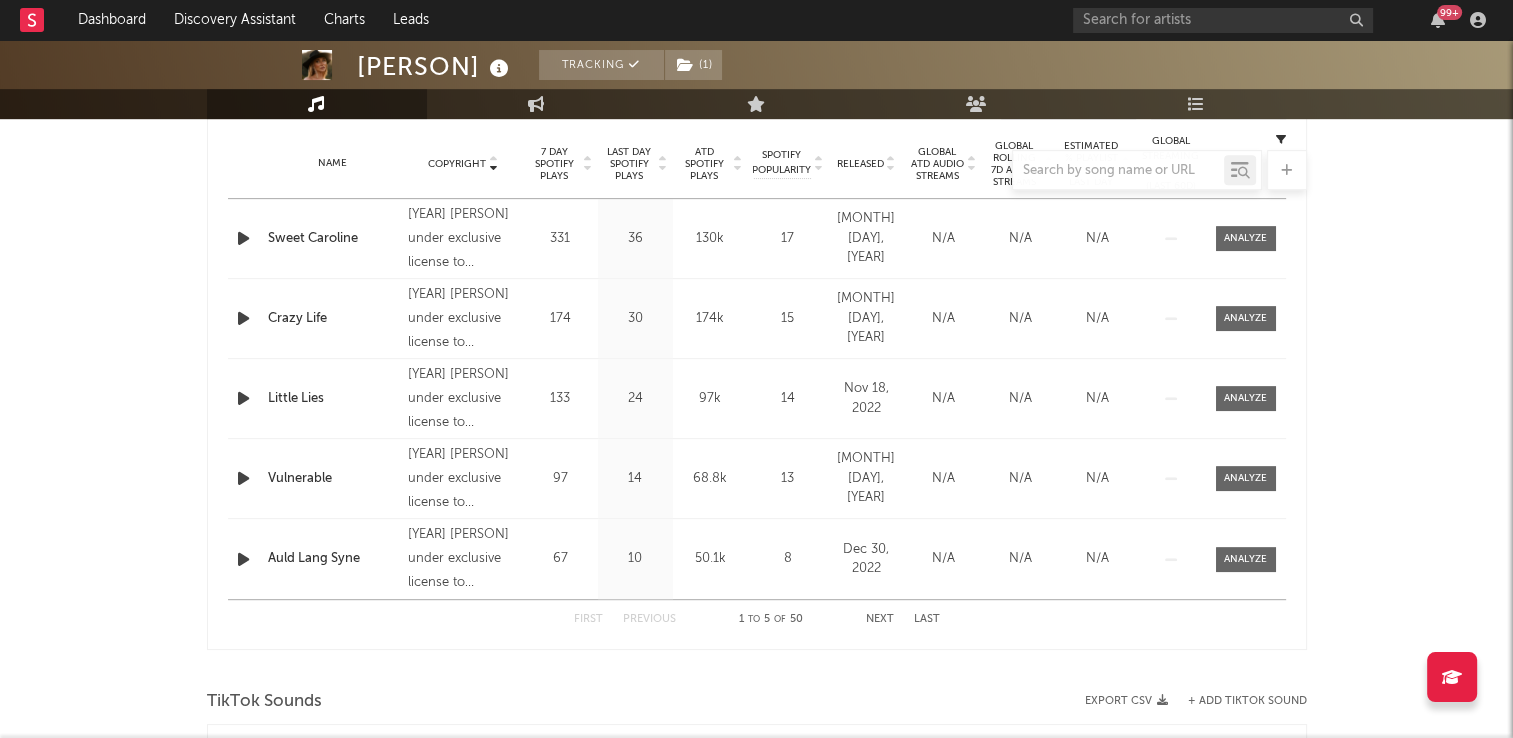 click on "Next" at bounding box center (880, 619) 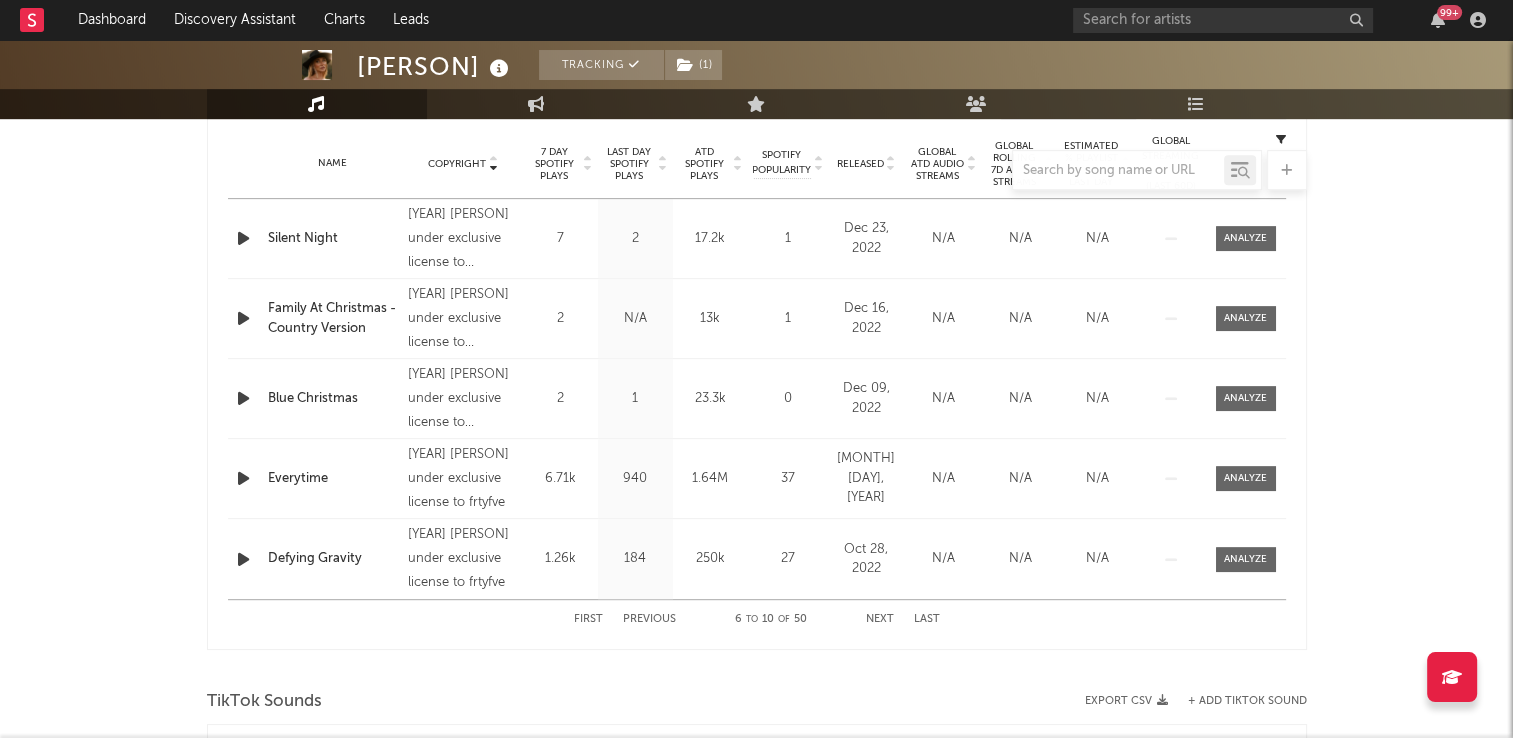 click on "Next" at bounding box center [880, 619] 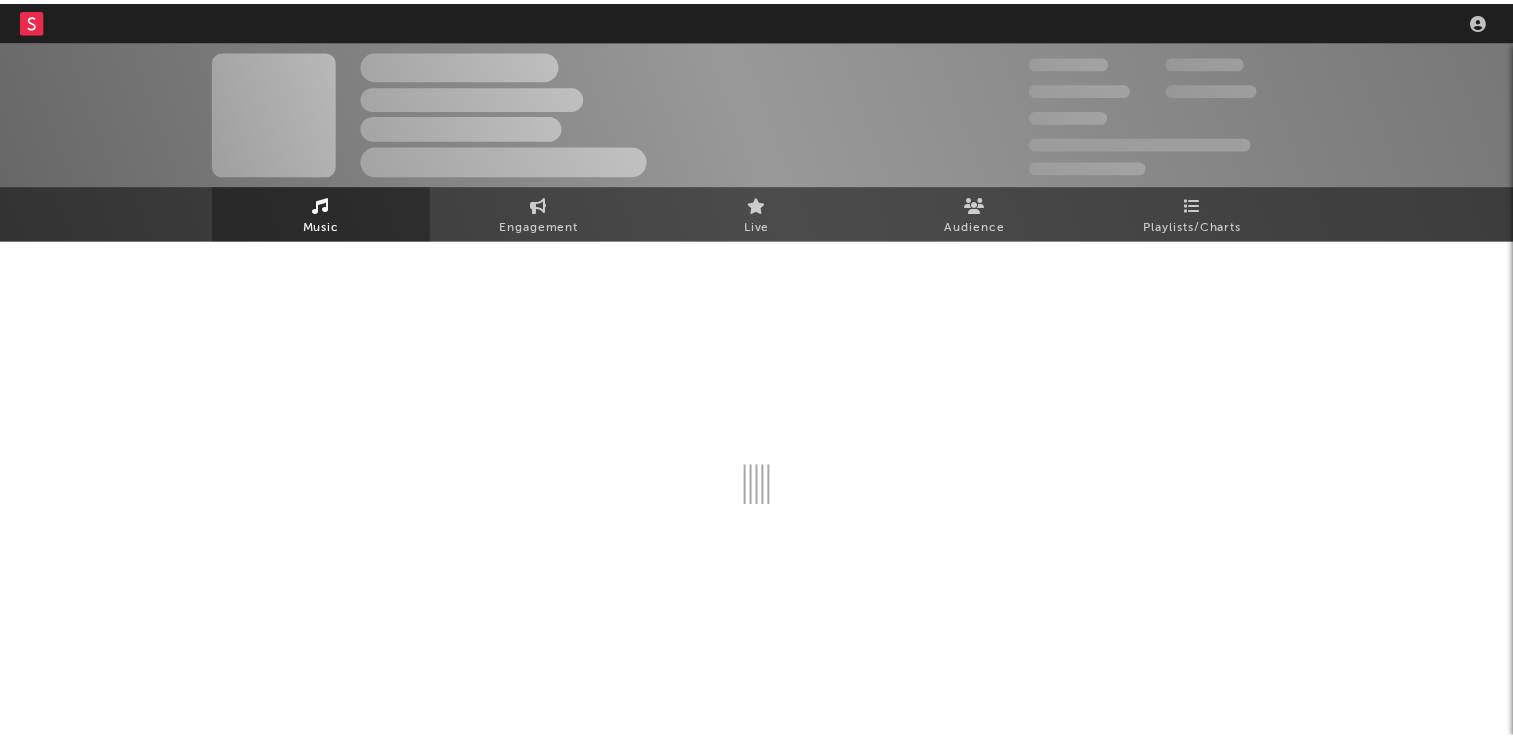 scroll, scrollTop: 0, scrollLeft: 0, axis: both 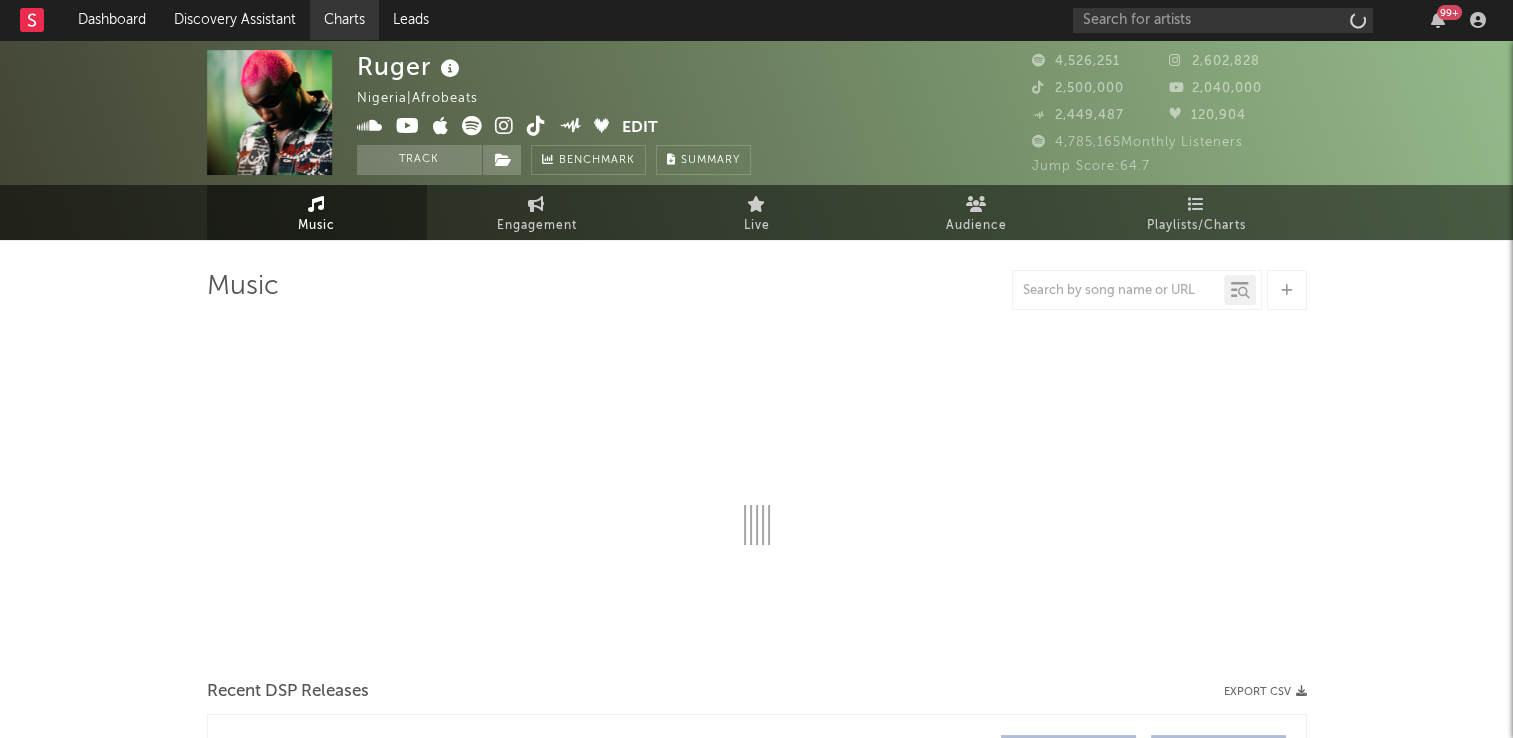 select on "6m" 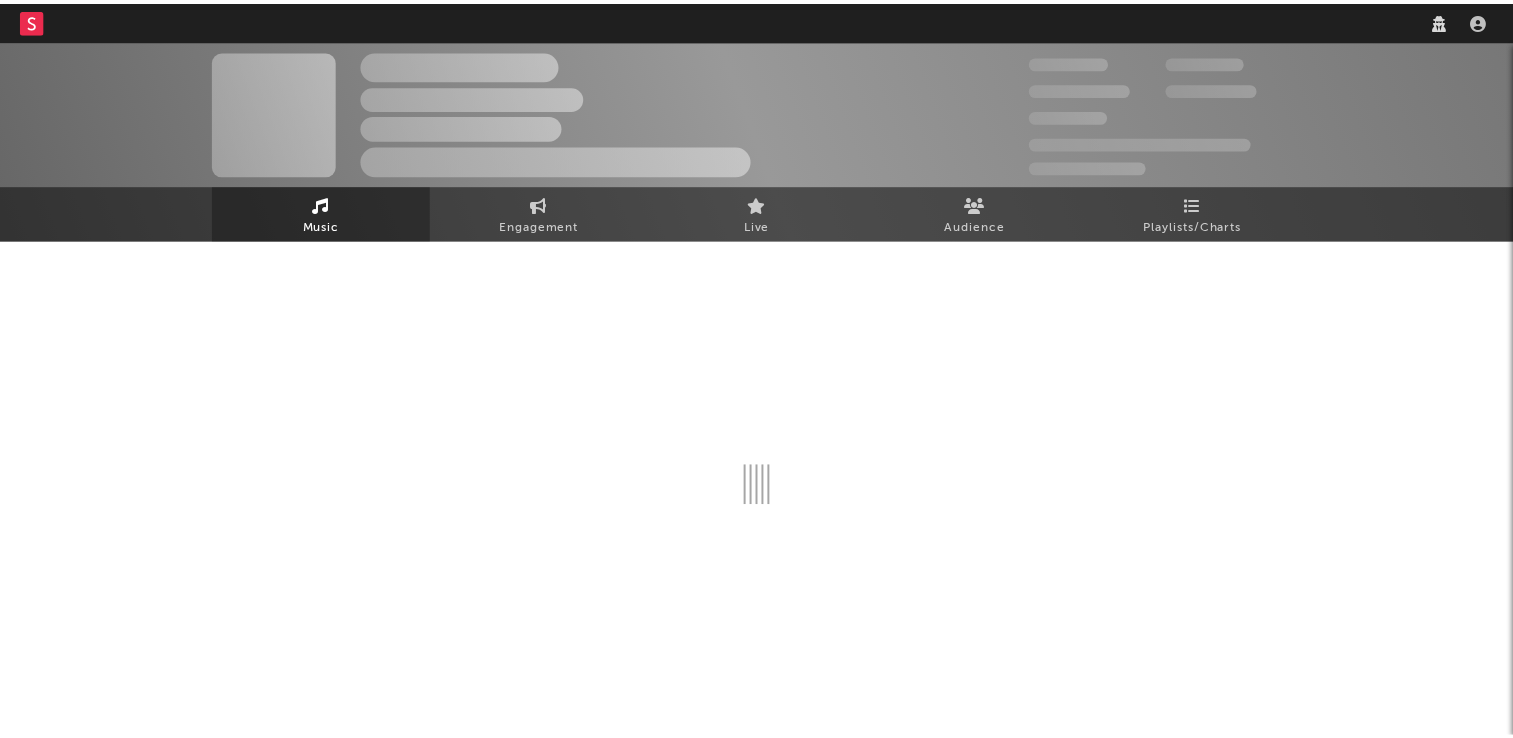 scroll, scrollTop: 0, scrollLeft: 0, axis: both 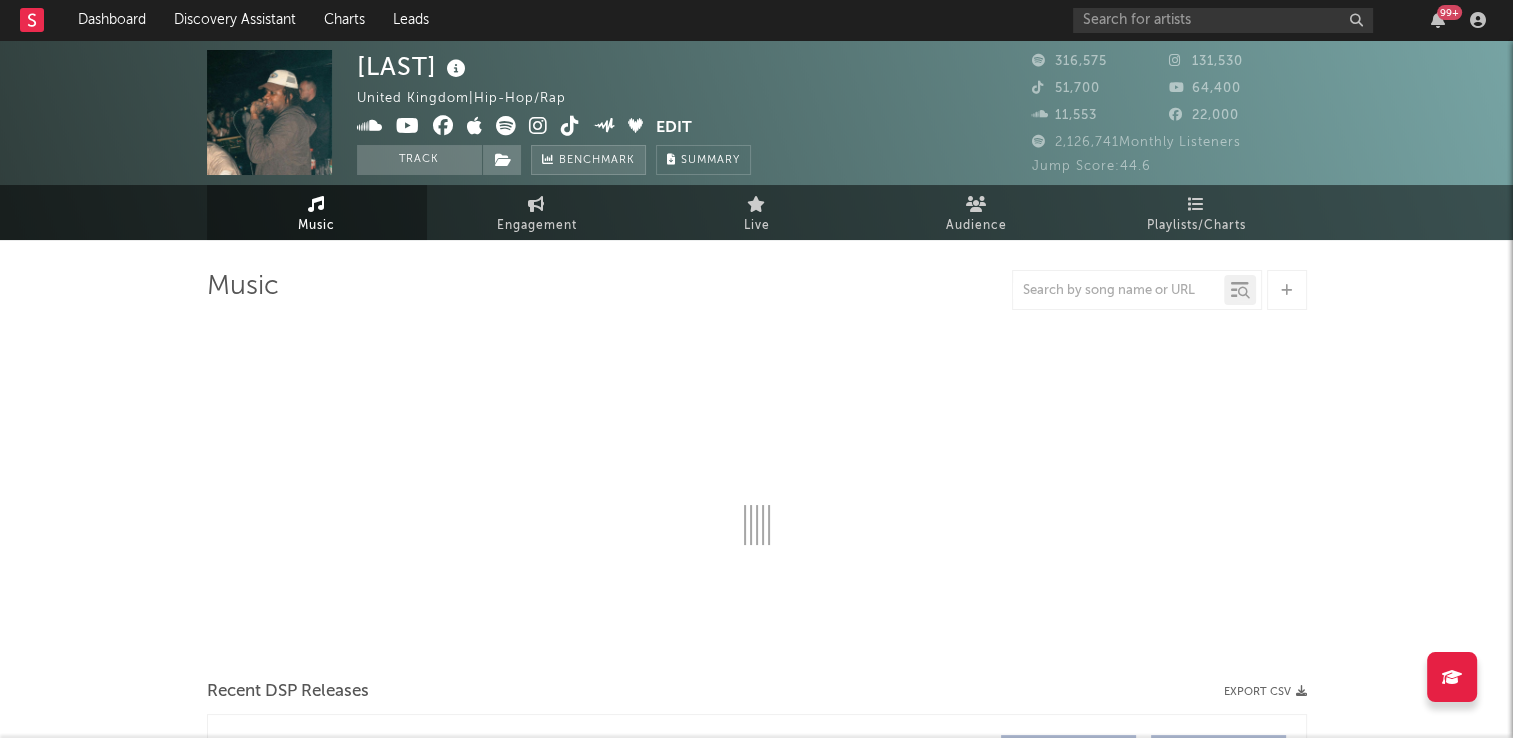 select on "6m" 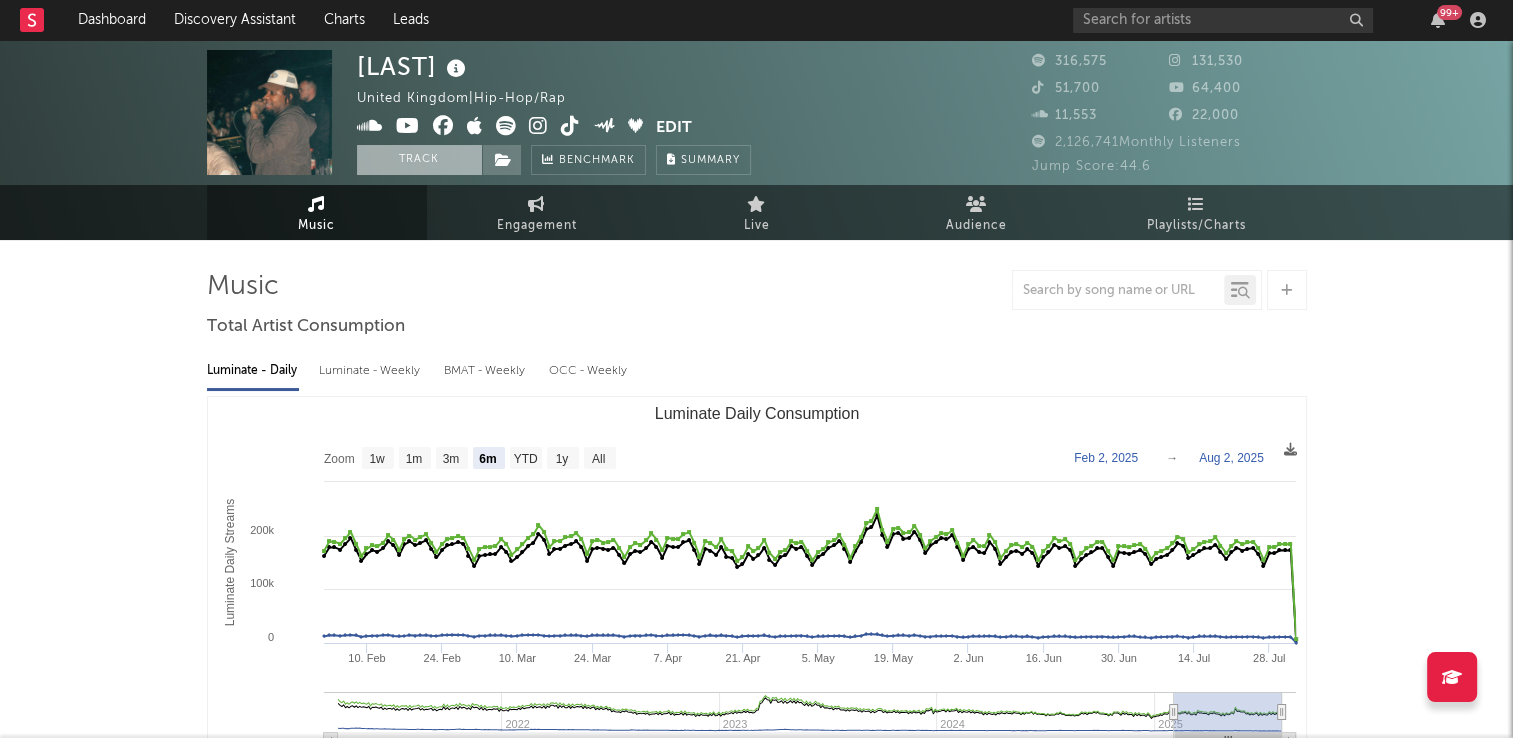 drag, startPoint x: 427, startPoint y: 158, endPoint x: 472, endPoint y: 160, distance: 45.044422 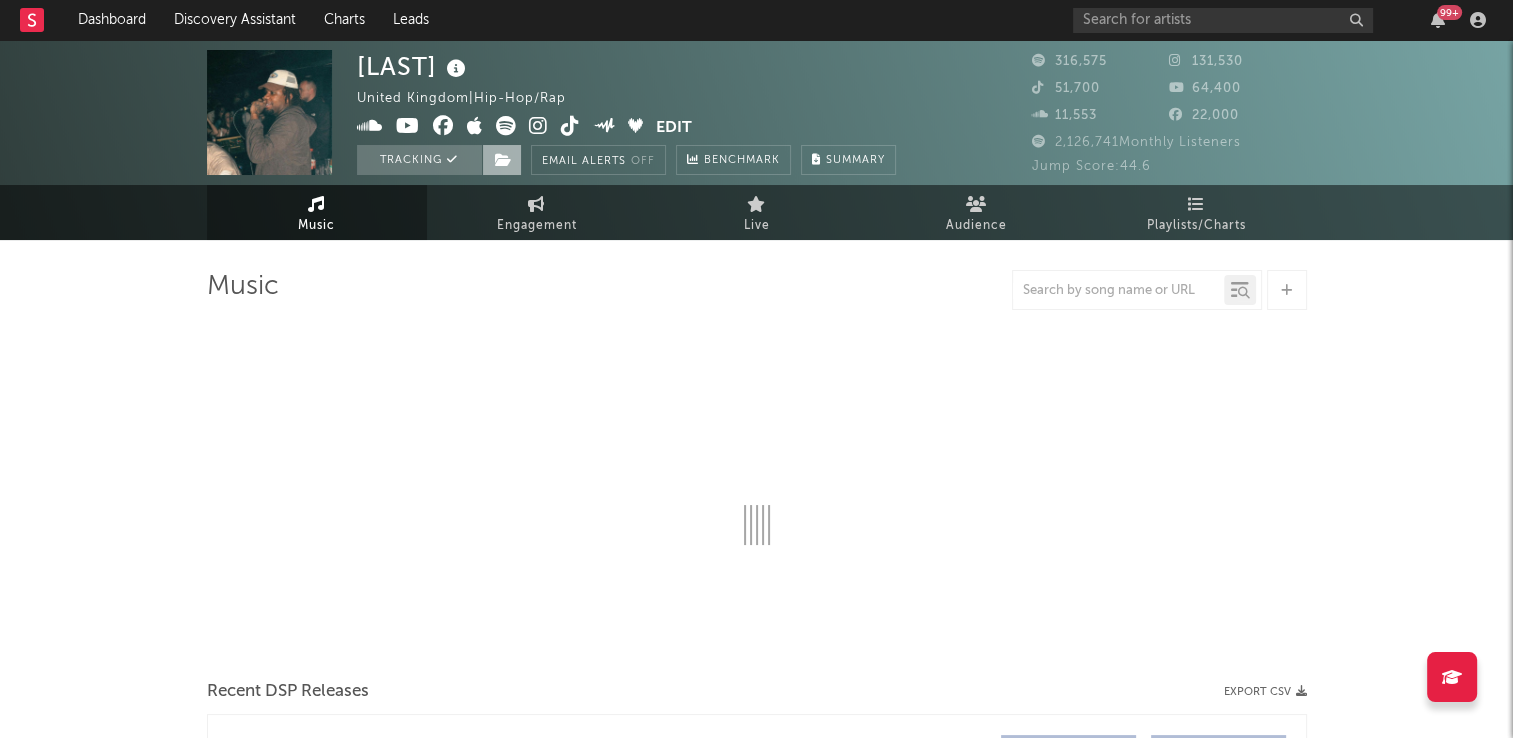 click at bounding box center [503, 160] 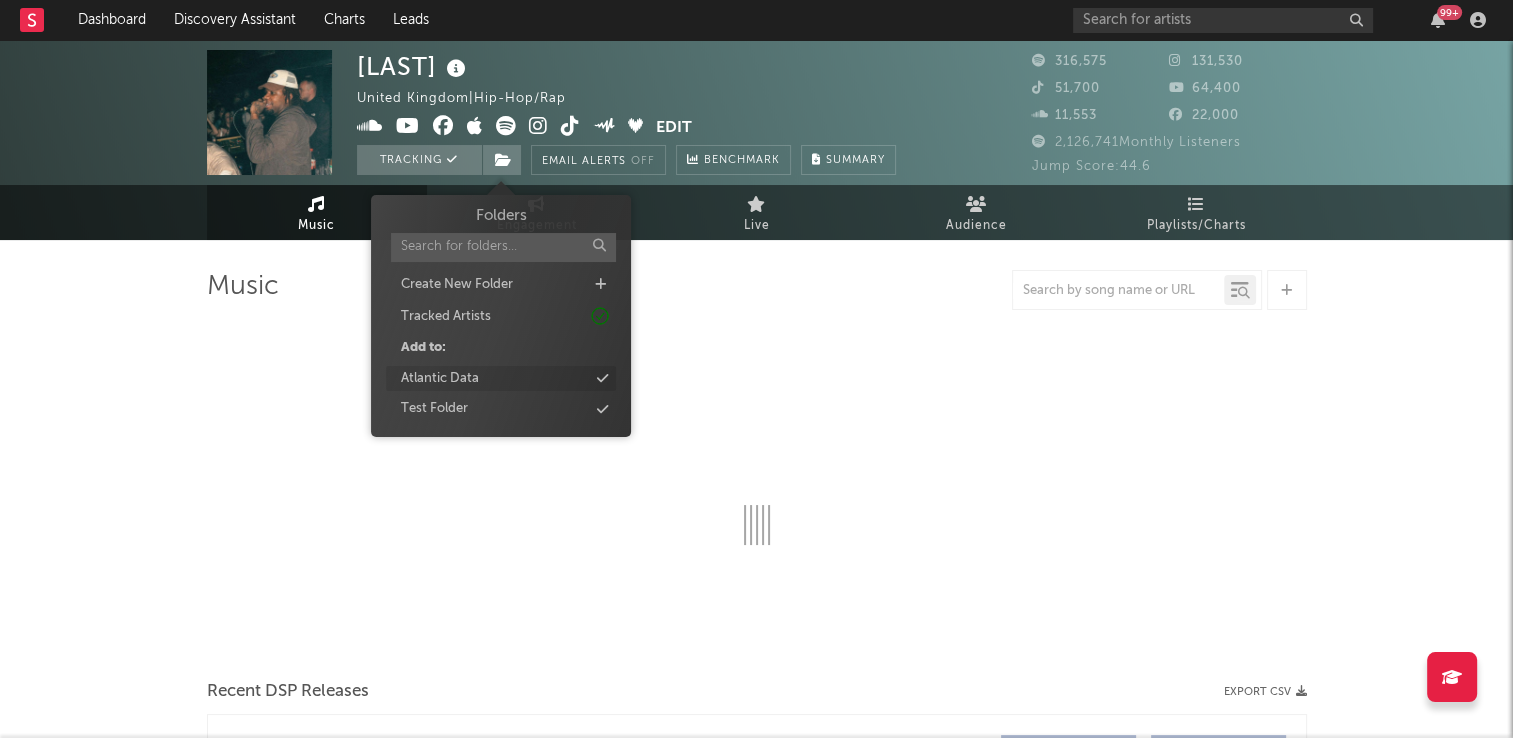 select on "6m" 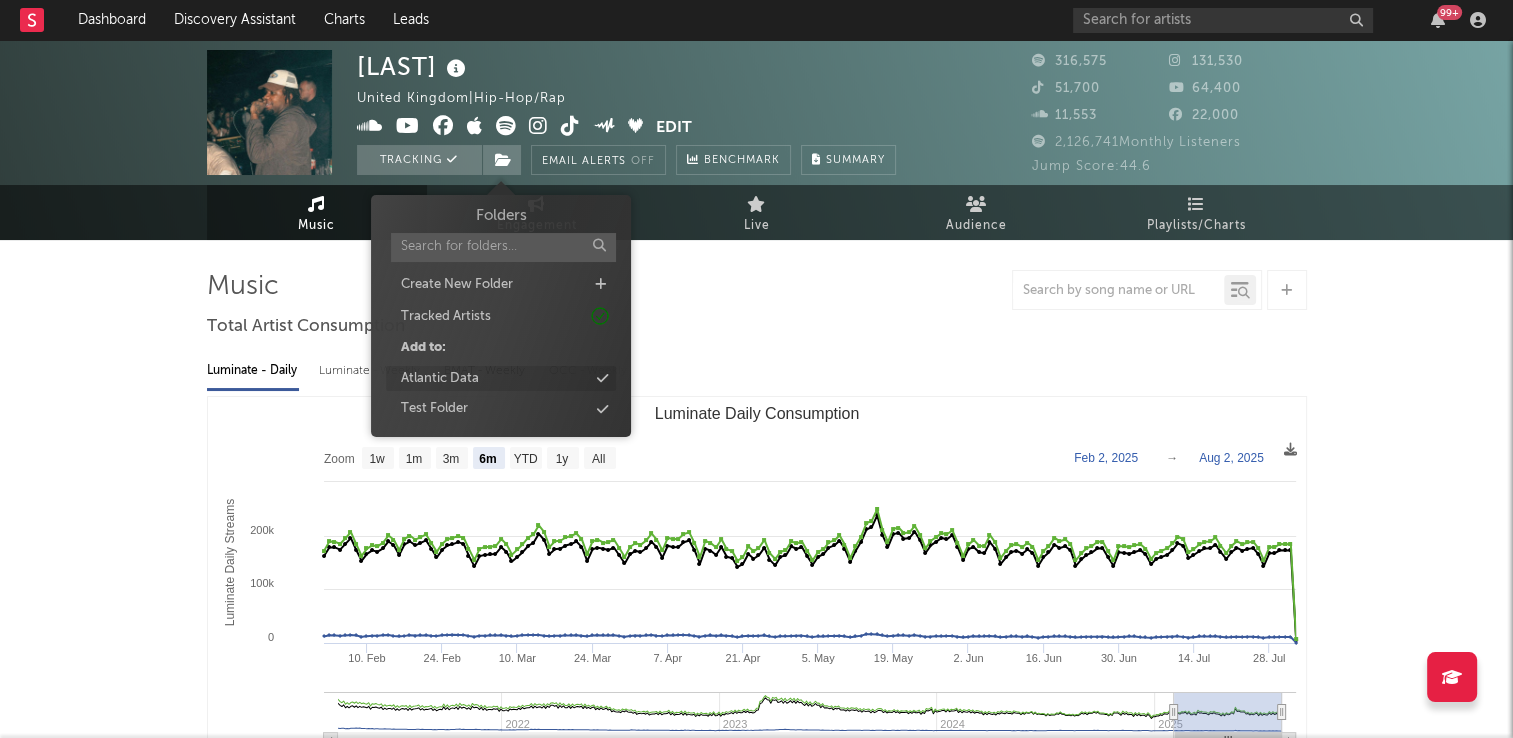 click on "Atlantic Data" at bounding box center [501, 379] 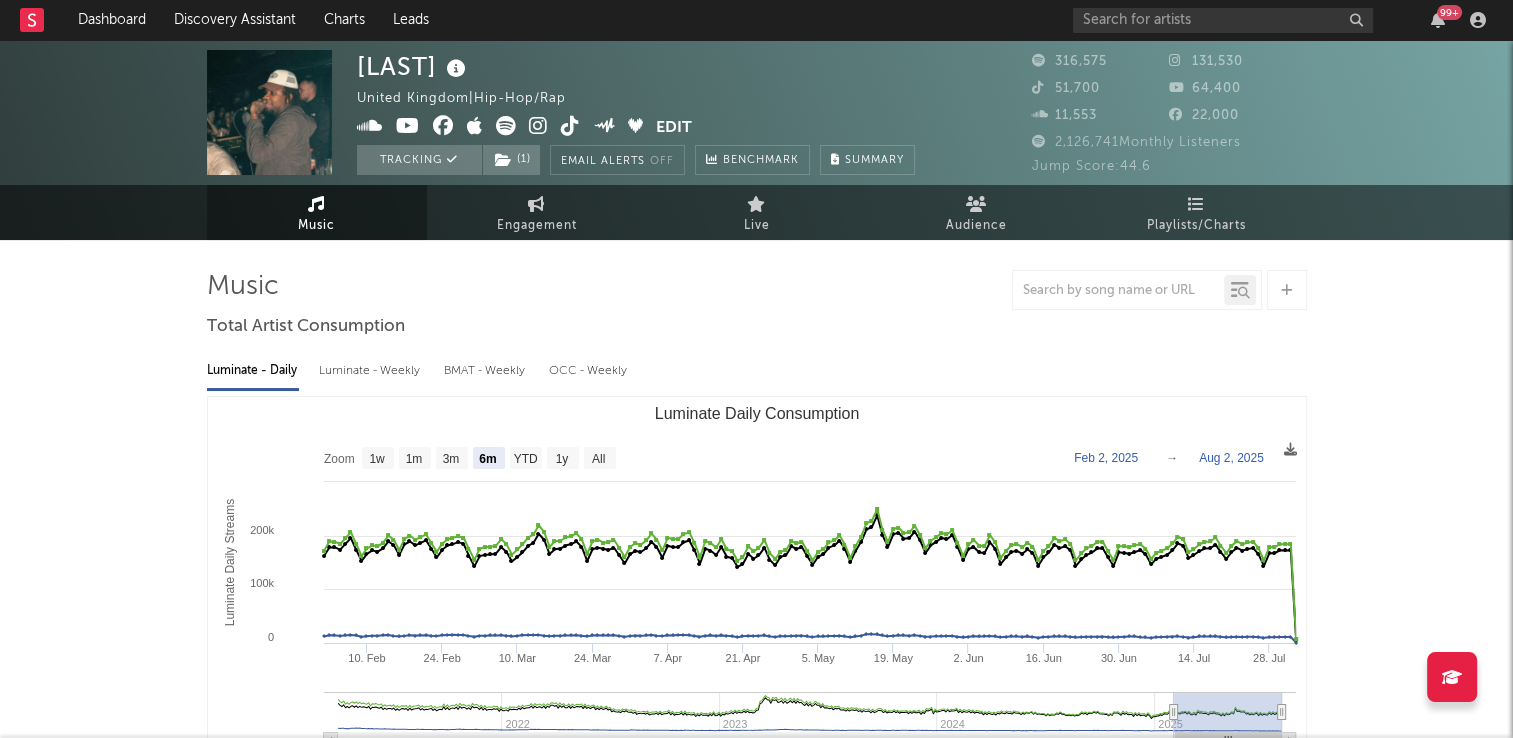 click on "Music Total Artist Consumption Luminate - Daily Luminate - Weekly BMAT - Weekly OCC - Weekly Zoom 1w 1m 3m 6m YTD 1y All 2025-02-02 2025-08-02 Created with Highcharts 10.3.3 Luminate Daily Streams Luminate Daily Consumption 10. Feb 24. Feb 10. Mar 24. Mar 7. Apr 21. Apr 5. May 19. May 2. Jun 16. Jun 30. Jun 14. Jul 28. Jul 2022 2023 2024 2025 0 100k 200k 300k Zoom 1w 1m 3m 6m YTD 1y All Feb  2, 2025 → Aug  2, 2025 Ex-US Streaming On-Demand Audio US Streaming On-Demand Audio Global Streaming On-Demand Audio Recent DSP Releases Export CSV  Copyright Copyright 7 Day Spotify Plays Last Day Spotify Plays ATD Spotify Plays Spotify Popularity Released Global ATD Audio Streams Global Rolling 7D Audio Streams Estimated % Playlist Streams Last Day Spotify Popularity Streams / 7d Growth Originals   ( 51 ) Features   ( 22 ) Name Copyright Label Album Names Composer Names 7 Day Spotify Plays Last Day Spotify Plays ATD Spotify Plays Spotify Popularity Total US Streams Total US SES Total UK Streams UK Weekly Streams 432" at bounding box center [757, 1590] 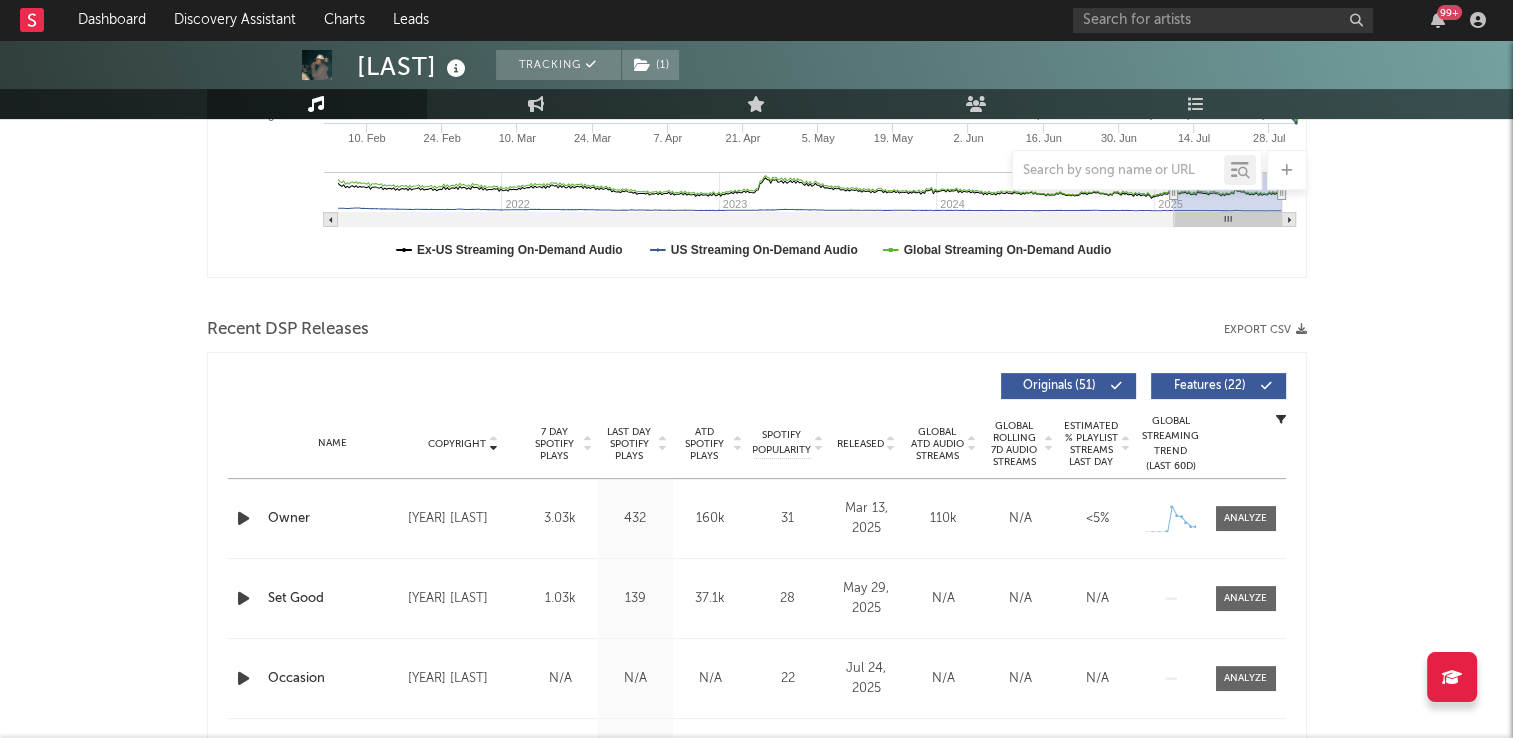 scroll, scrollTop: 620, scrollLeft: 0, axis: vertical 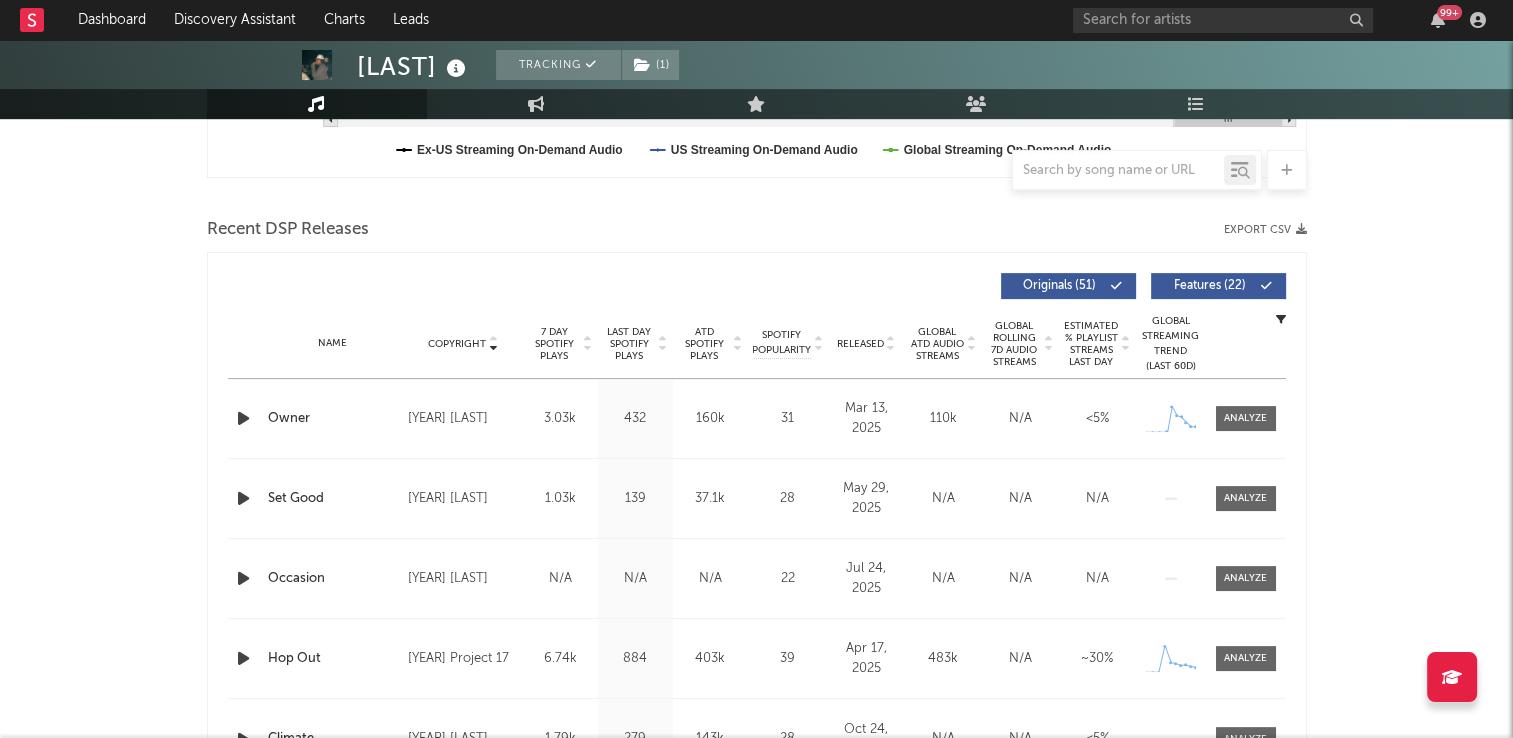 click at bounding box center [493, 340] 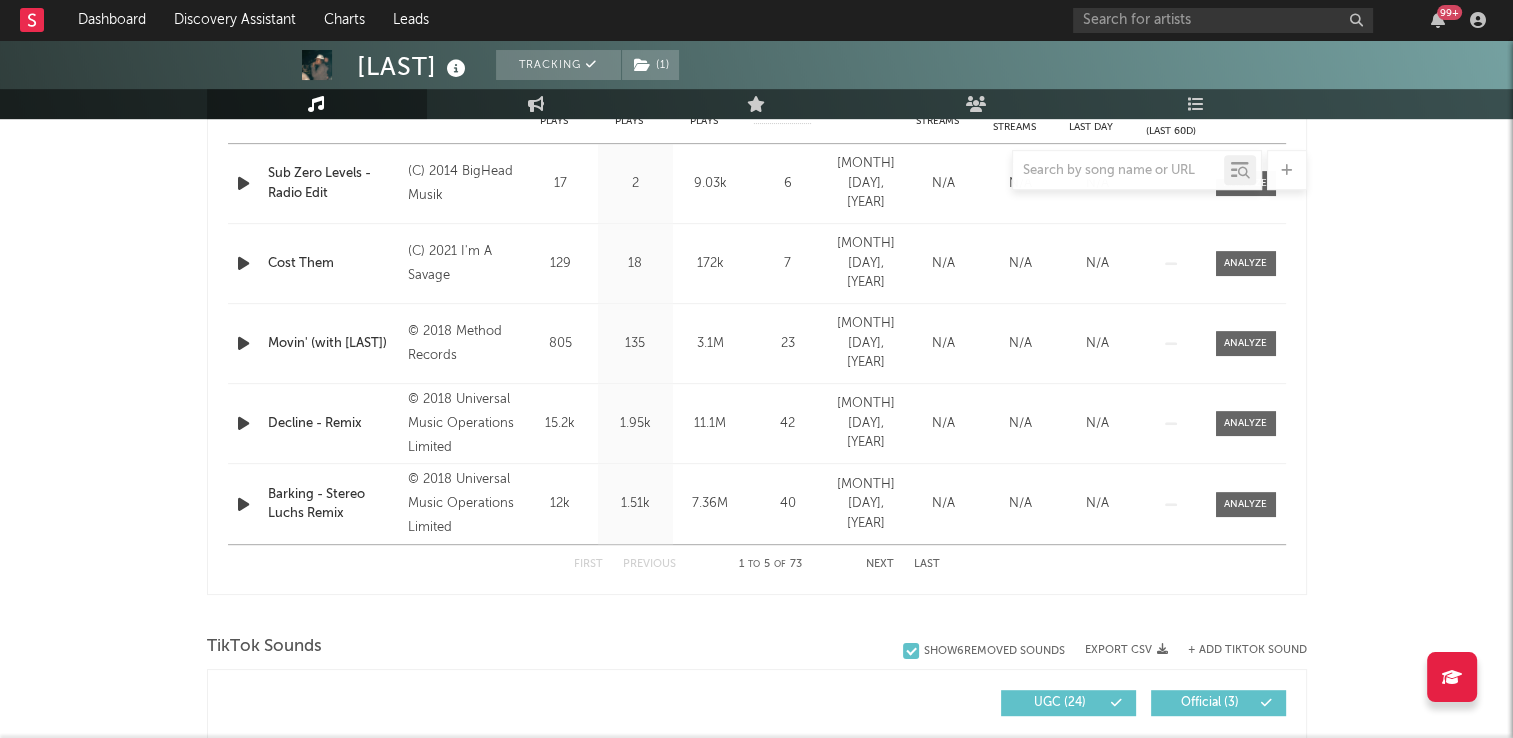 scroll, scrollTop: 820, scrollLeft: 0, axis: vertical 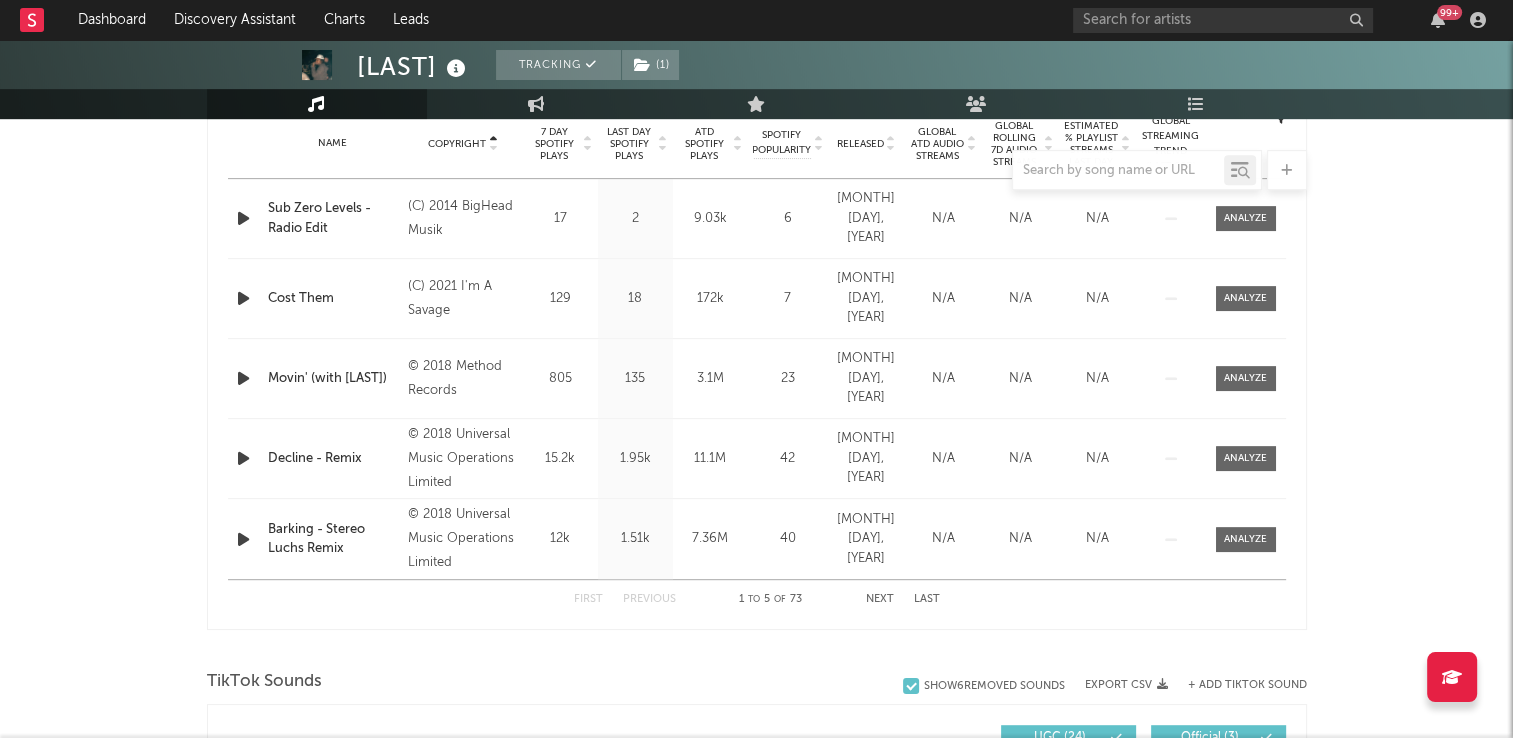 click on "Next" at bounding box center [880, 599] 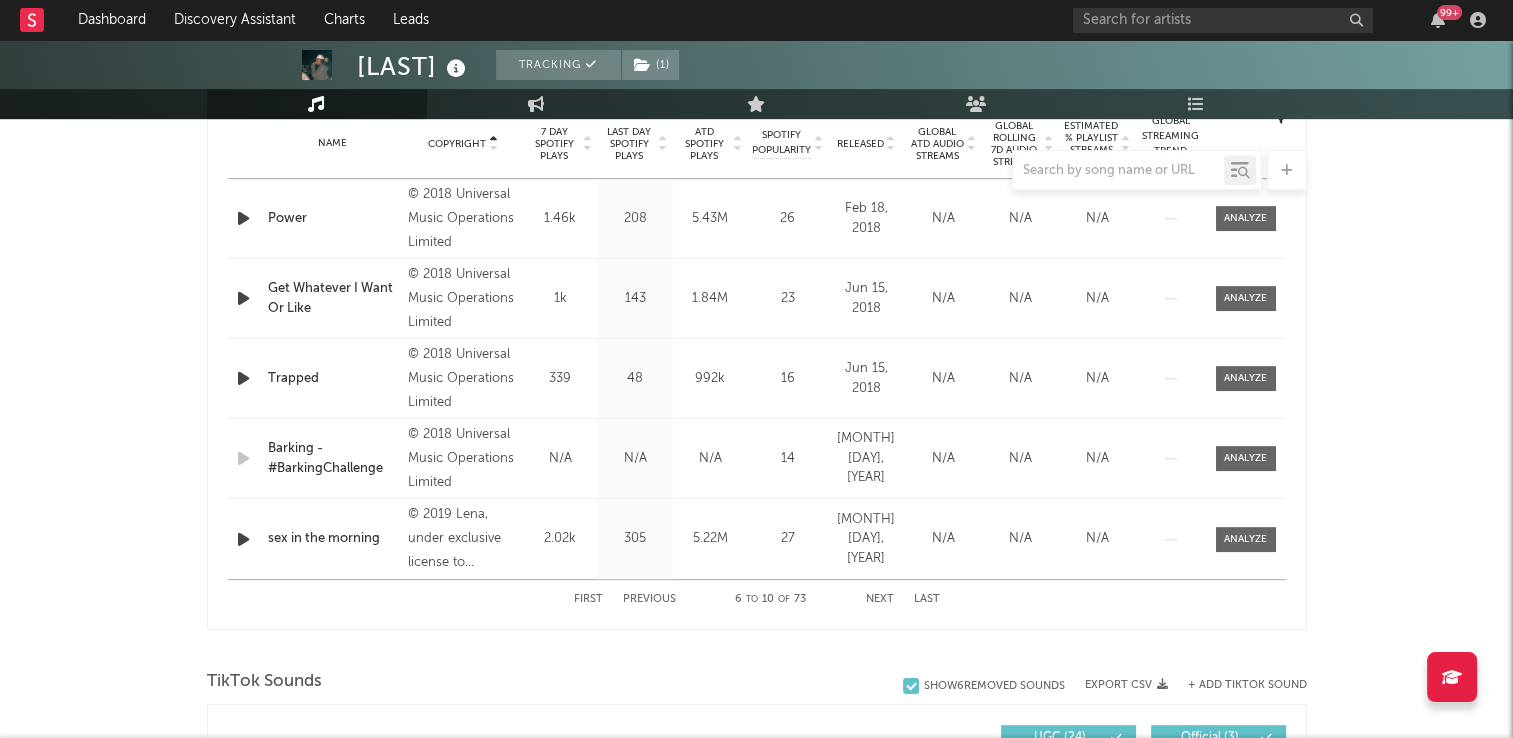 click on "Next" at bounding box center [880, 599] 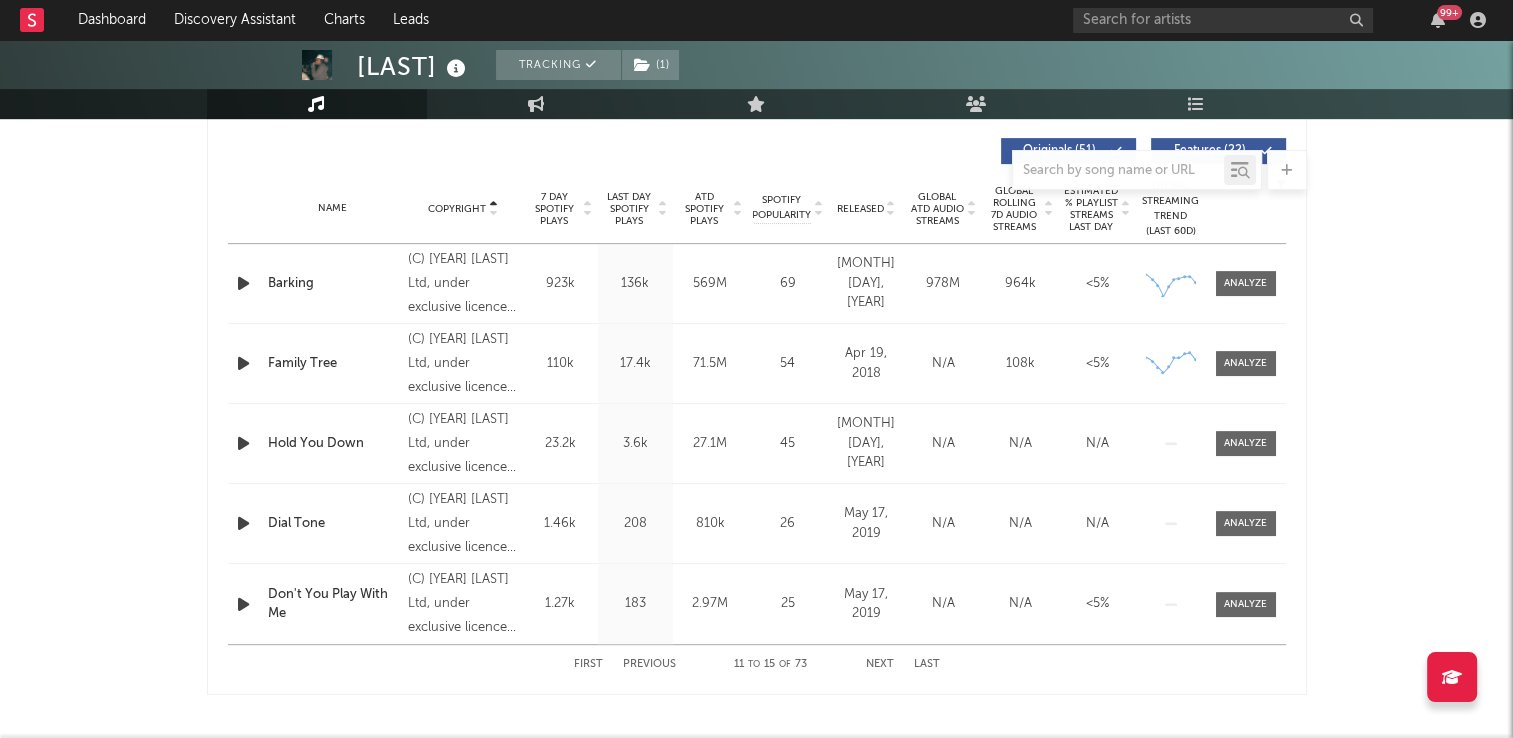 scroll, scrollTop: 720, scrollLeft: 0, axis: vertical 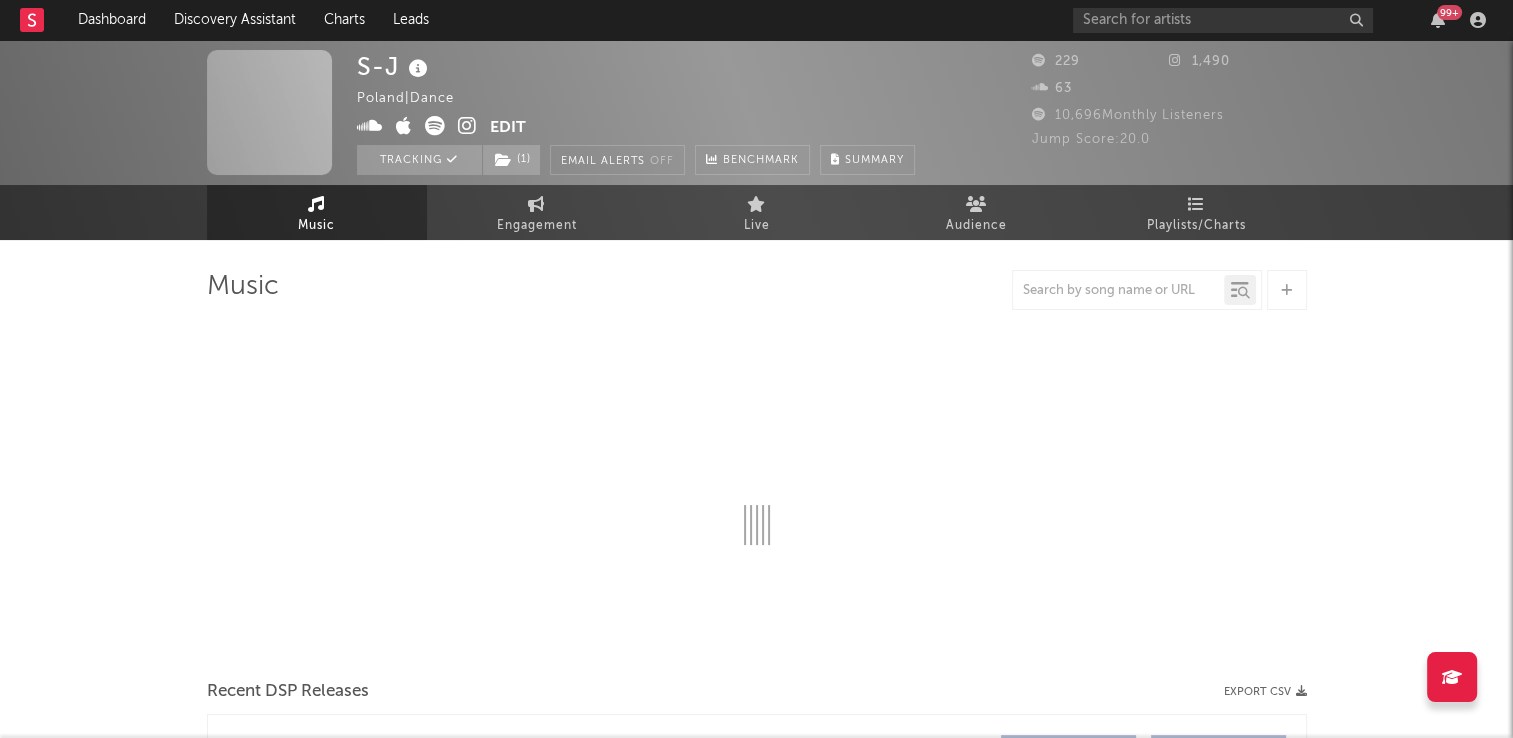 select on "1w" 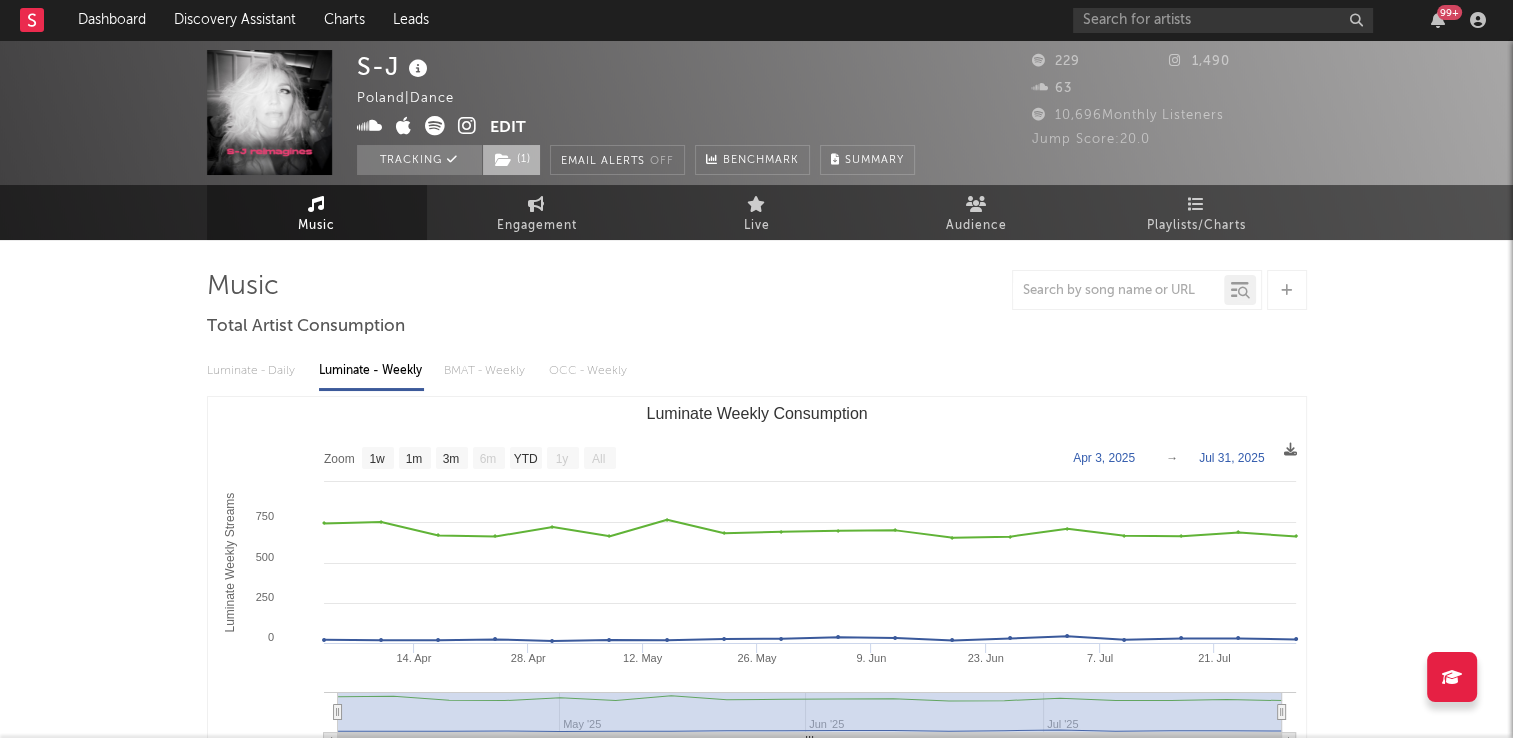 click at bounding box center (503, 160) 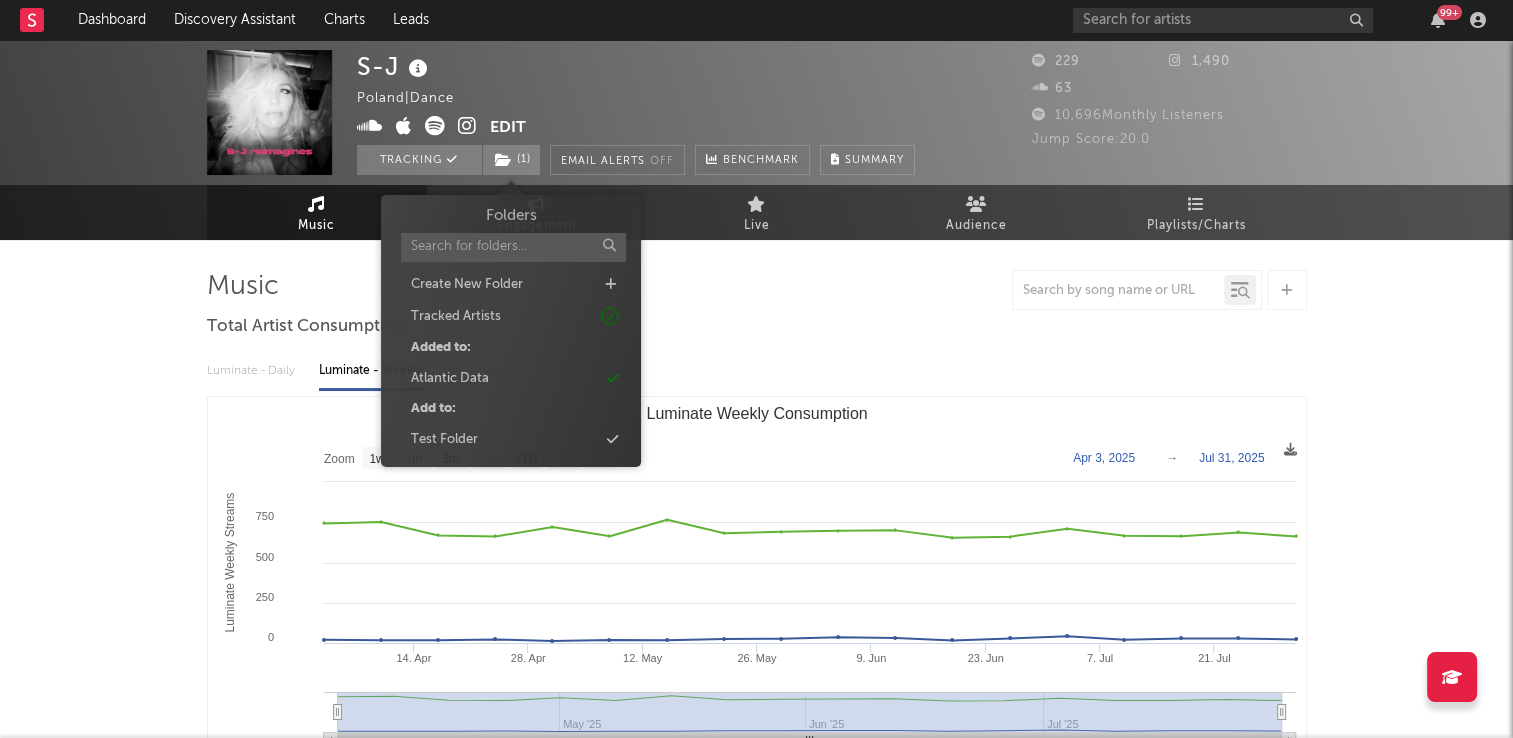click at bounding box center (757, 290) 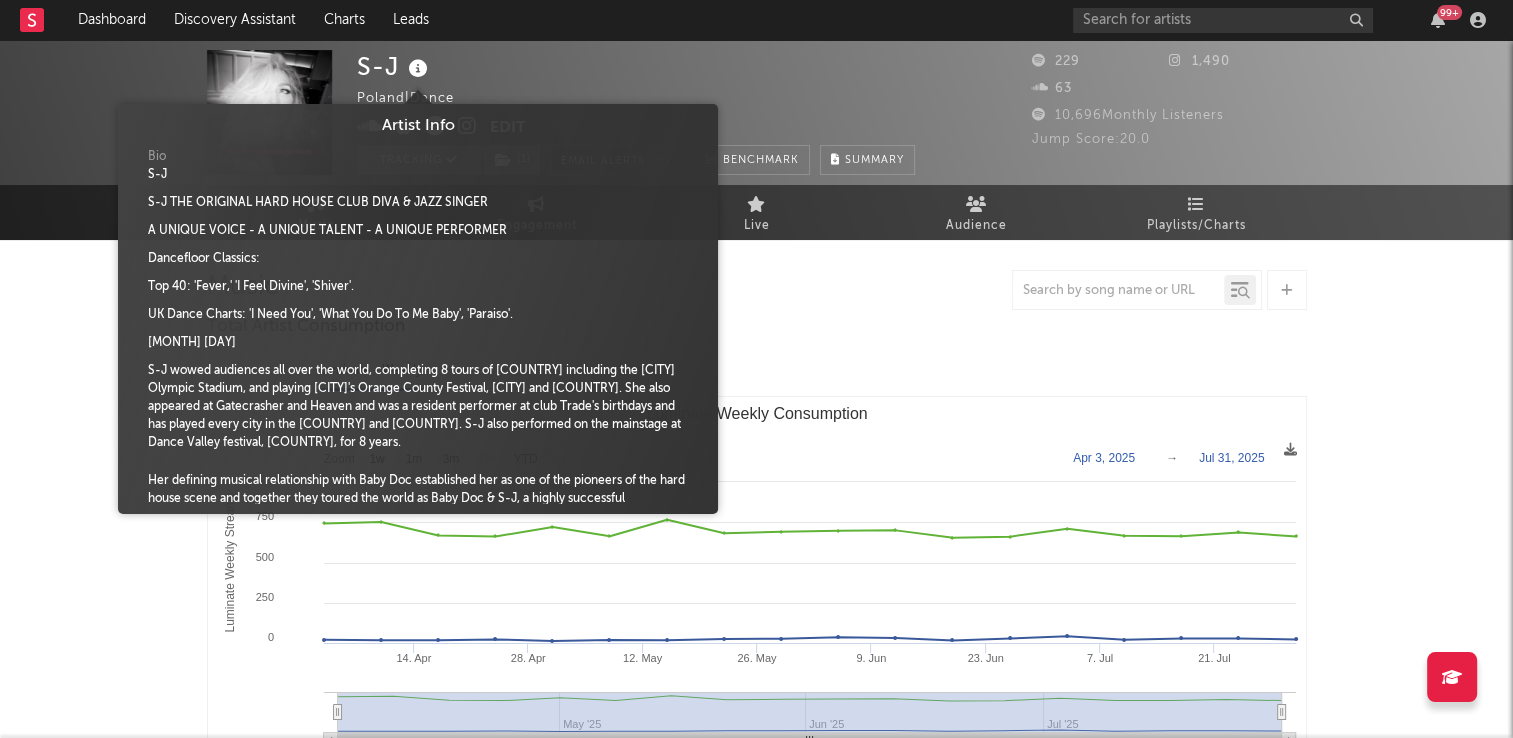 click at bounding box center (418, 69) 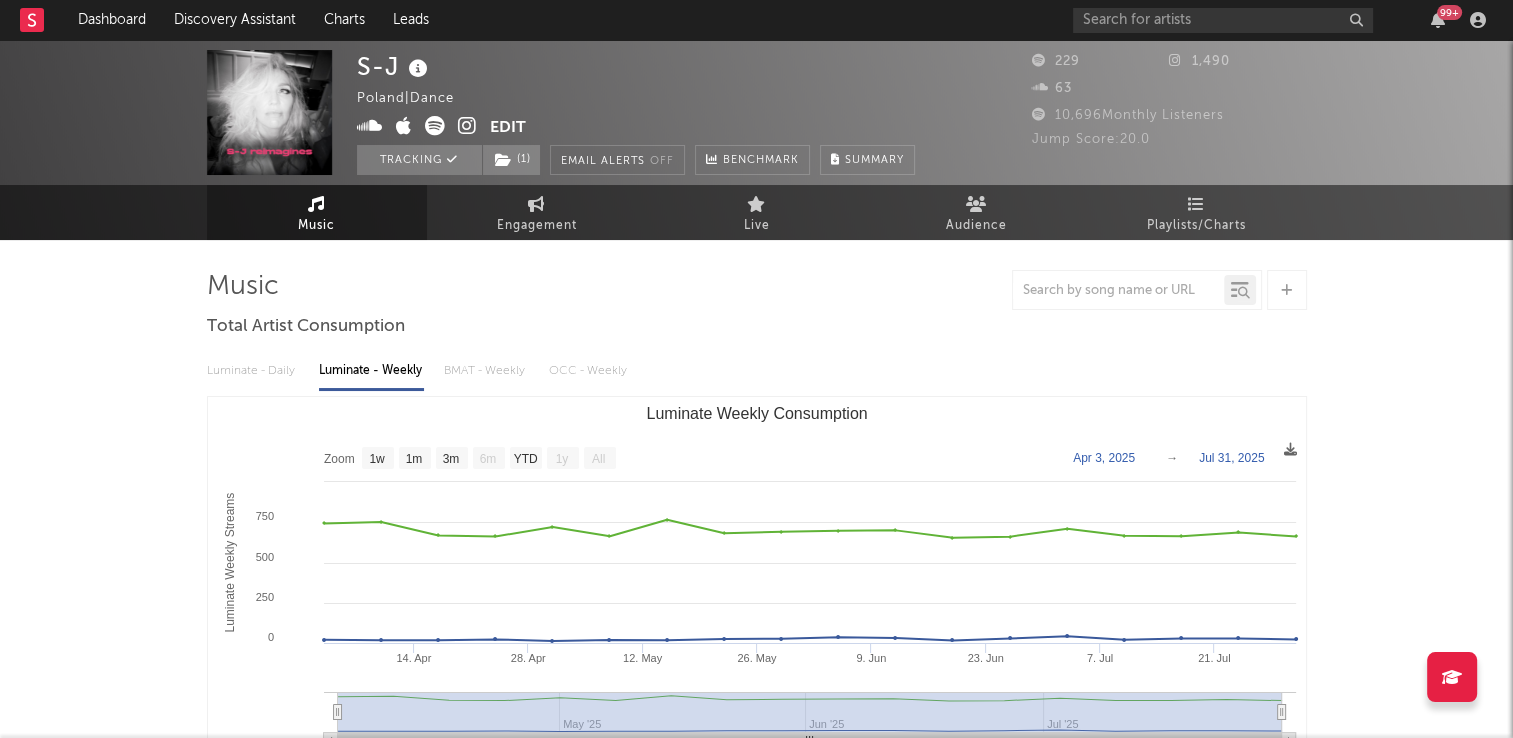 click on "S-J Poland  |  Dance Edit Tracking ( 1 ) Email Alerts  Off Benchmark Summary" at bounding box center [636, 112] 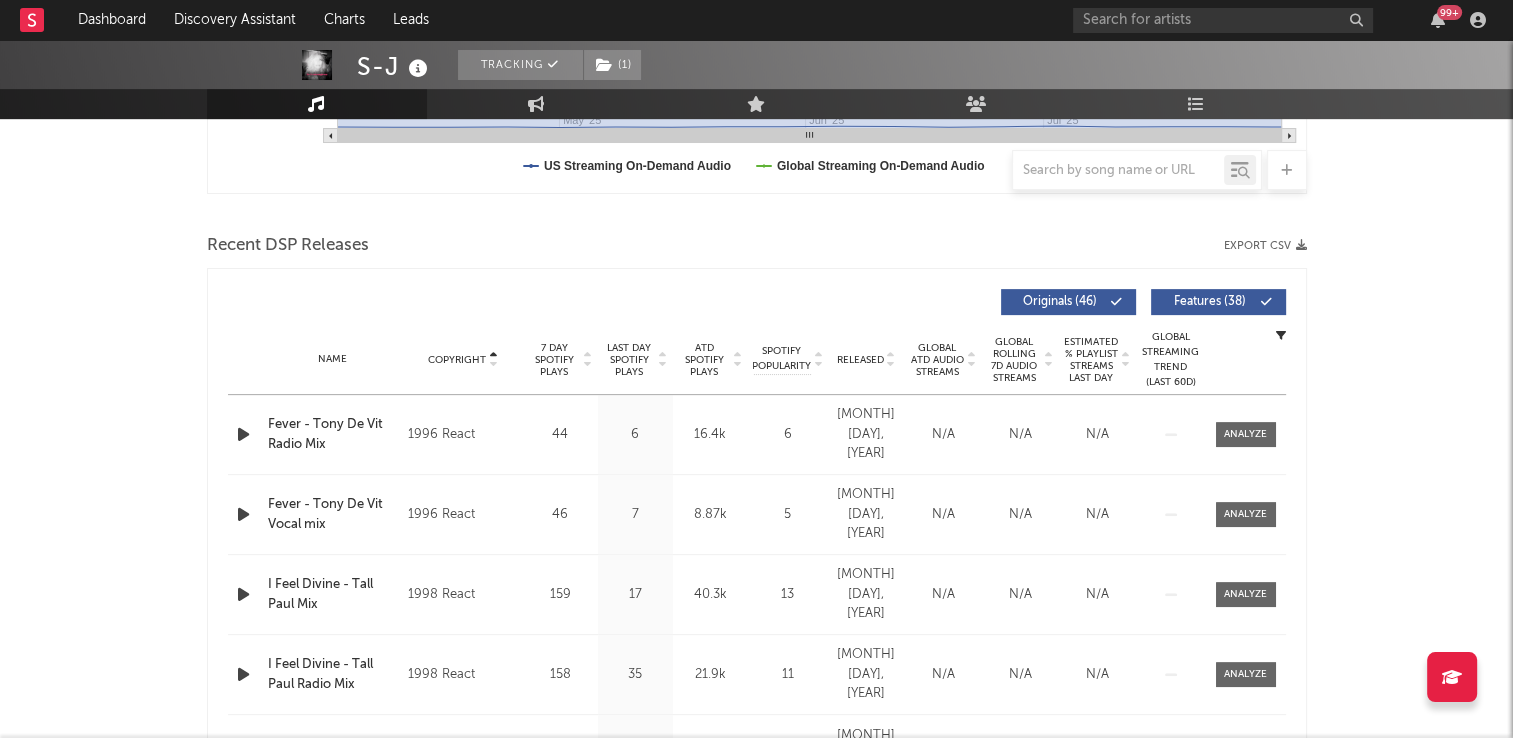 scroll, scrollTop: 700, scrollLeft: 0, axis: vertical 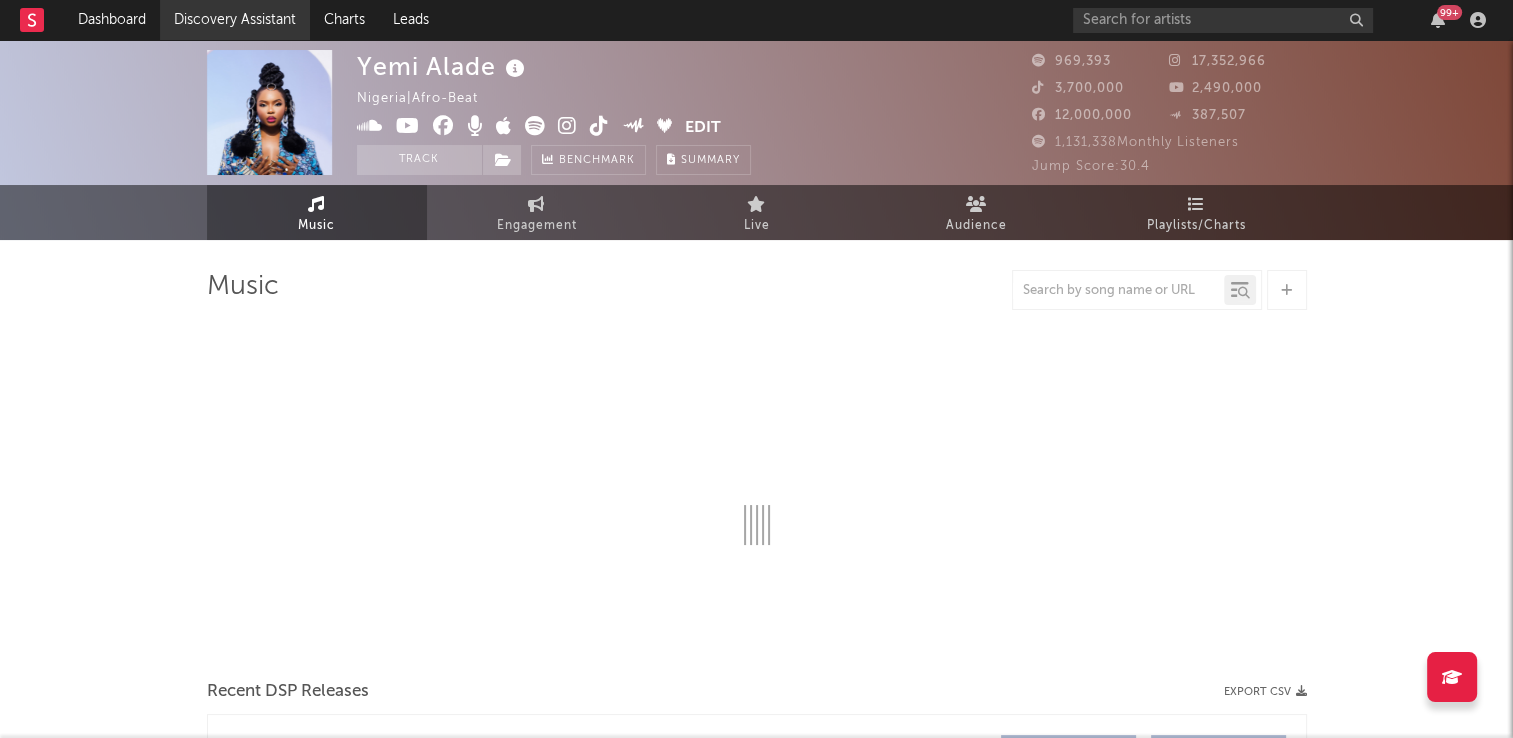 select on "6m" 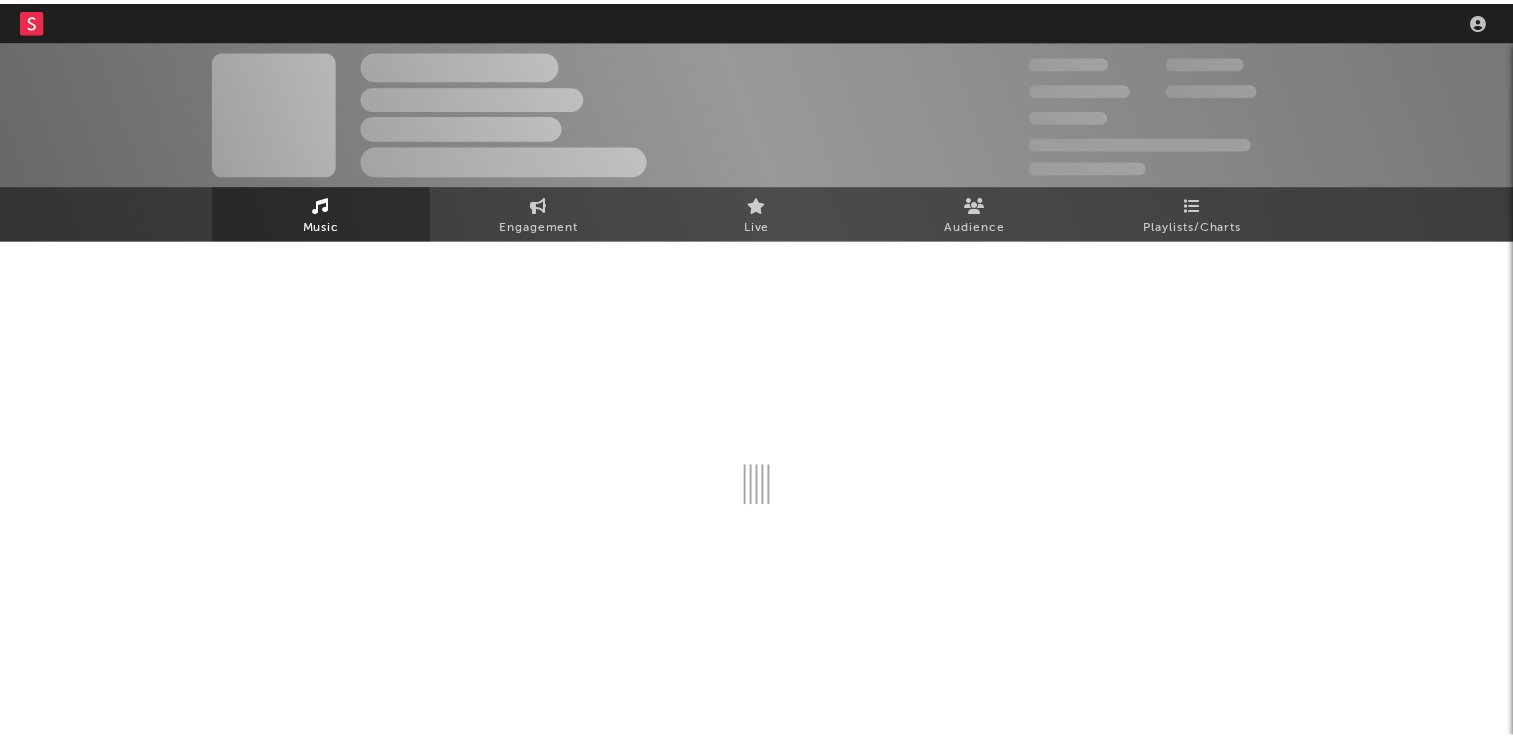 scroll, scrollTop: 0, scrollLeft: 0, axis: both 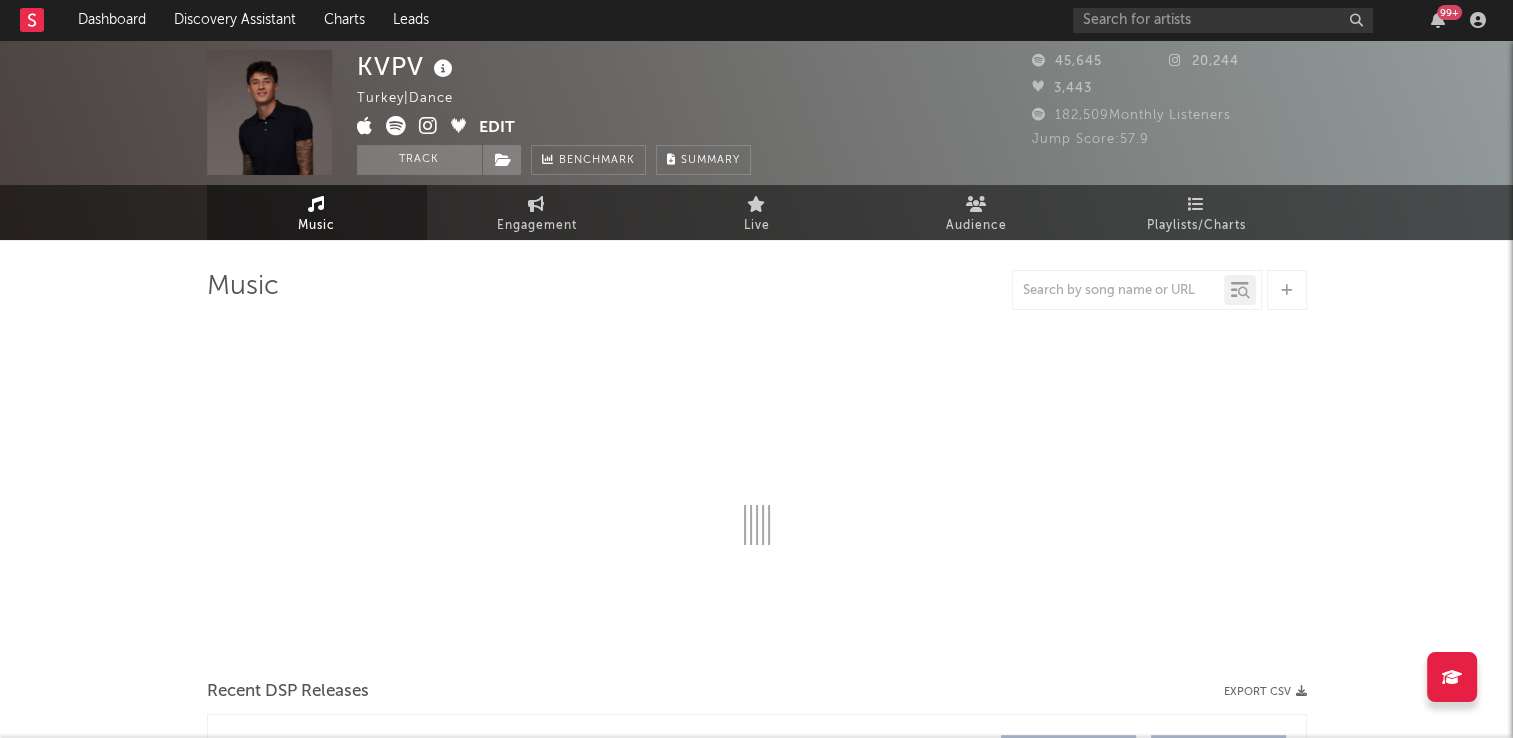 select on "6m" 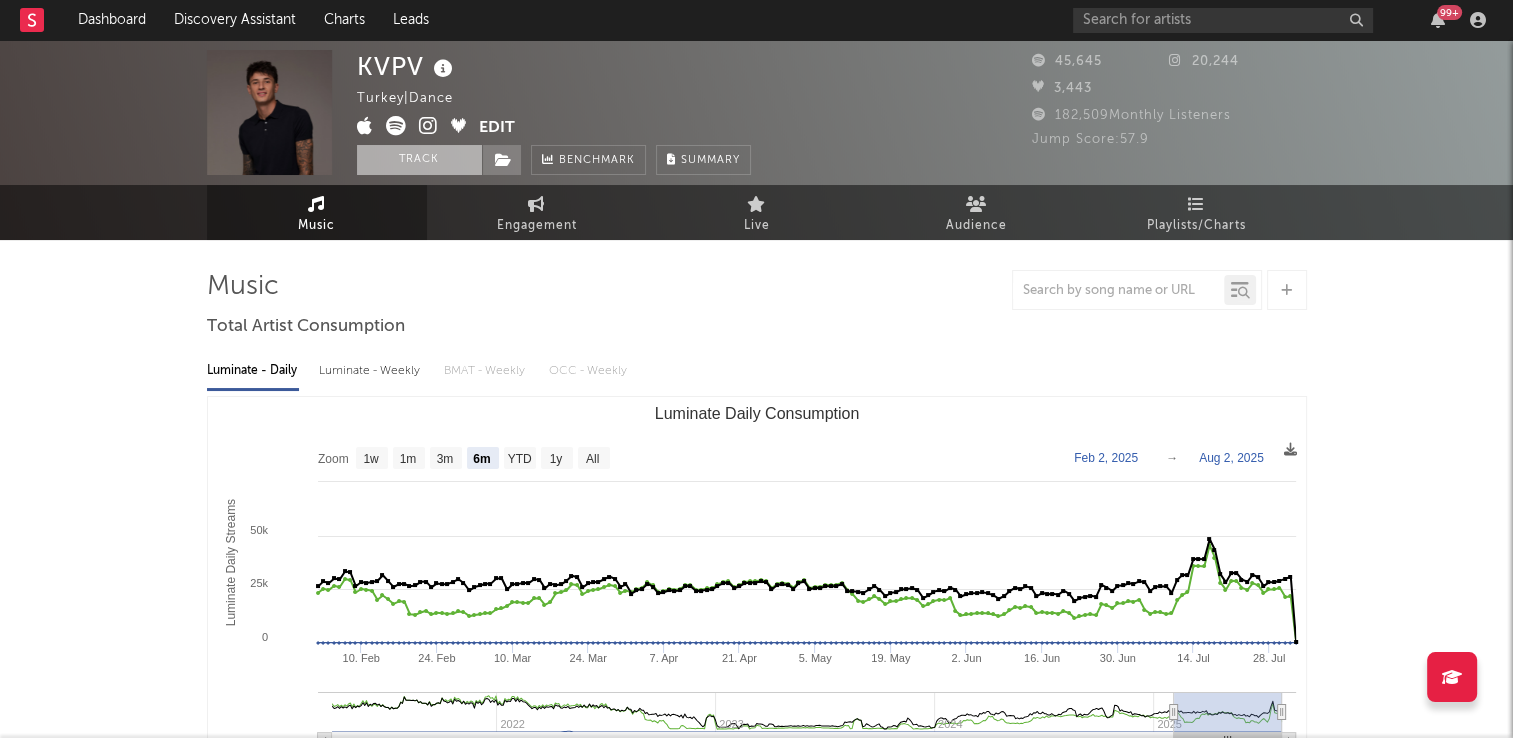 click on "Track" at bounding box center [419, 160] 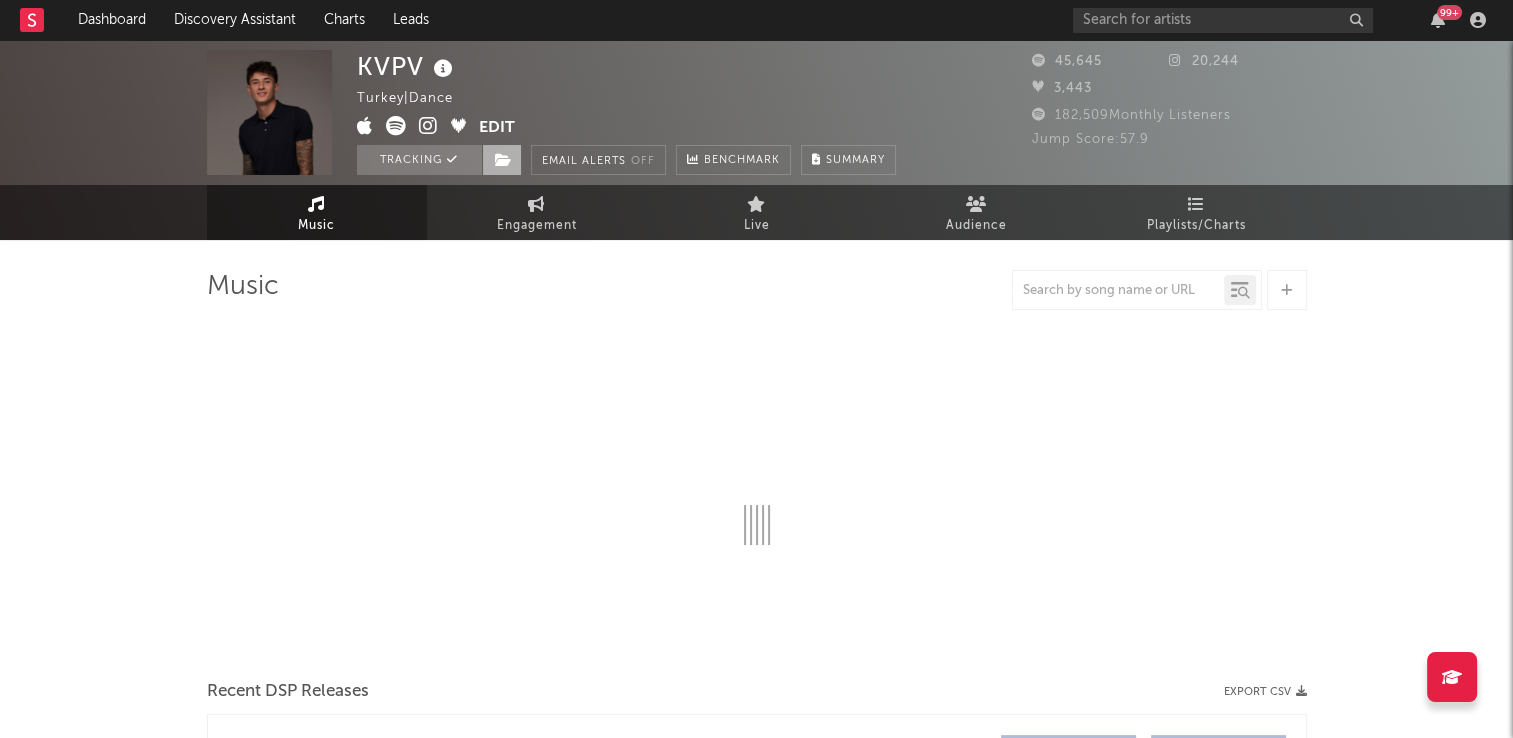 click at bounding box center (503, 160) 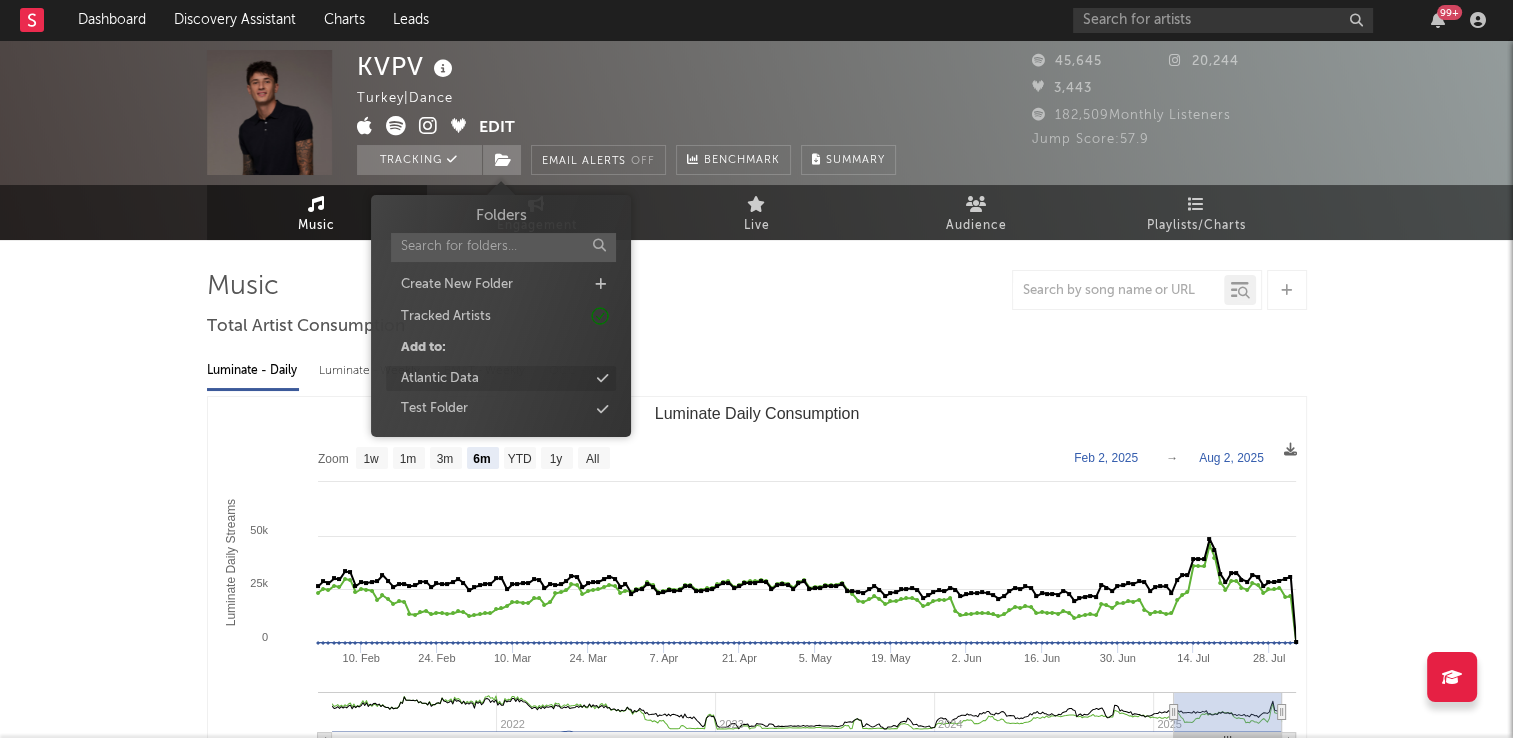 click on "Atlantic Data" at bounding box center [440, 379] 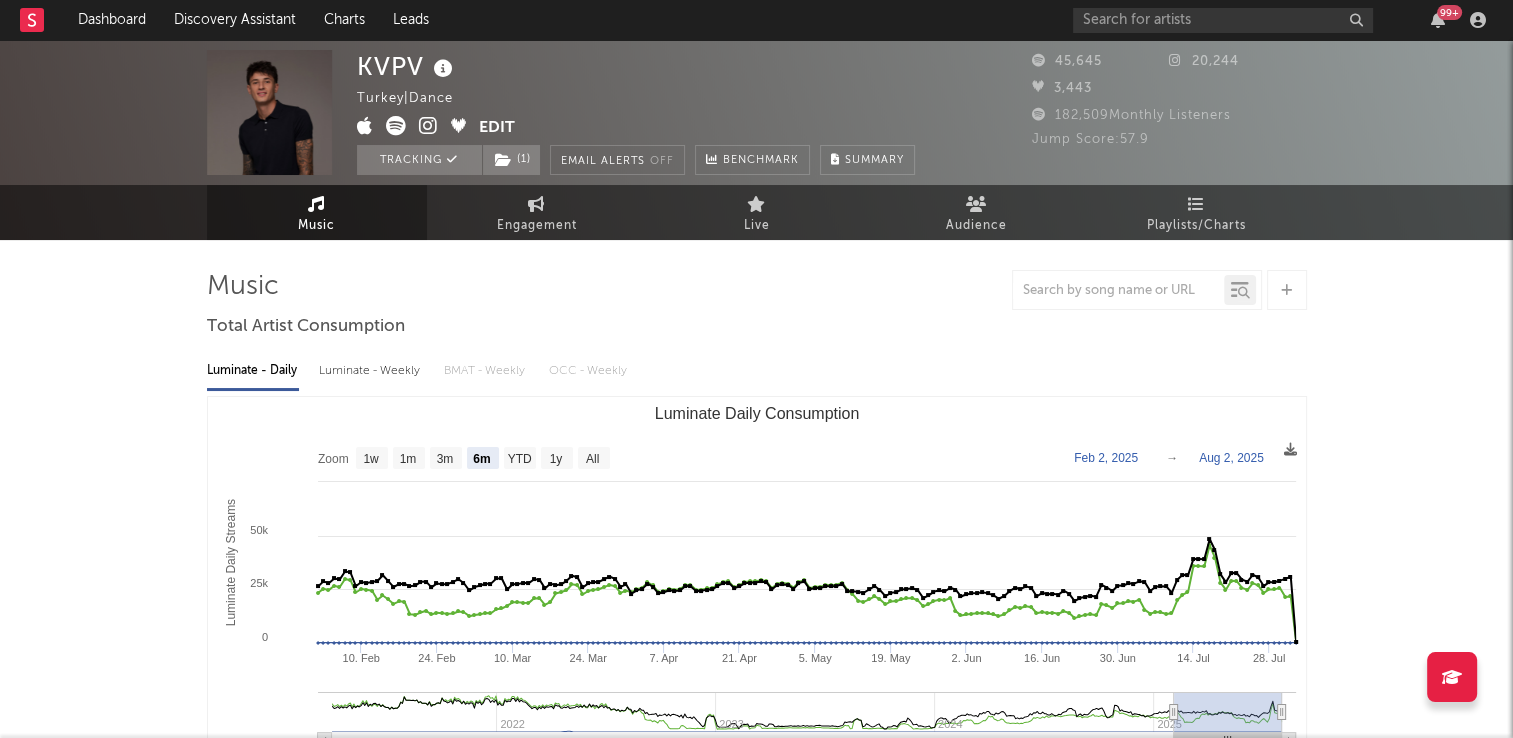 click on "Luminate - Daily Luminate - Weekly BMAT - Weekly OCC - Weekly Zoom 1w 1m 3m 6m YTD 1y All 2025-02-02 2025-08-02 Created with Highcharts 10.3.3 Luminate Daily Streams Luminate Daily Consumption 10. Feb 24. Feb 10. Mar 24. Mar 7. Apr 21. Apr 5. May 19. May 2. Jun 16. Jun 30. Jun 14. Jul 28. Jul 2022 2023 2024 2025 0 50k 25k 75k Zoom 1w 1m 3m 6m YTD 1y All Feb  2, 2025 → Aug  2, 2025 Global Streaming On-Demand Audio US Streaming On-Demand Audio Ex-US Streaming On-Demand Audio" at bounding box center [757, 573] 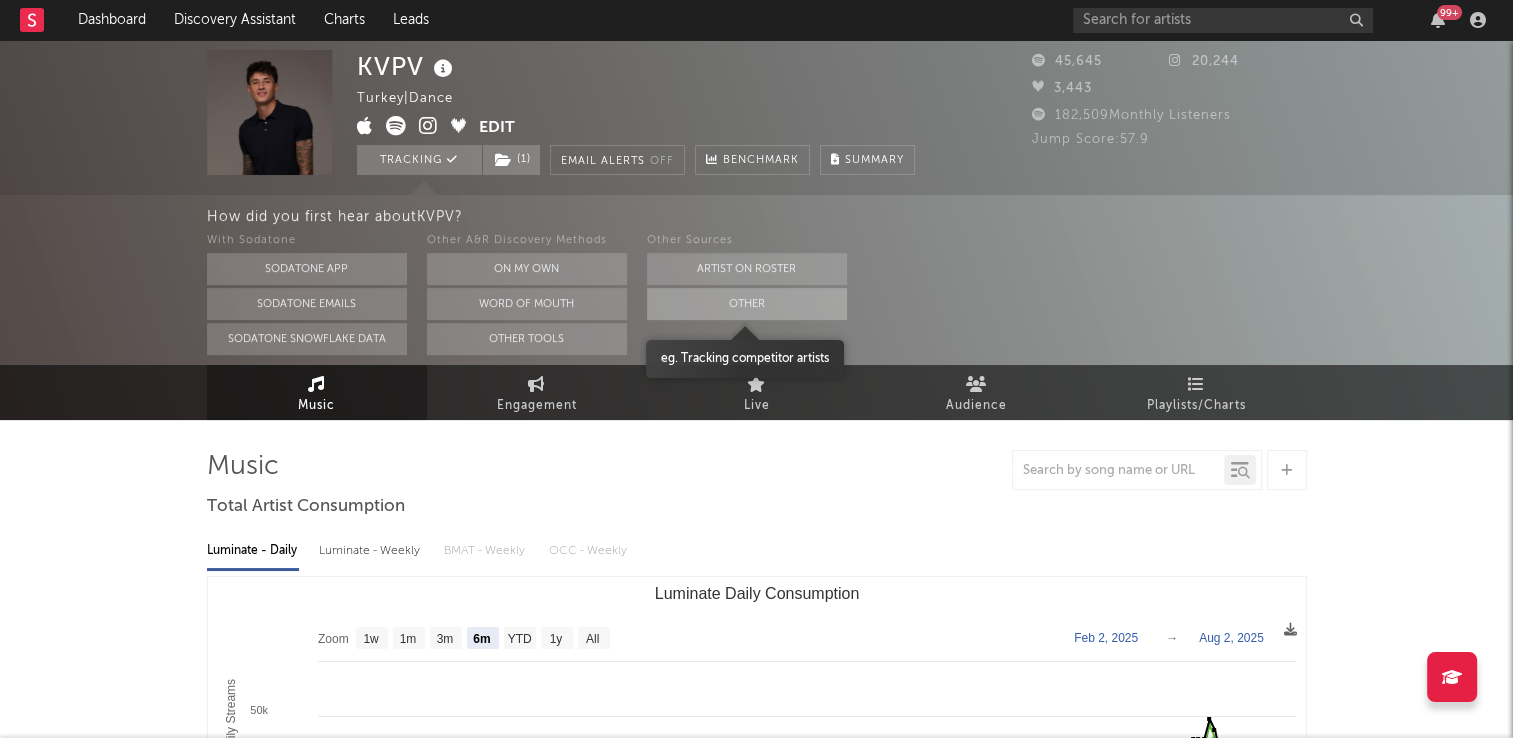 click on "Other" at bounding box center (747, 304) 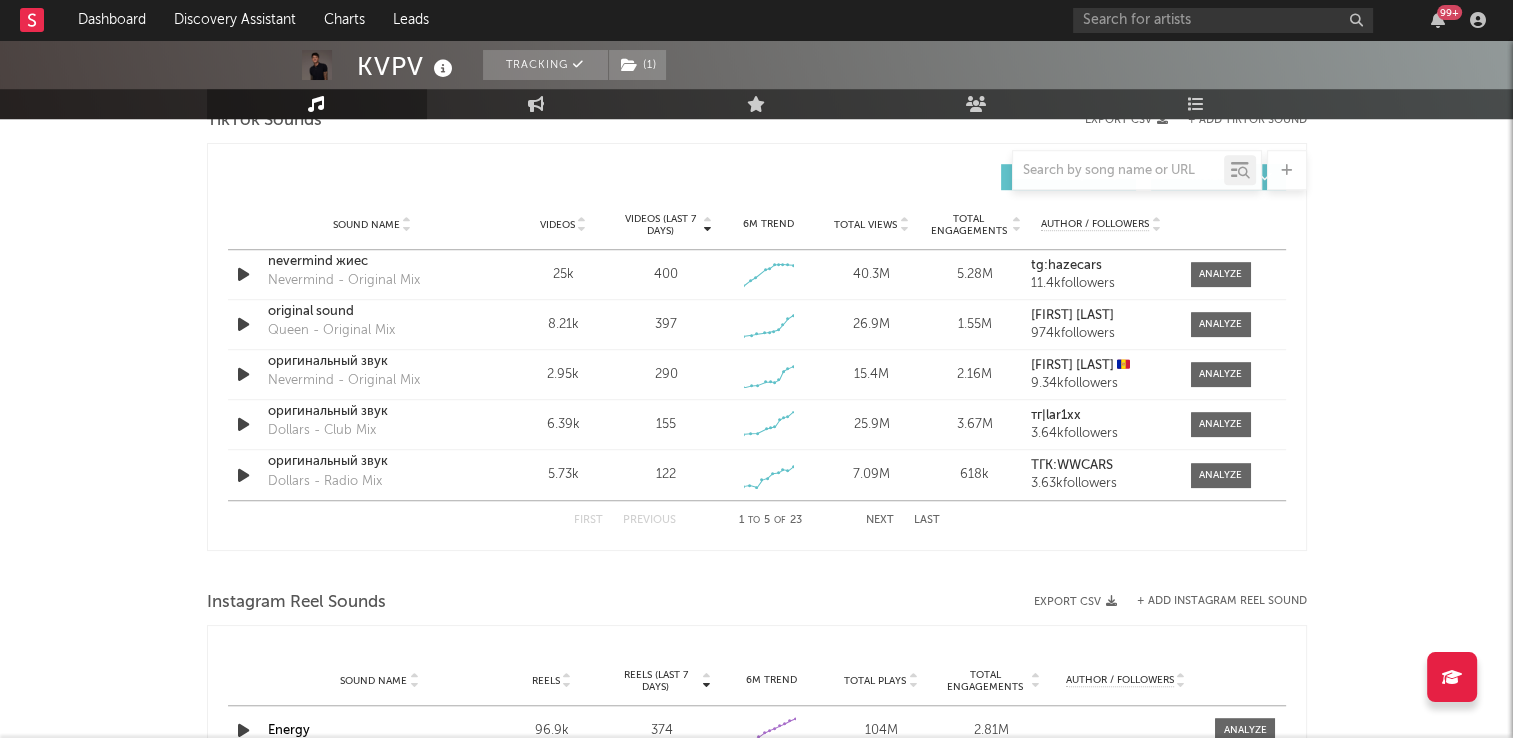 scroll, scrollTop: 1200, scrollLeft: 0, axis: vertical 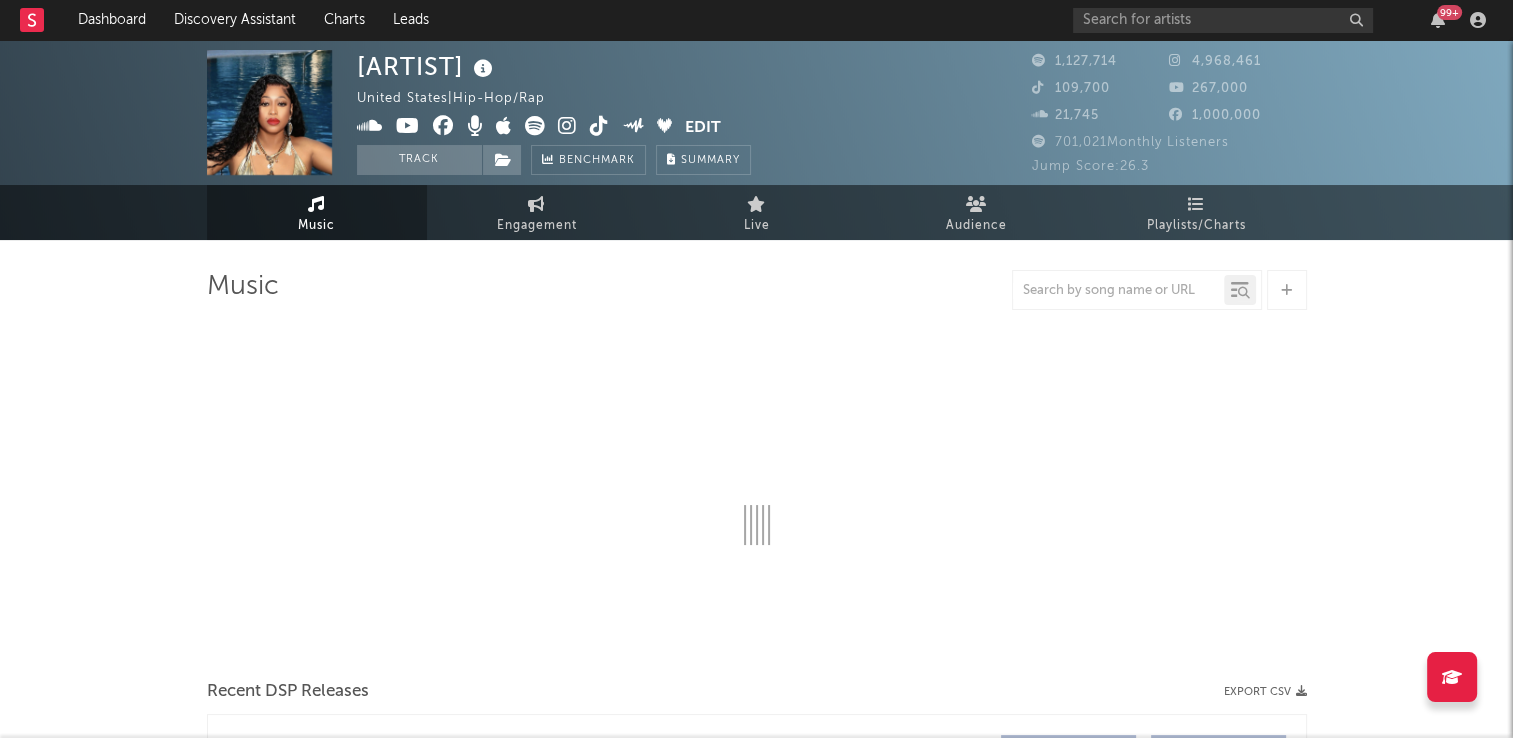 select on "6m" 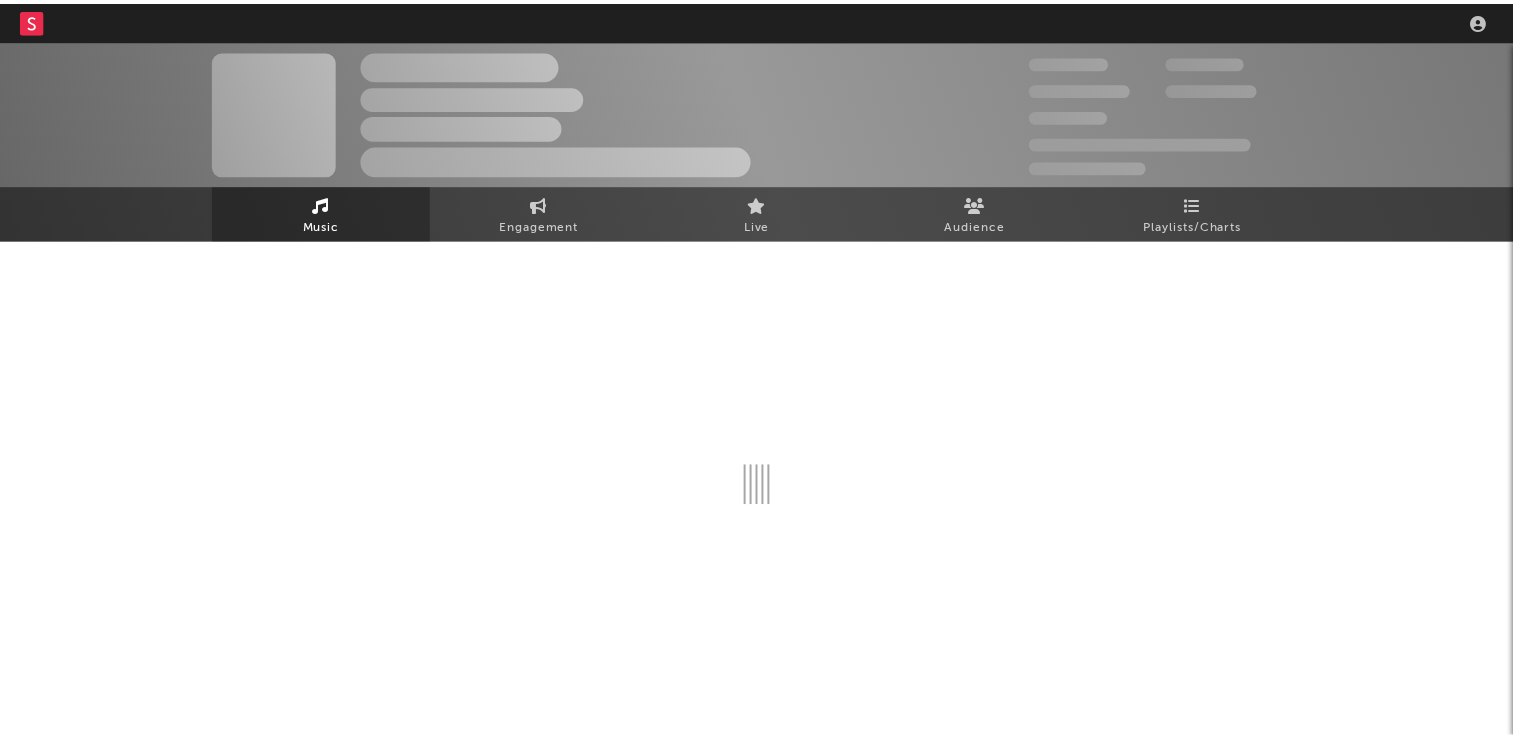 scroll, scrollTop: 0, scrollLeft: 0, axis: both 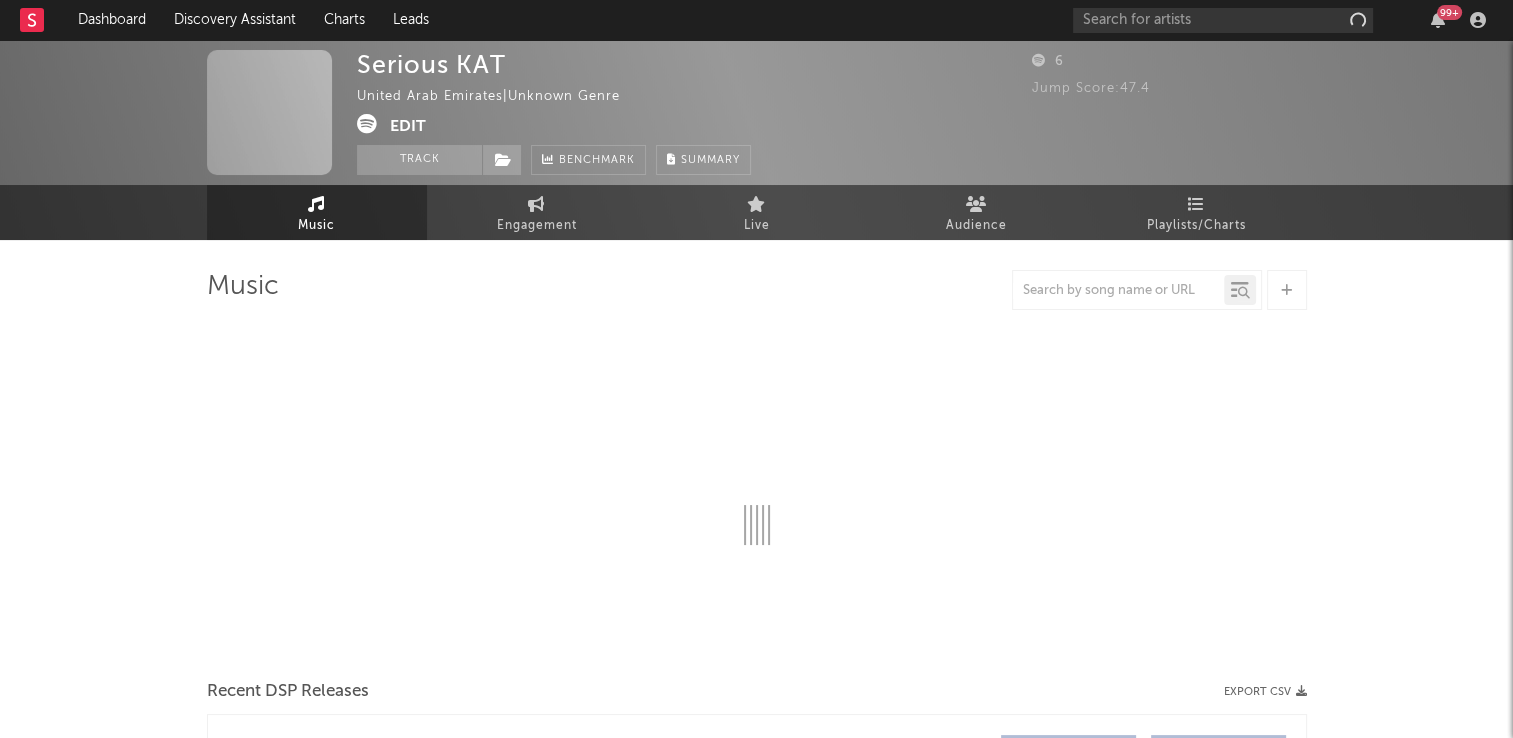 select on "6m" 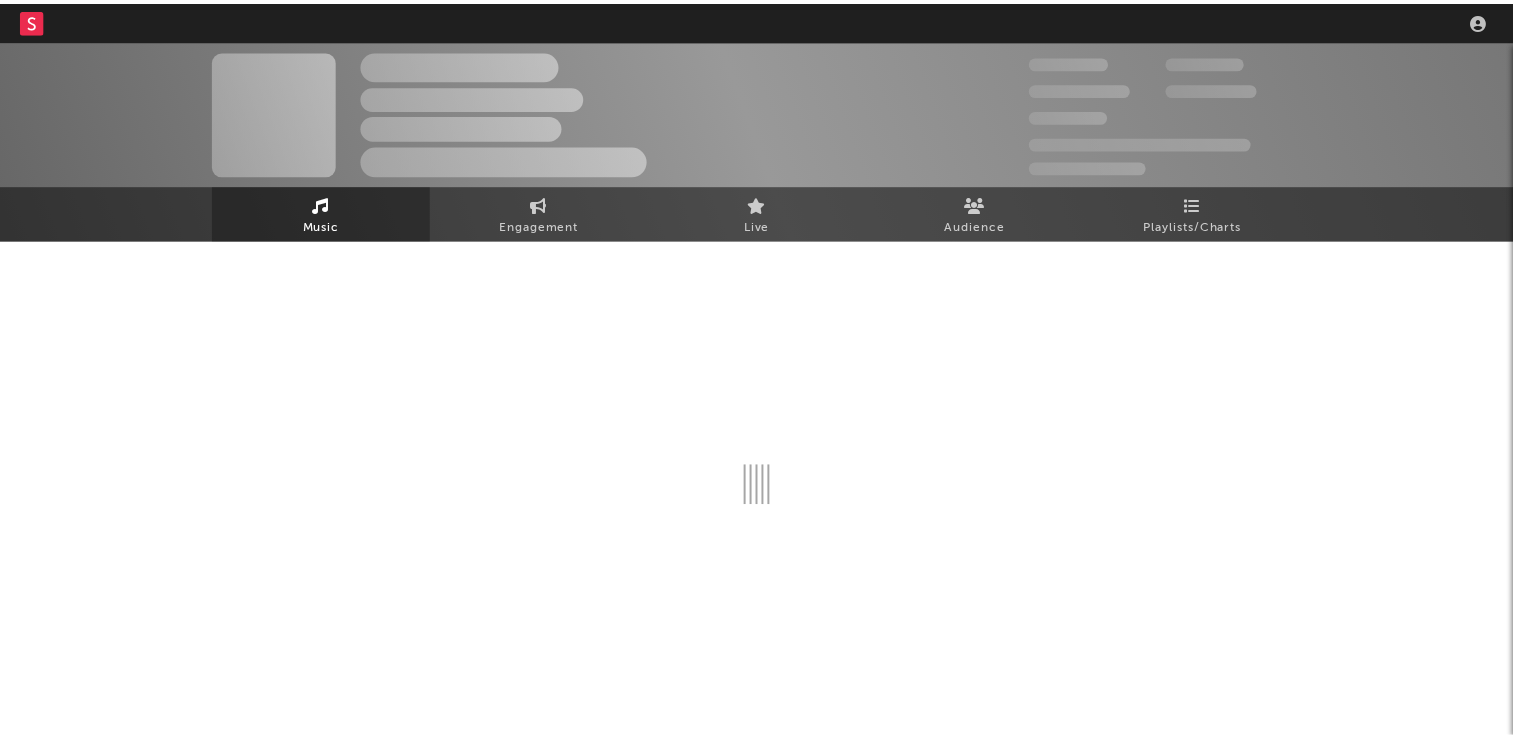 scroll, scrollTop: 0, scrollLeft: 0, axis: both 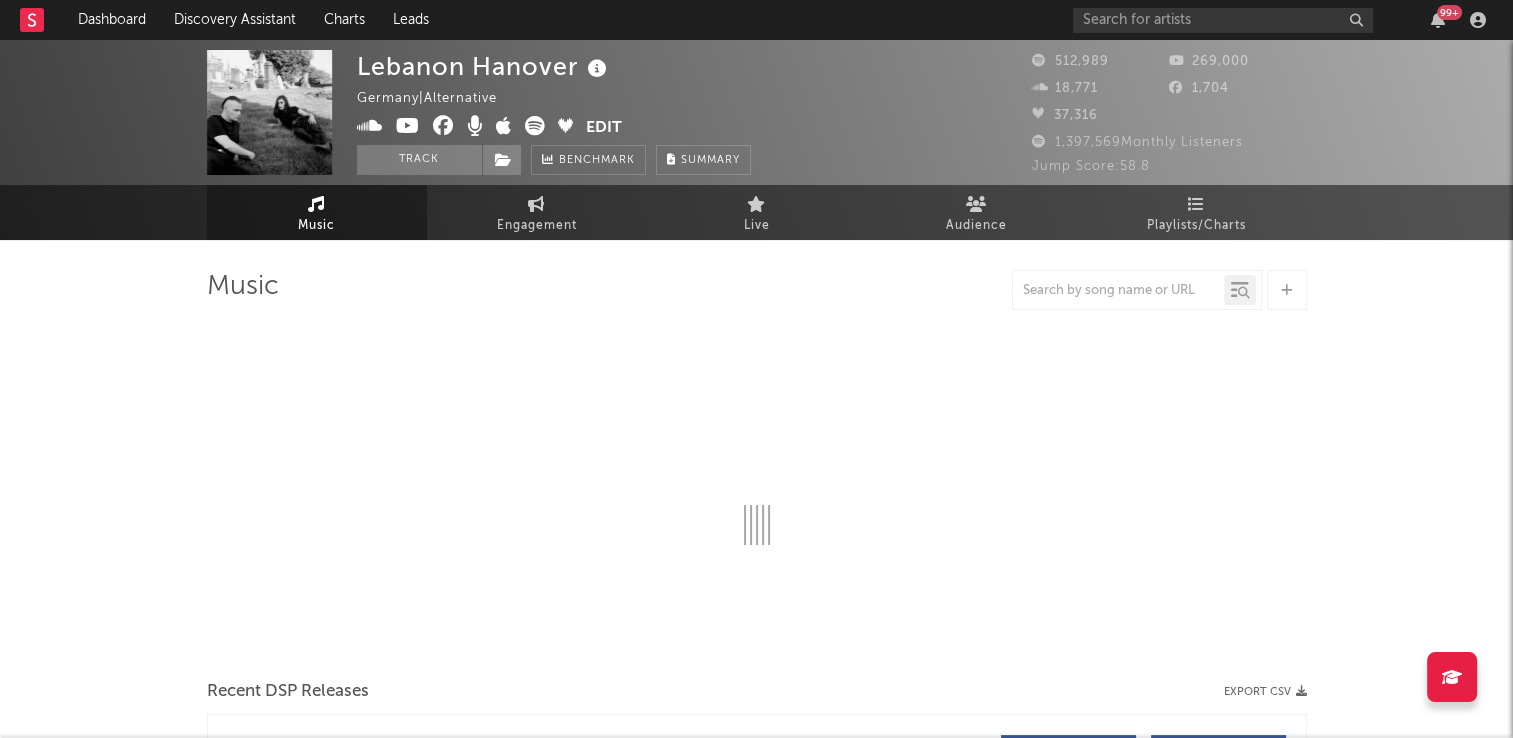 select on "6m" 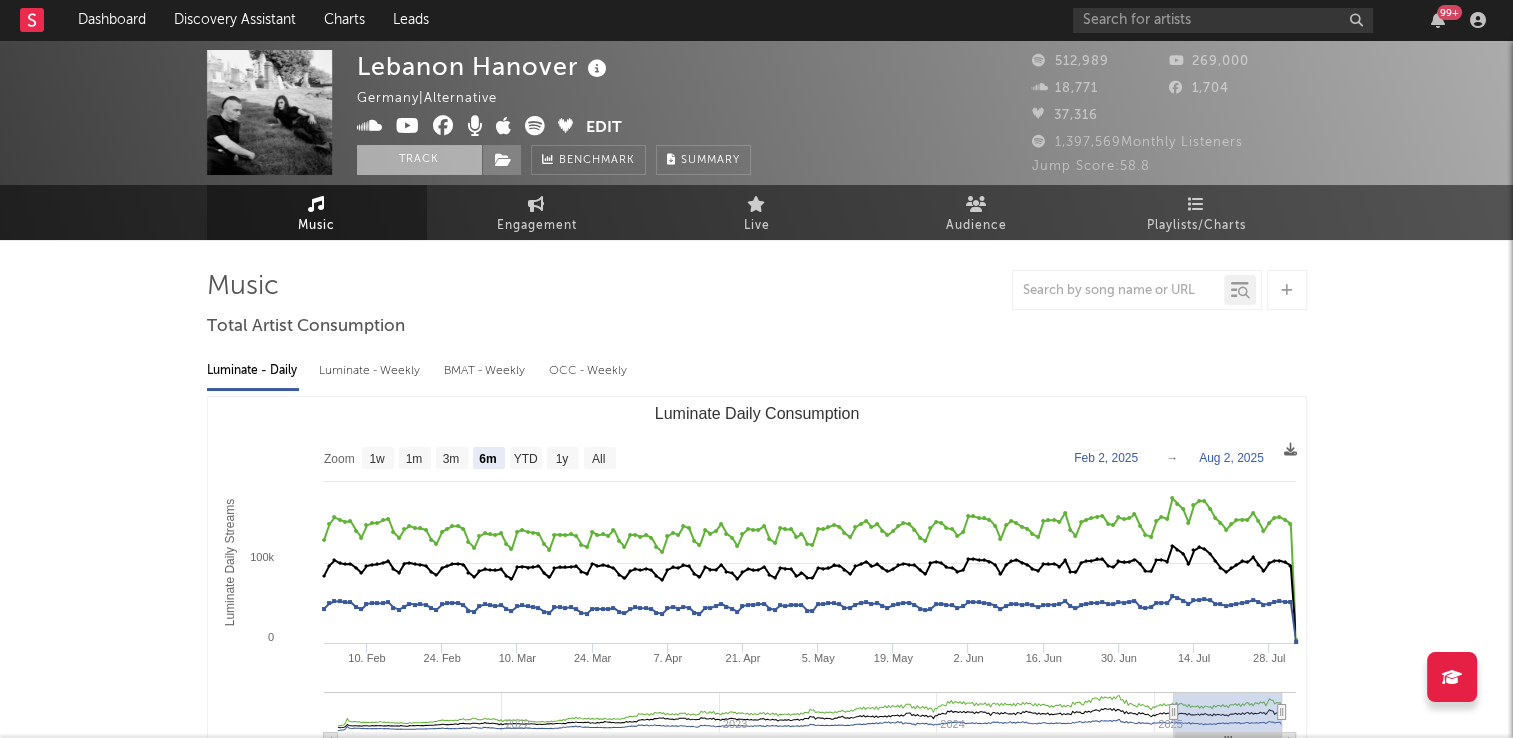 click on "Track" at bounding box center (419, 160) 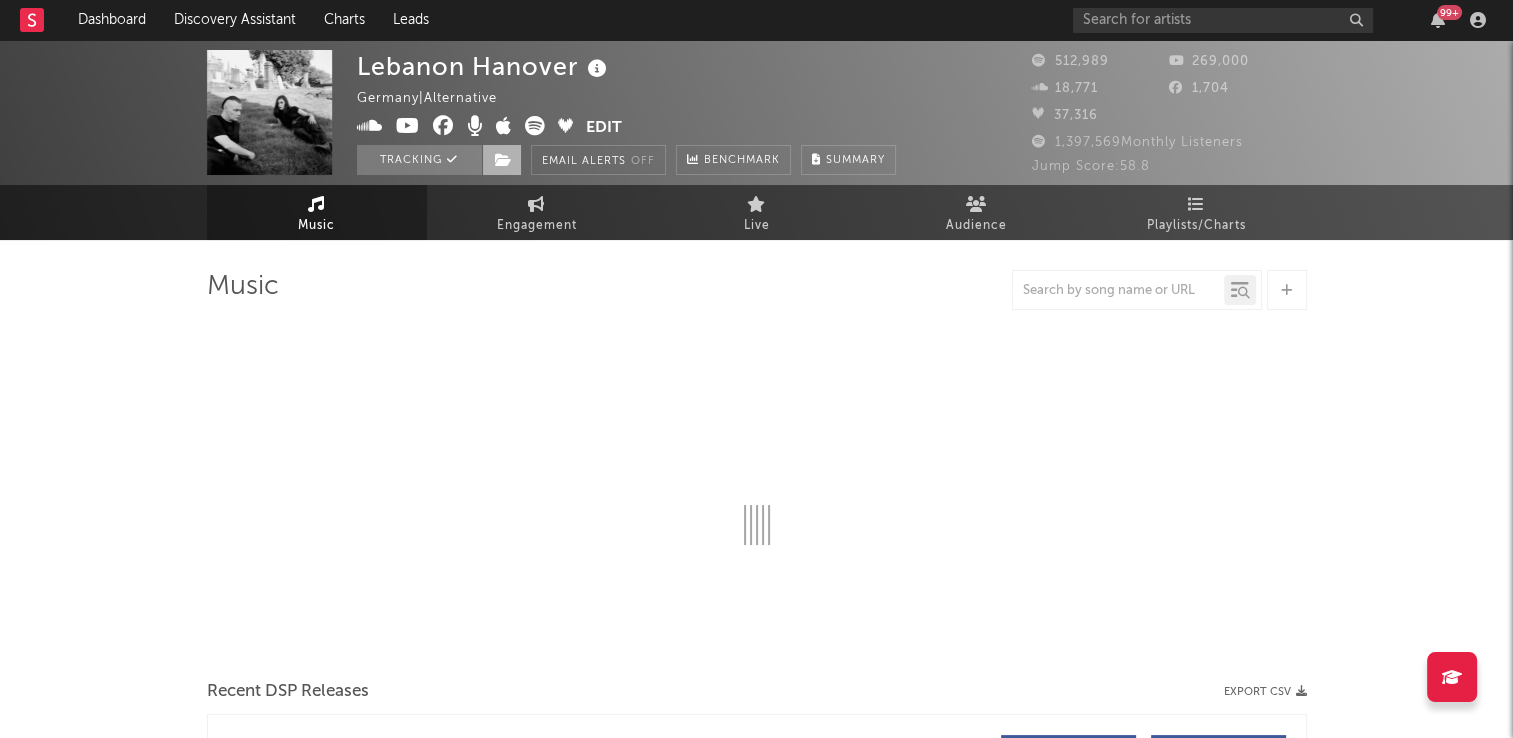 click at bounding box center (503, 160) 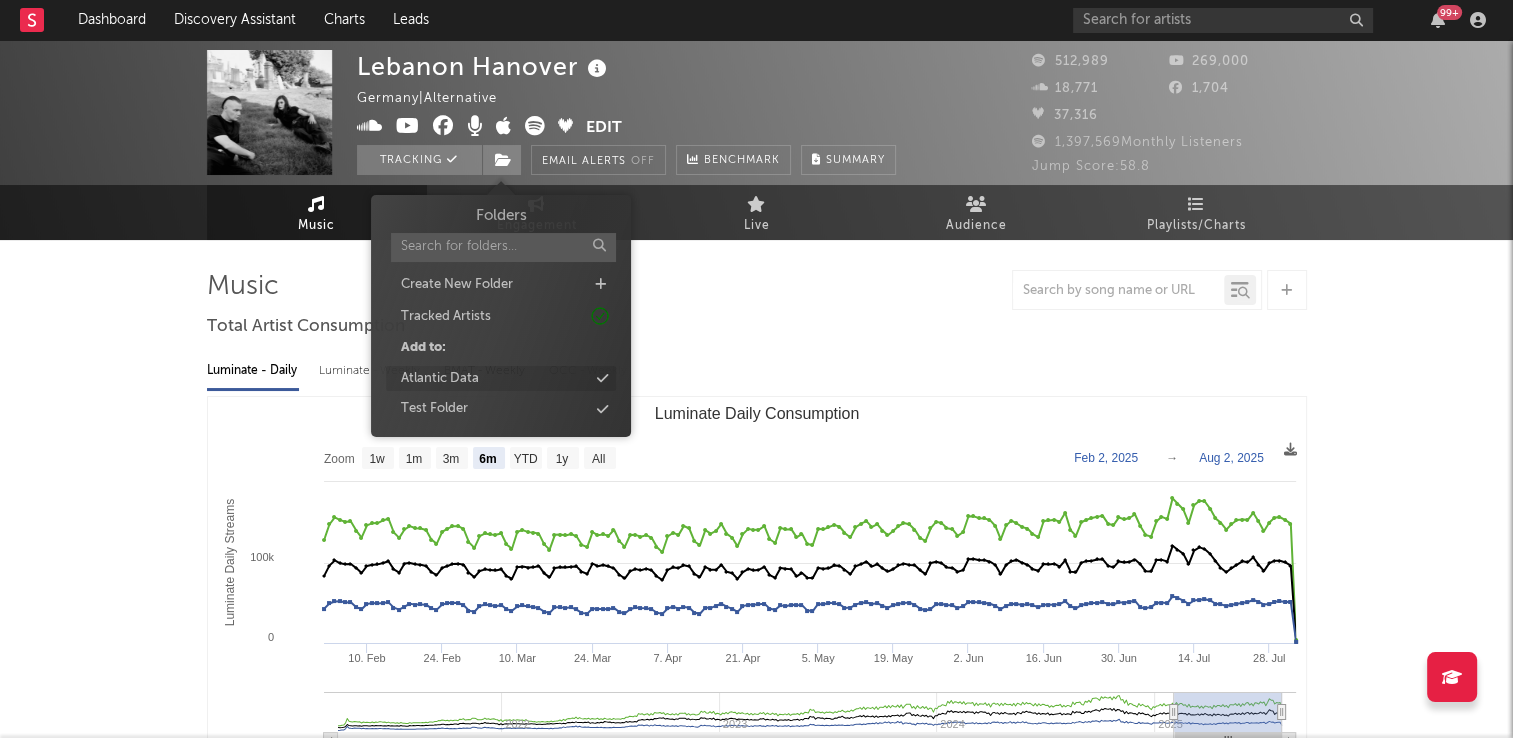 click on "Atlantic Data" at bounding box center [501, 379] 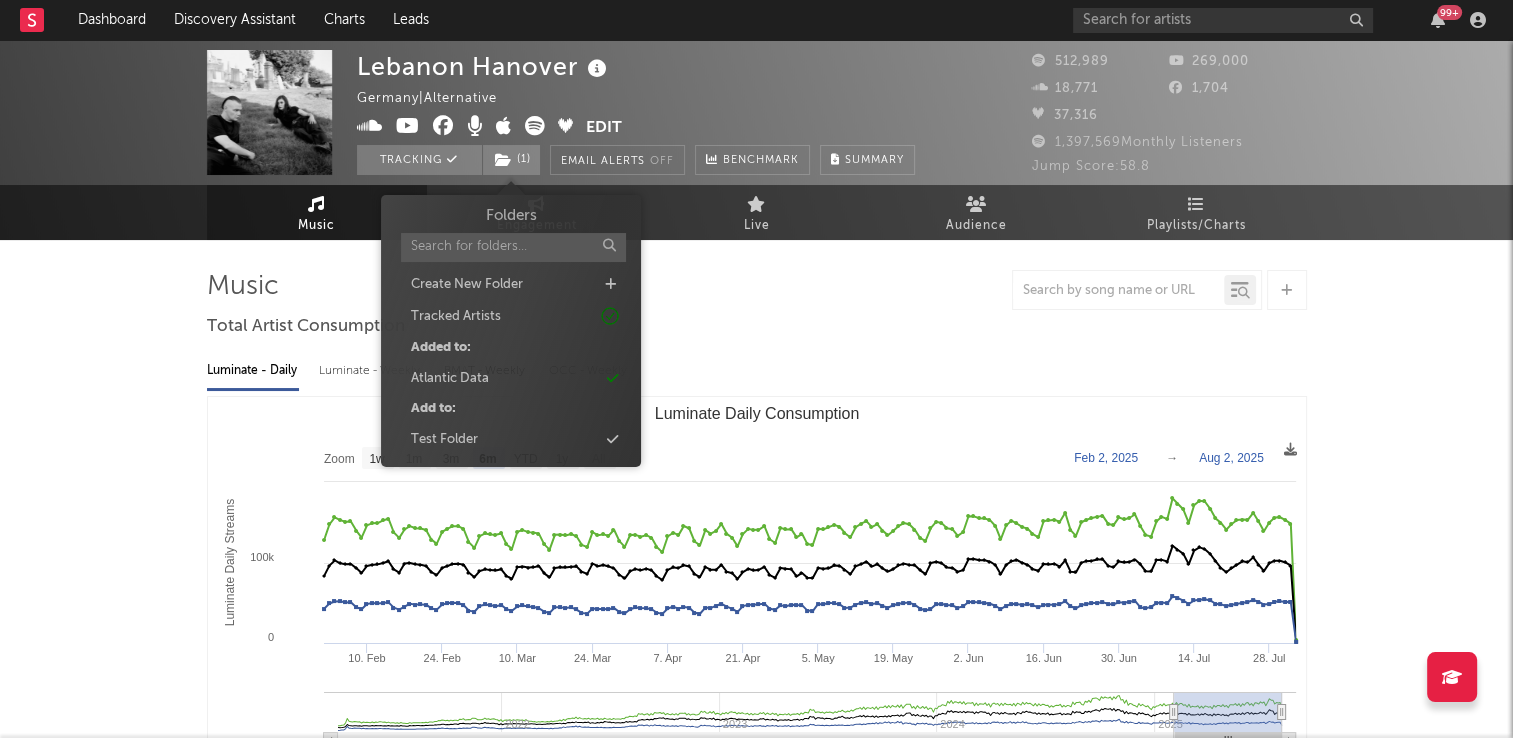 click on "Lebanon Hanover Germany  |  Alternative Edit Tracking ( 1 ) Email Alerts  Off Benchmark Summary" at bounding box center [636, 112] 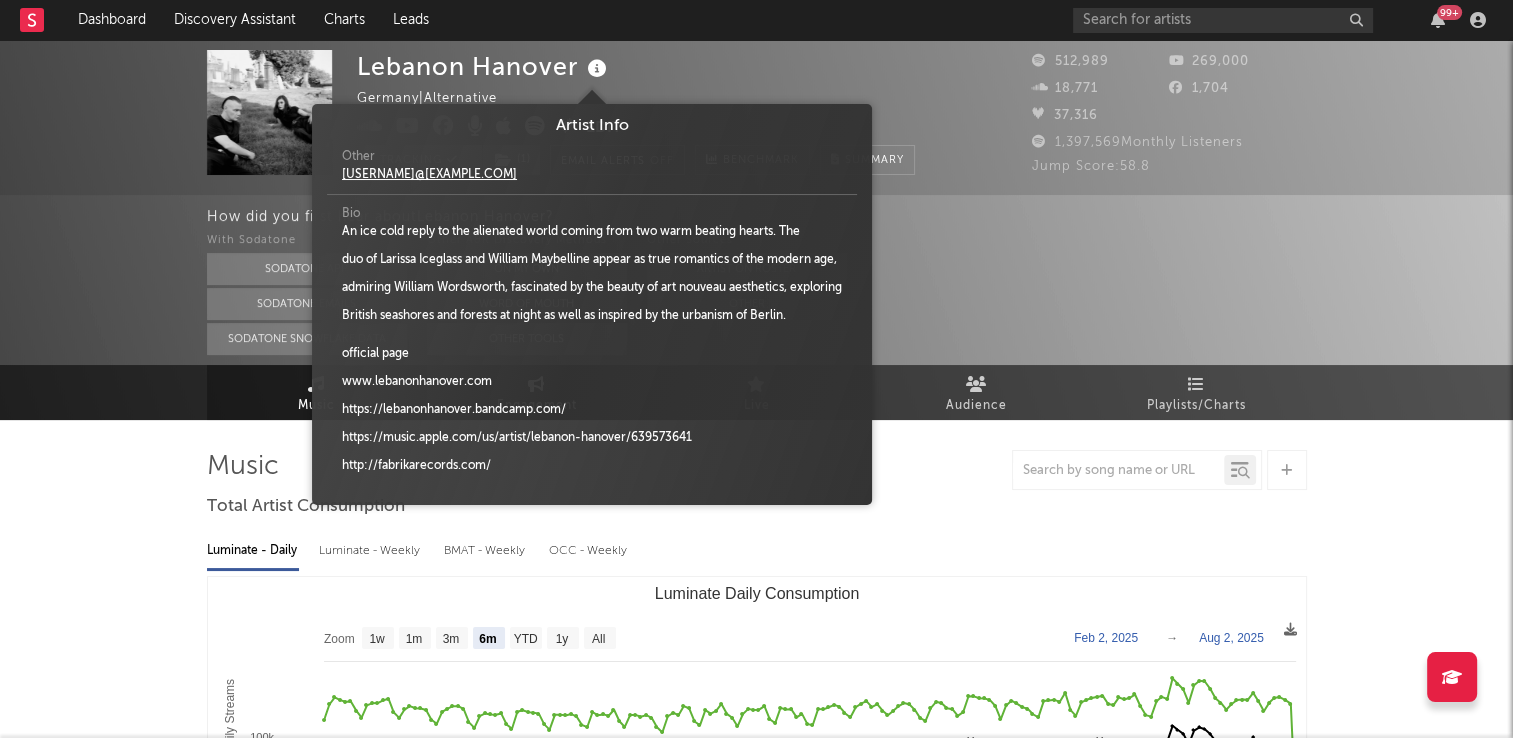 click at bounding box center (597, 69) 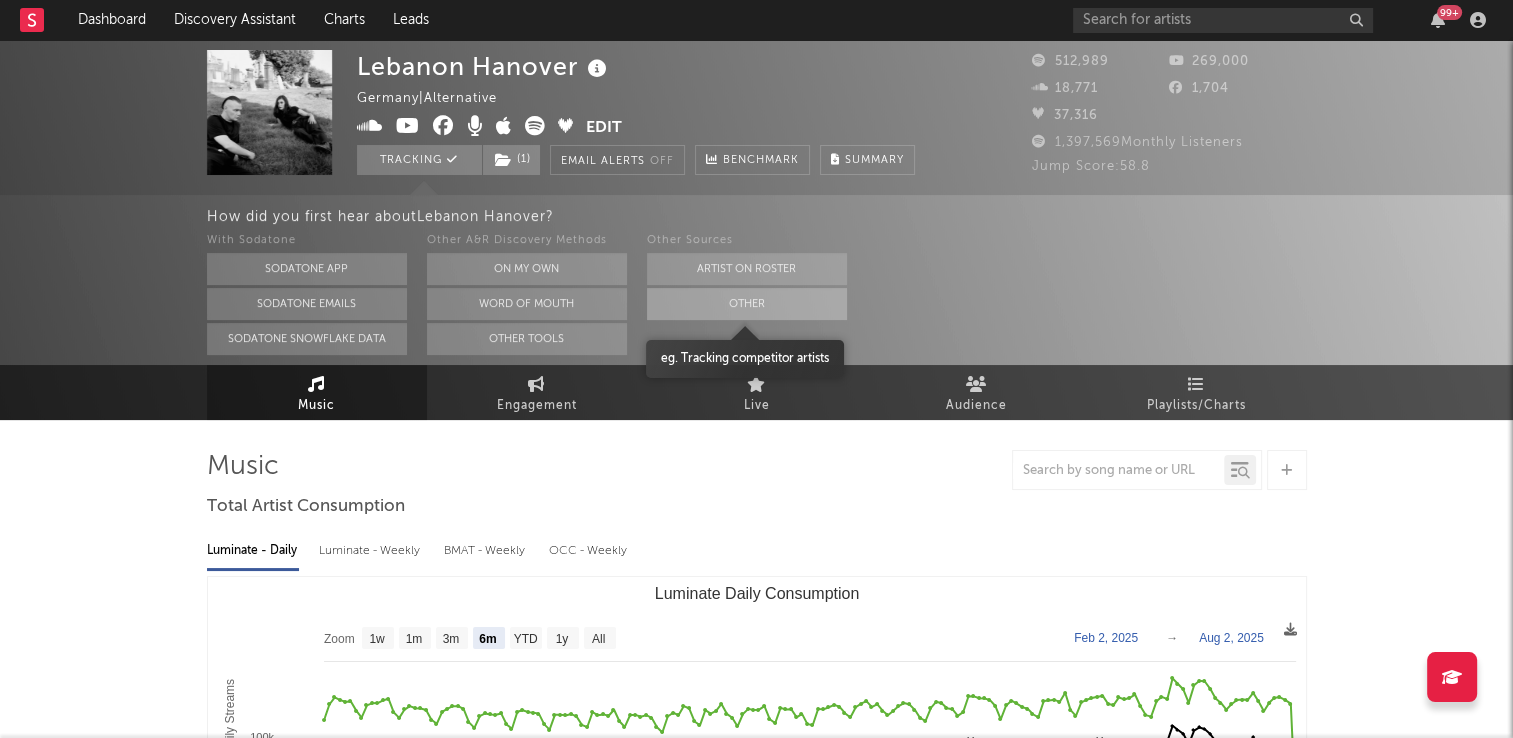 click on "Other" at bounding box center (747, 304) 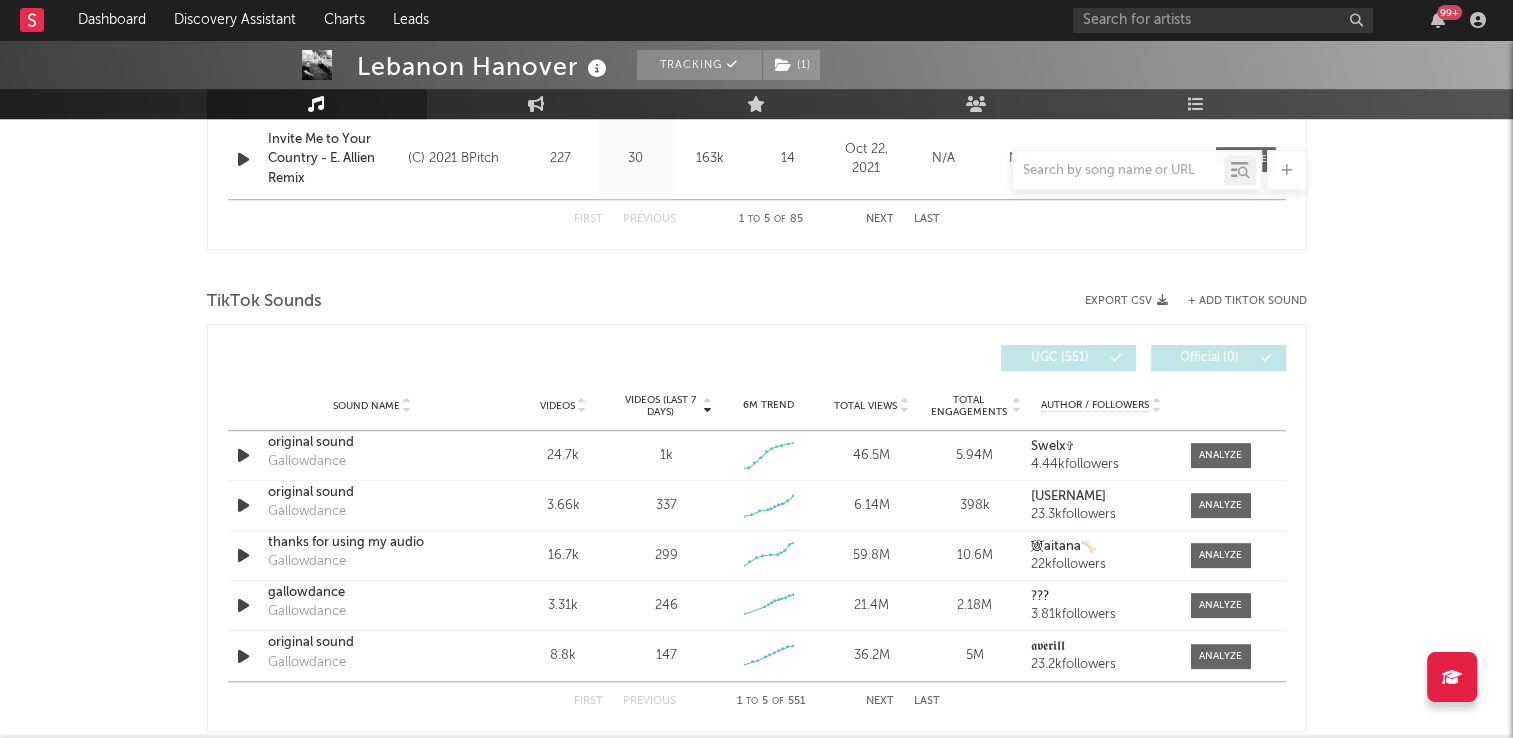 scroll, scrollTop: 600, scrollLeft: 0, axis: vertical 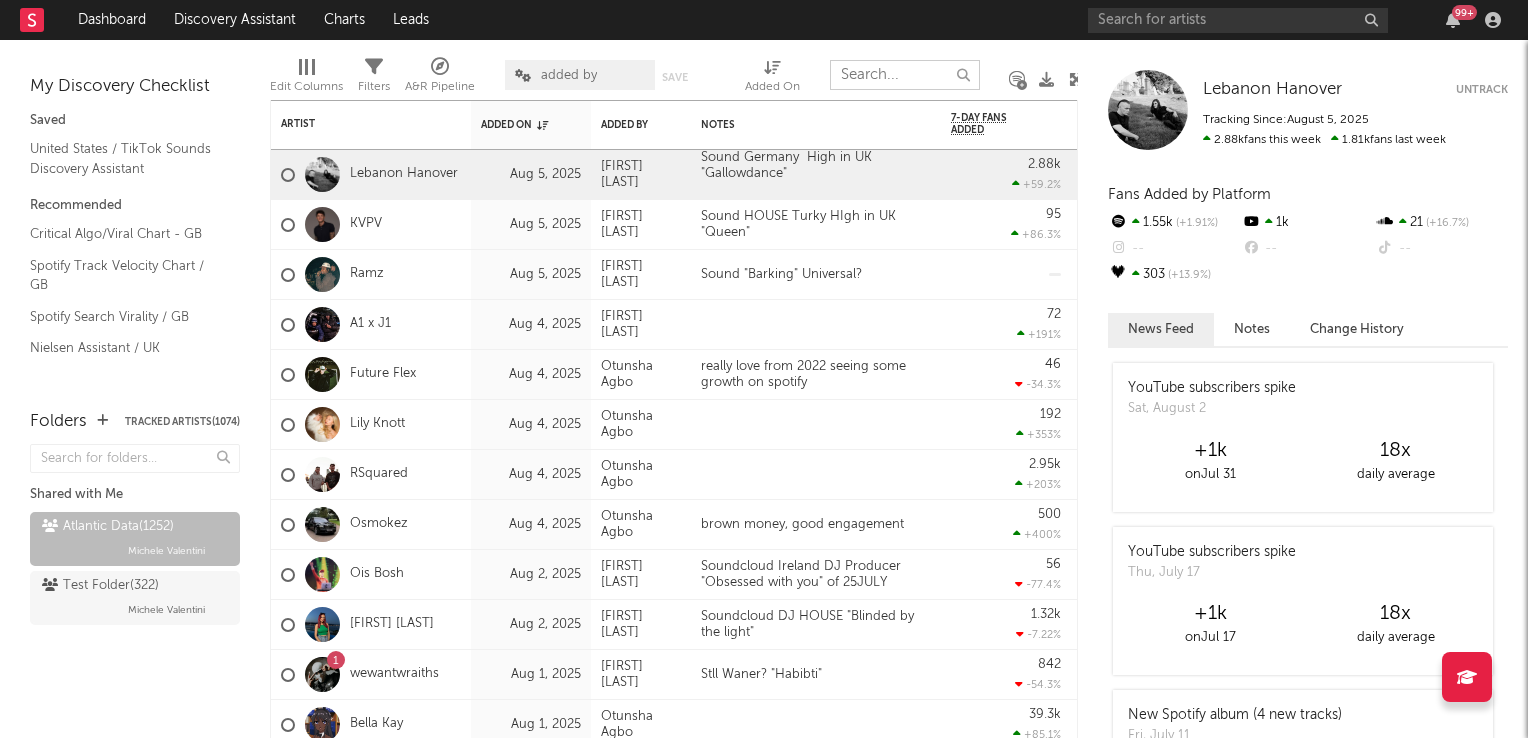 click at bounding box center (905, 75) 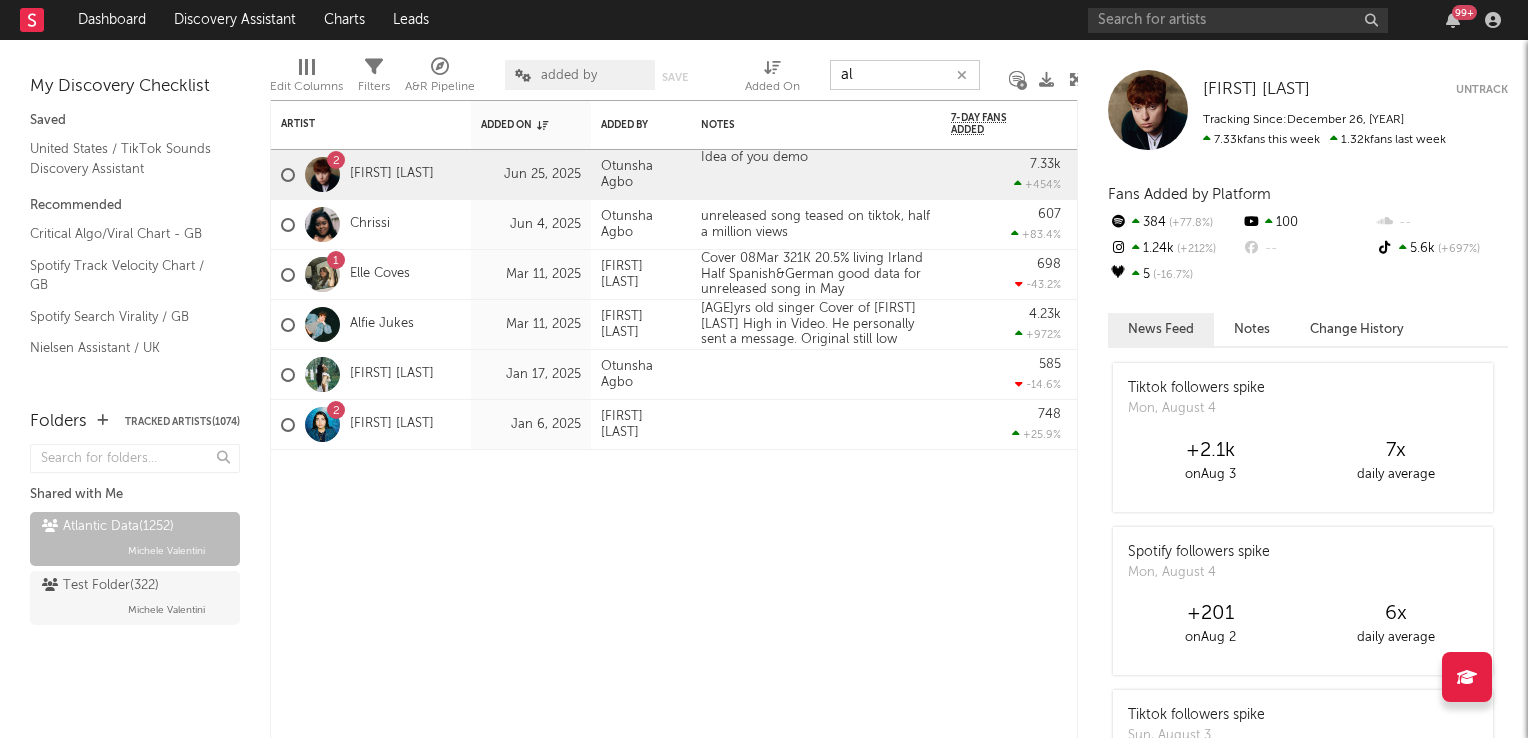 type on "a" 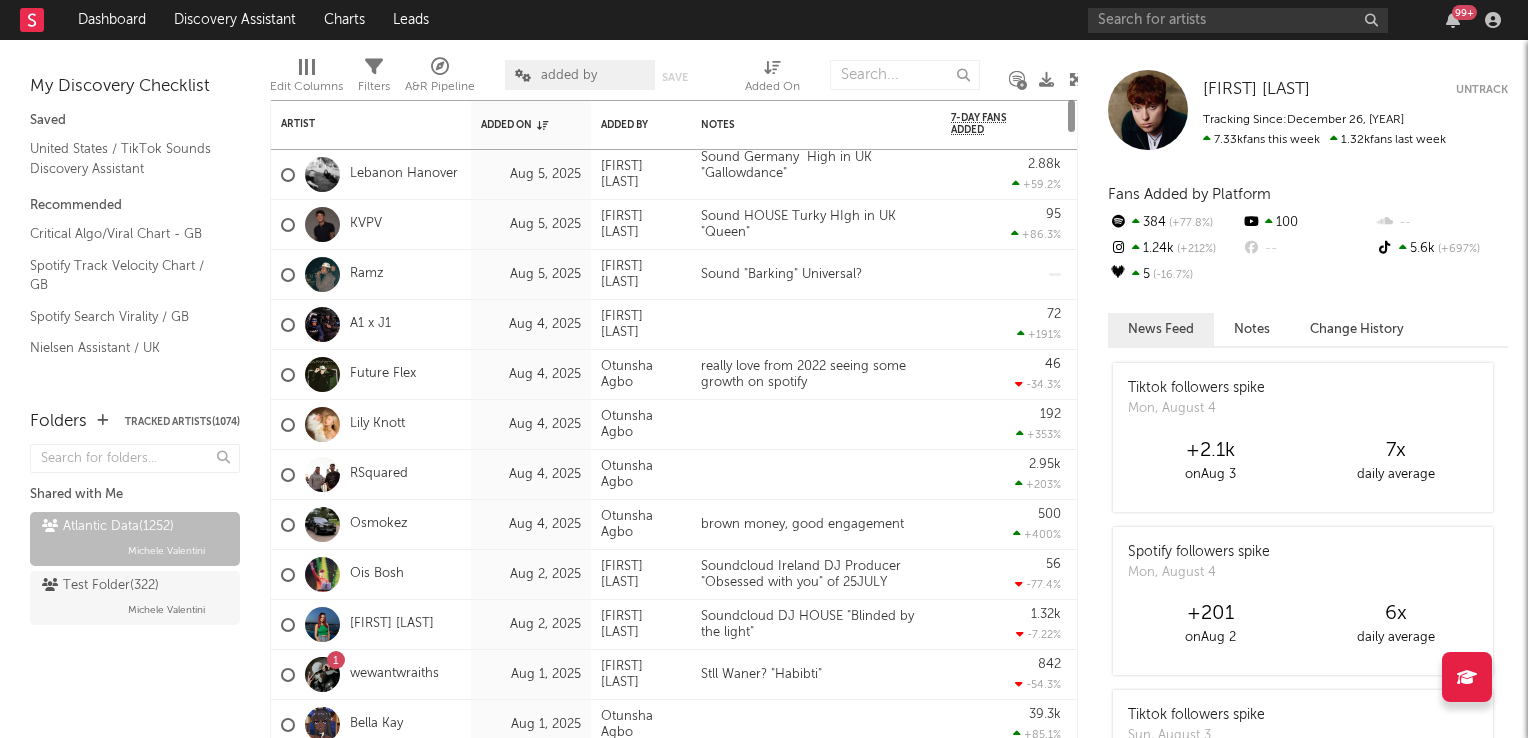 click at bounding box center [905, 75] 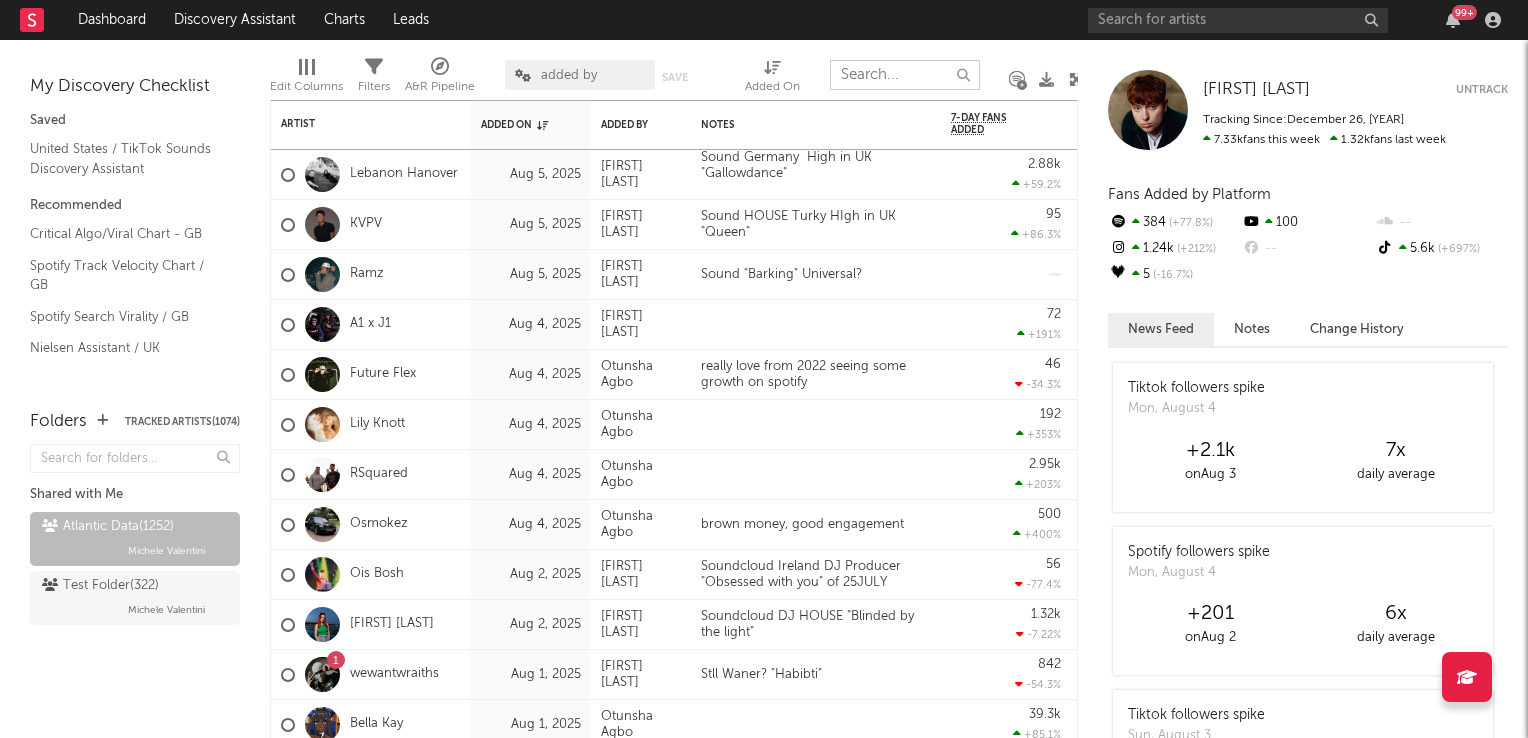 click at bounding box center (905, 75) 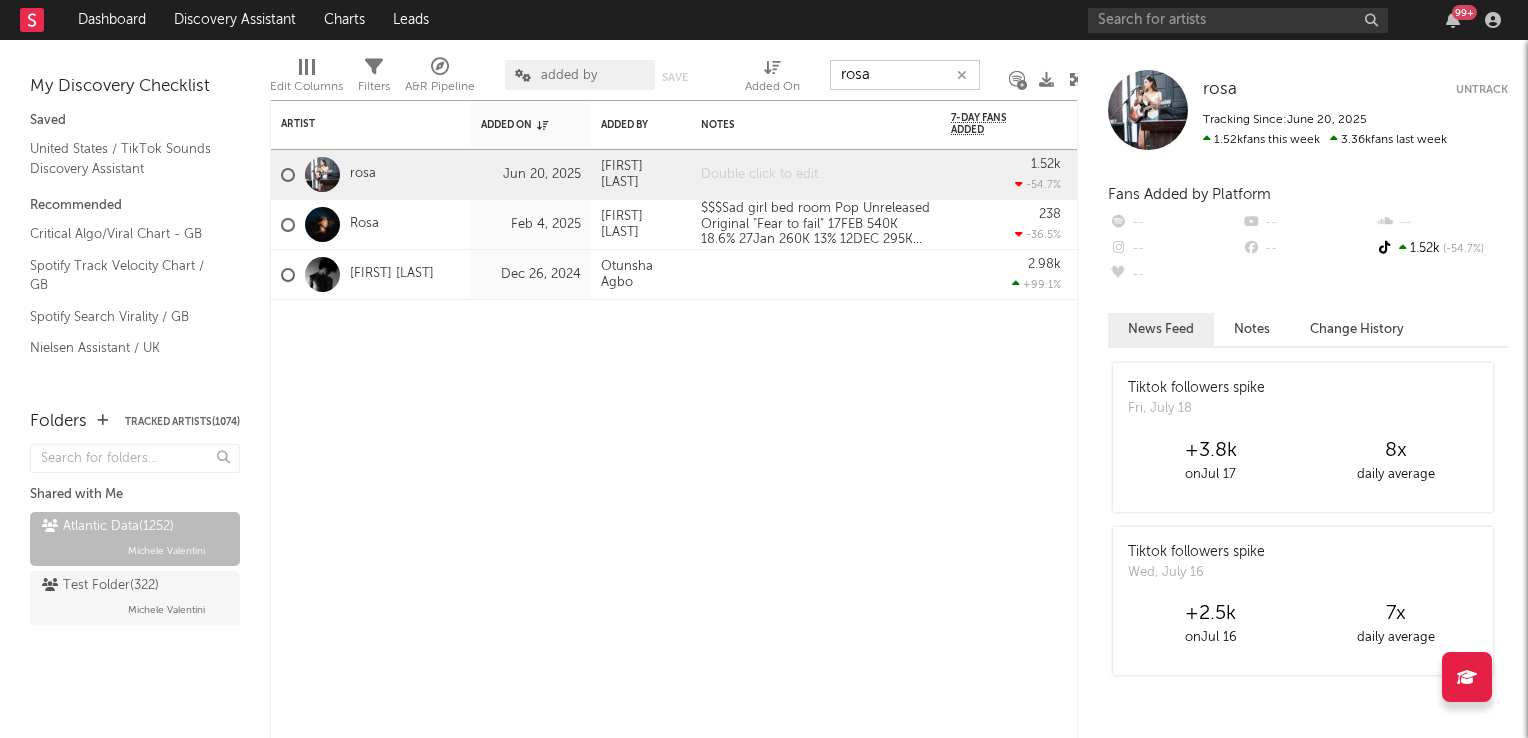 type on "rosa" 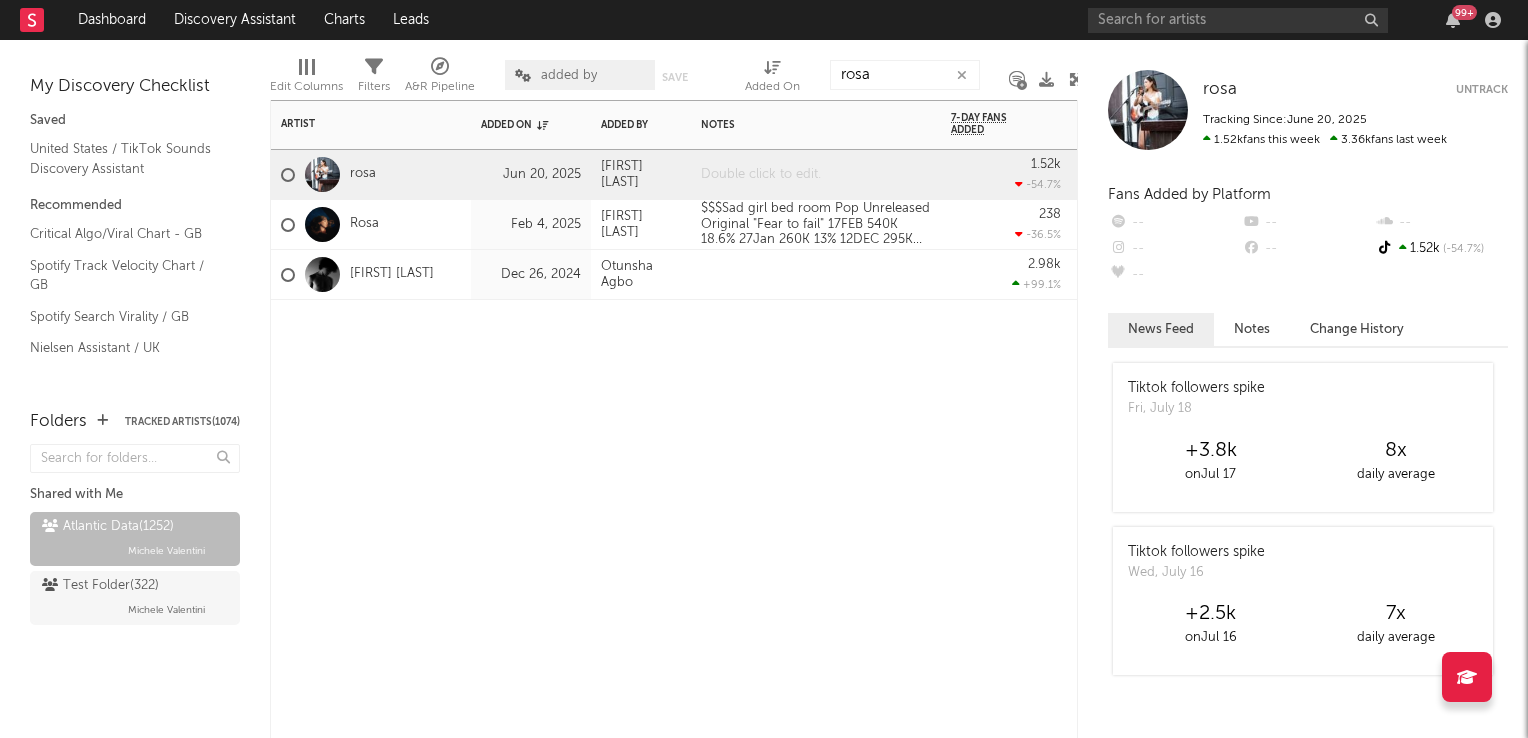 click at bounding box center [816, 174] 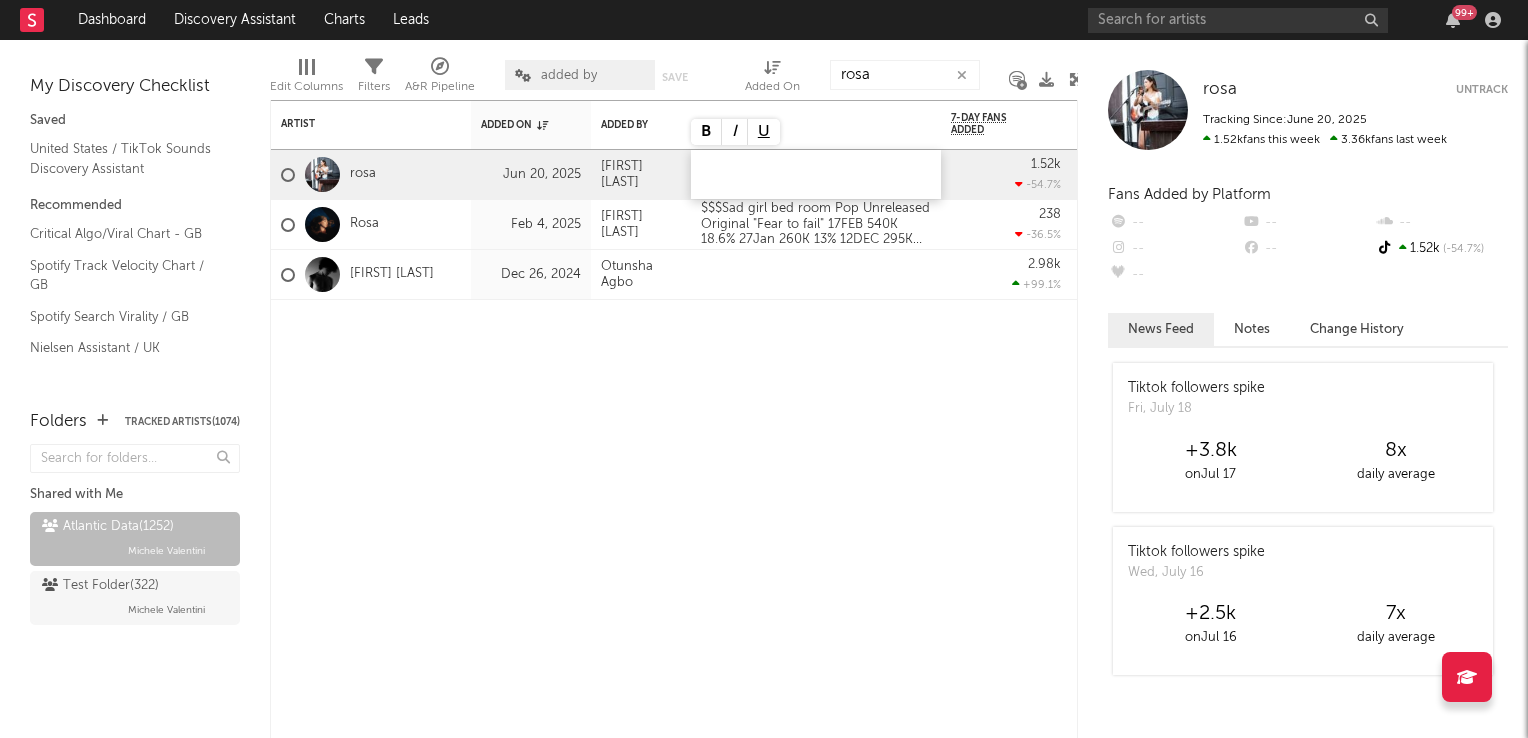 type 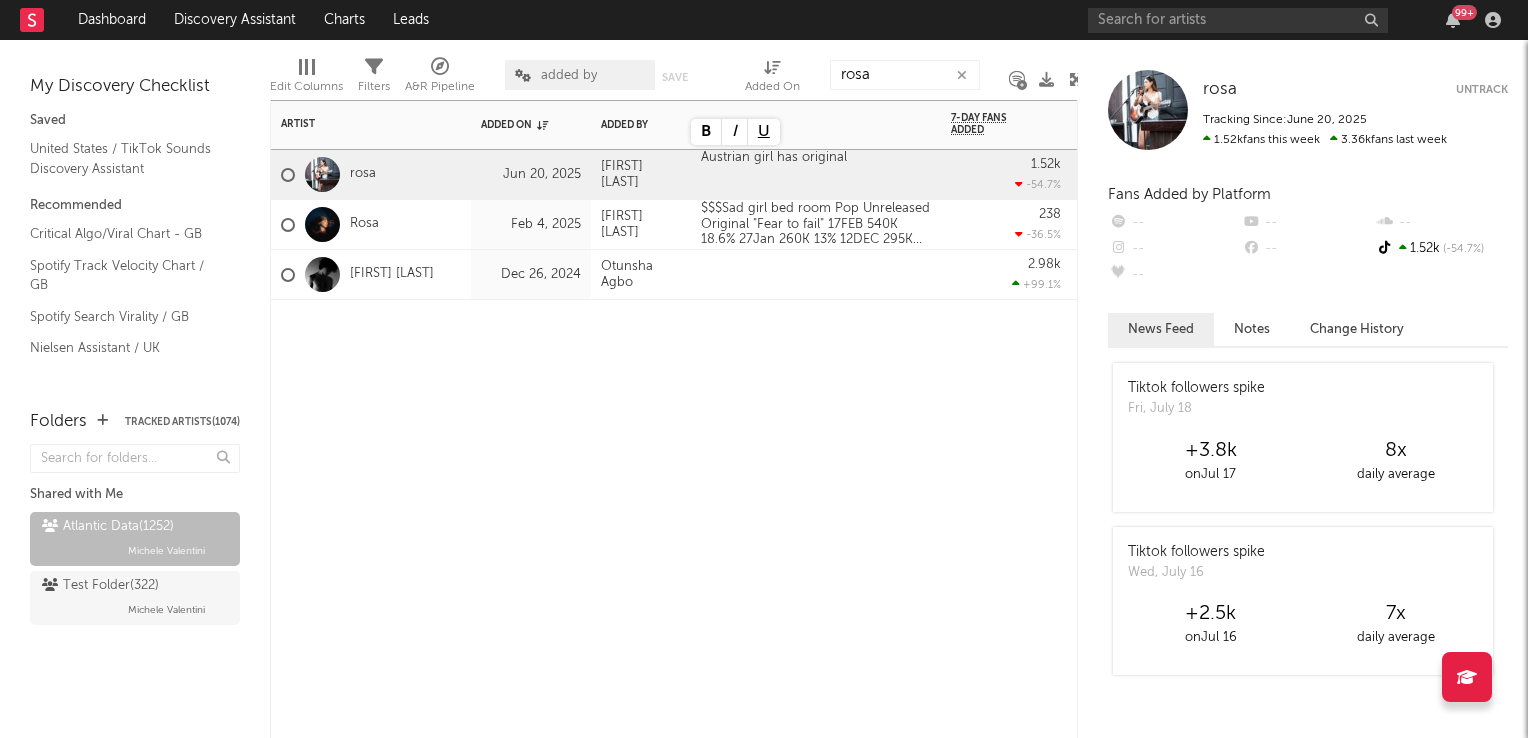 click on "Artist Notifications Added On Added By Notes 7-Day Fans Added WoW % Change Most Recent Track Popularity Released Spotify Monthly Listeners 7d Change WoW % Change Spotify Followers 7d Change WoW % Change Jump Score rosa Jun 20, 2025 Alex Fusco Austrian girl has original 1.52k -54.7 % 20.0 Rosa Feb 4, 2025 Alex Fusco $$$Sad girl bed room Pop Unreleased  Original "Fear to fail"  17FEB 540K 18.6% 27Jan 260K 13%  12DEC 295K 14.4%  now  238 -36.5 % honestly popularity:  36 2025-06-06 43.2k -850 Created with Highcharts 10.3.3 Chart title 12.8k 61  ( -31.5 % ) 73.3 Thomas LaRosa Dec 26, 2024 Otunsha Agbo 2.98k +99.1 % Like a Dream Sped Up popularity:  44 2025-05-02 632k 7.25k Created with Highcharts 10.3.3 Chart title 112k 1.17k  ( -1.1 % ) 80.9" at bounding box center (674, 419) 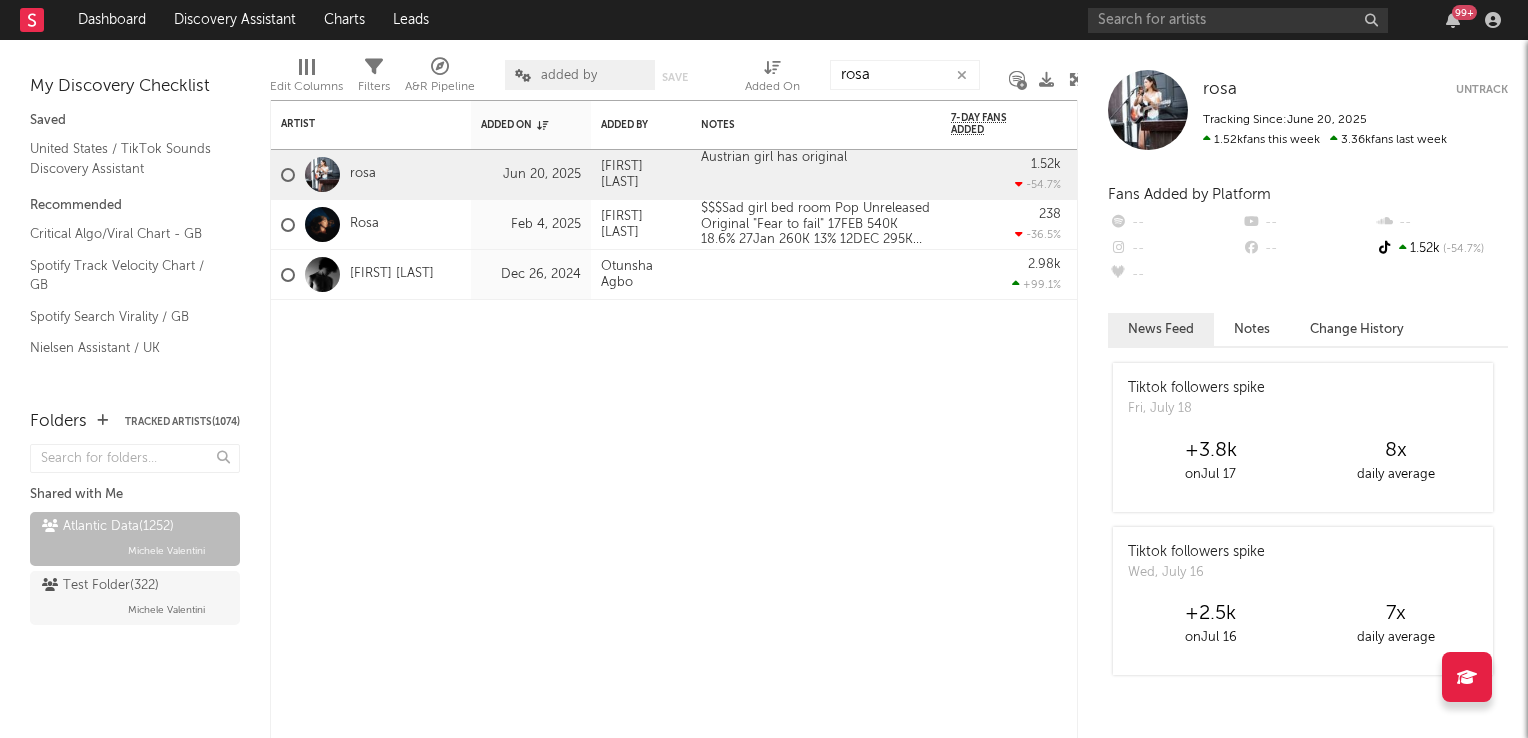 click at bounding box center (1076, 79) 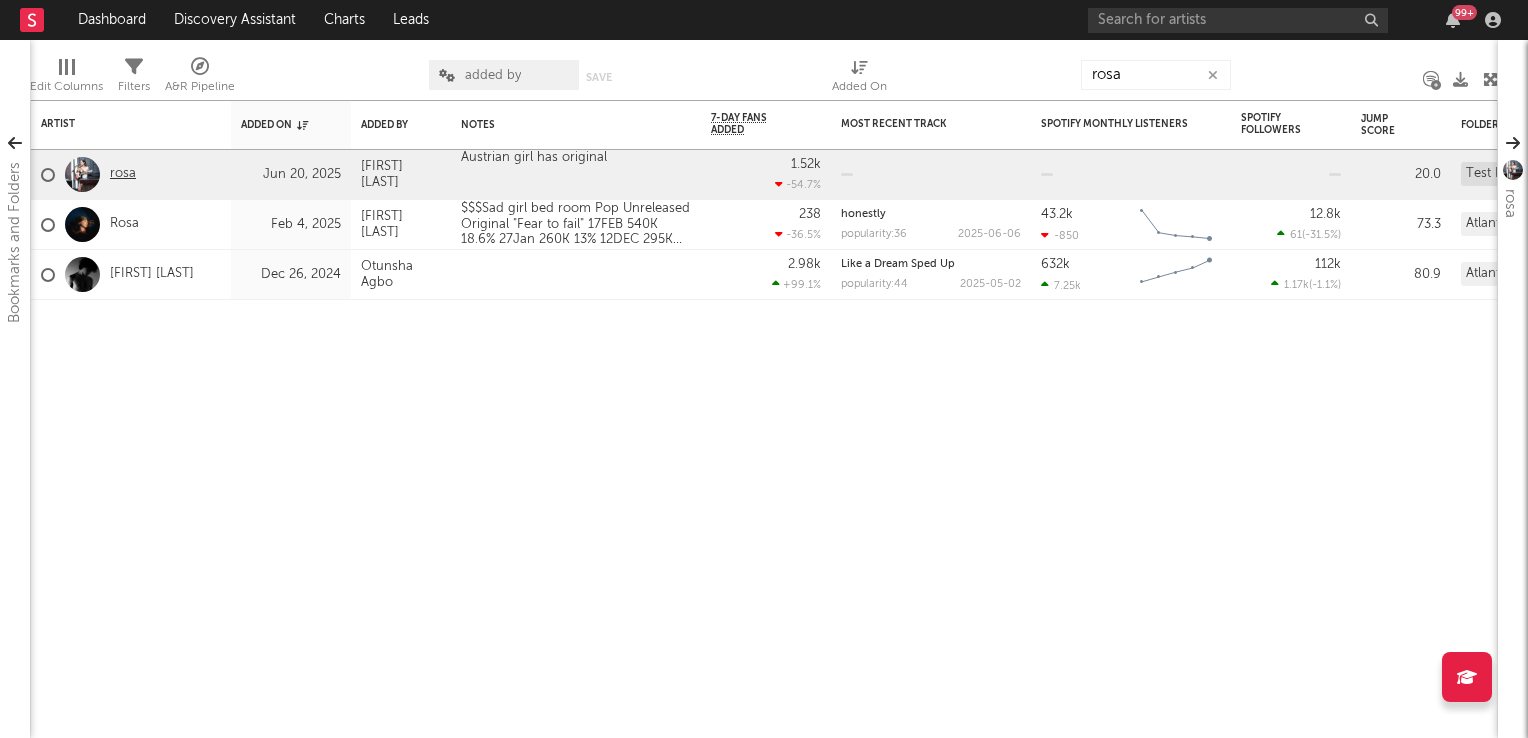 click on "rosa" at bounding box center [123, 174] 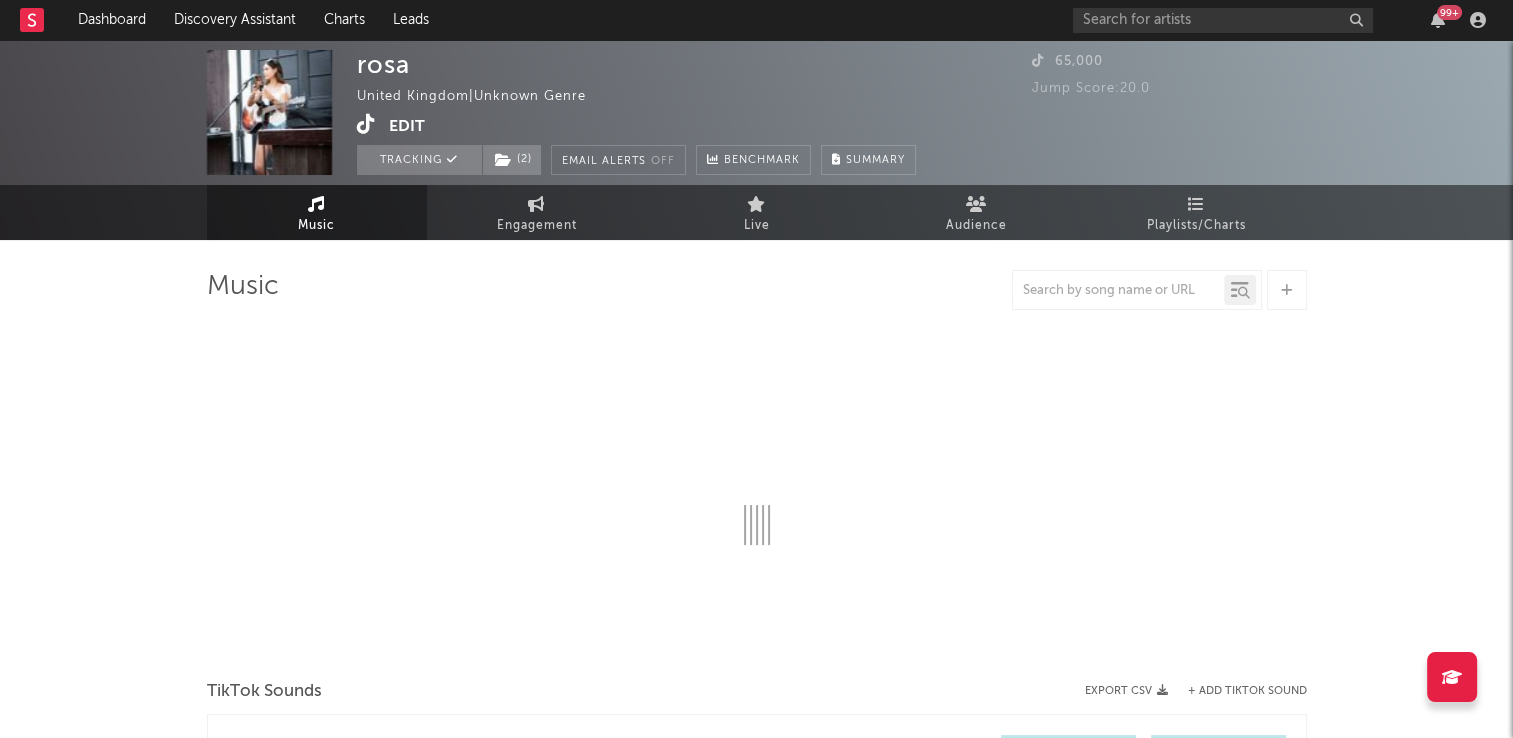select on "1w" 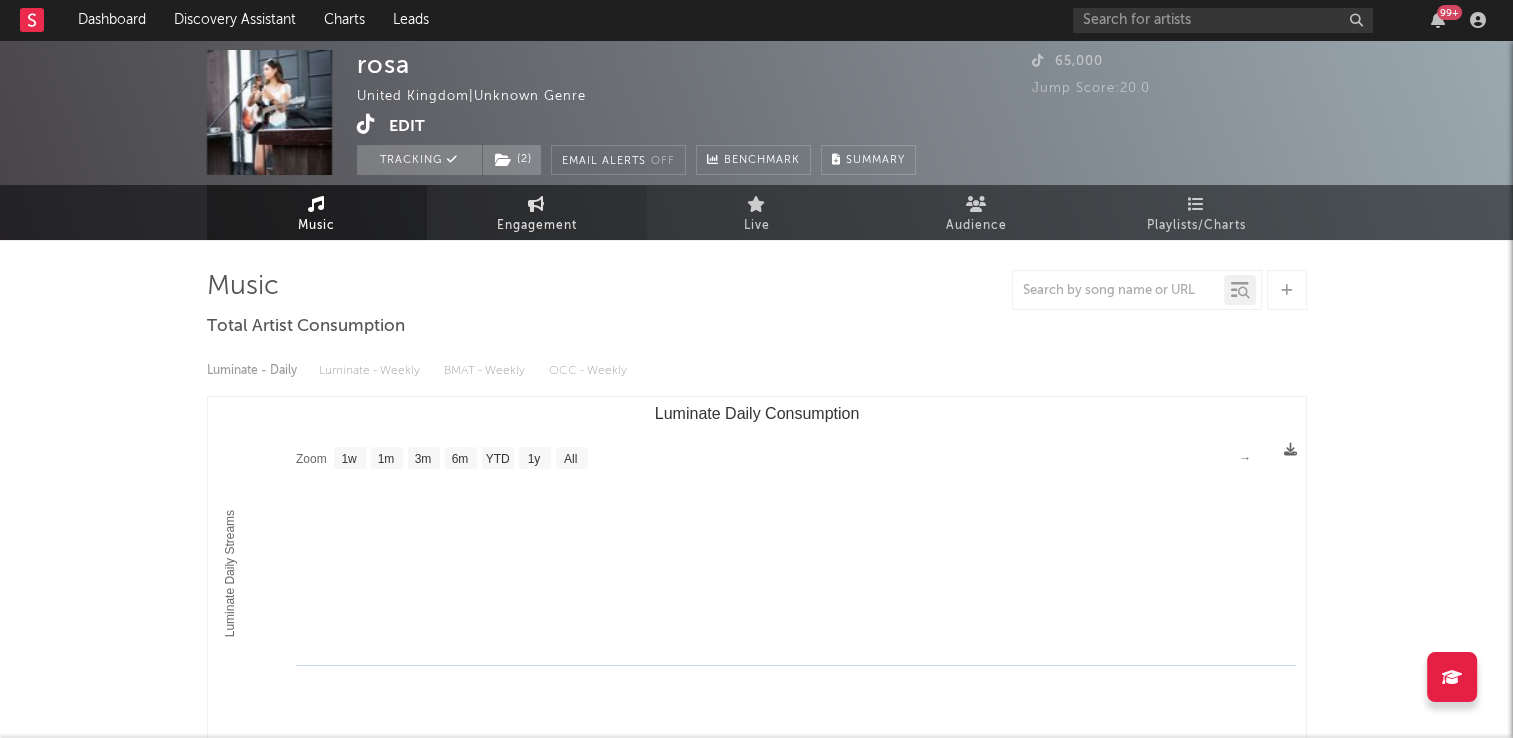 click on "Engagement" at bounding box center [537, 226] 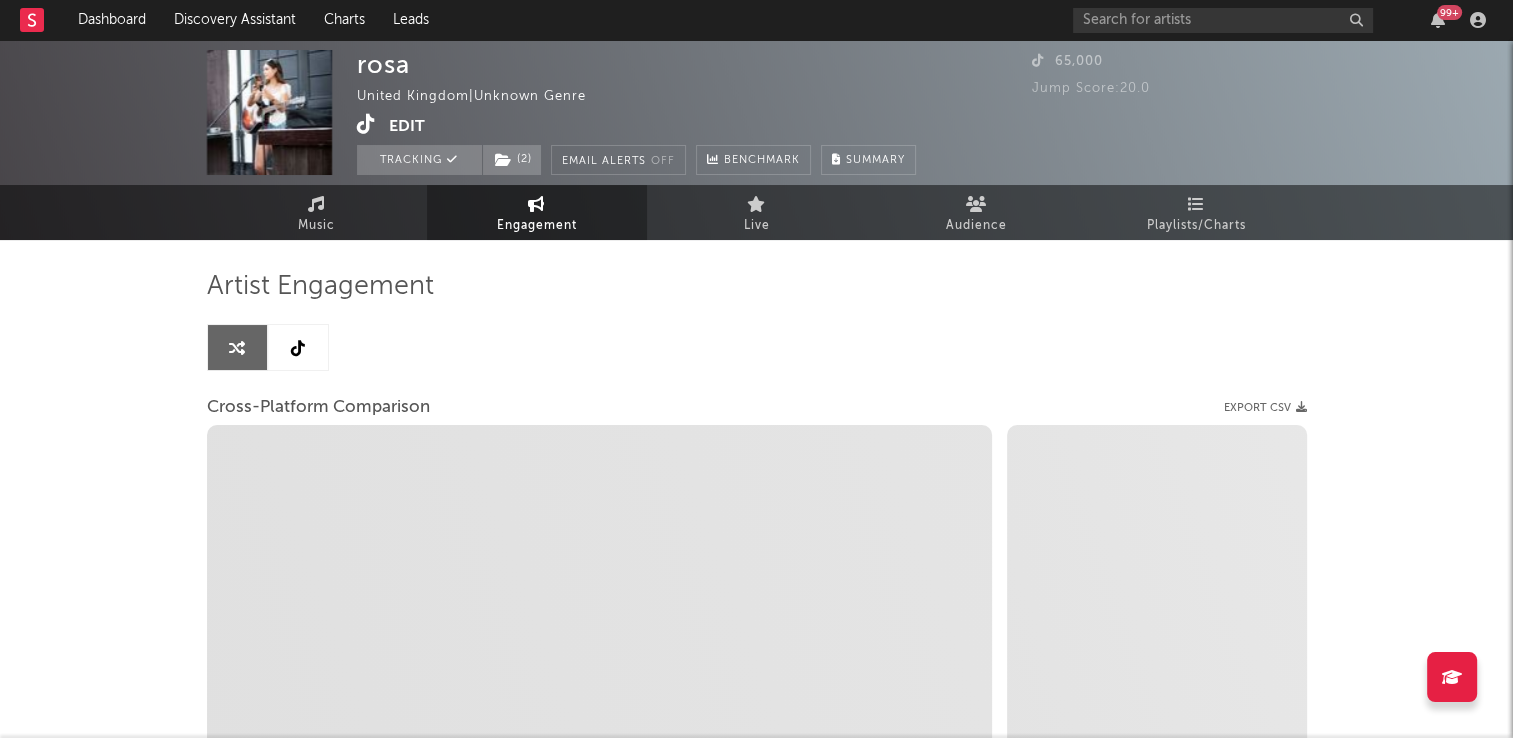click at bounding box center (298, 348) 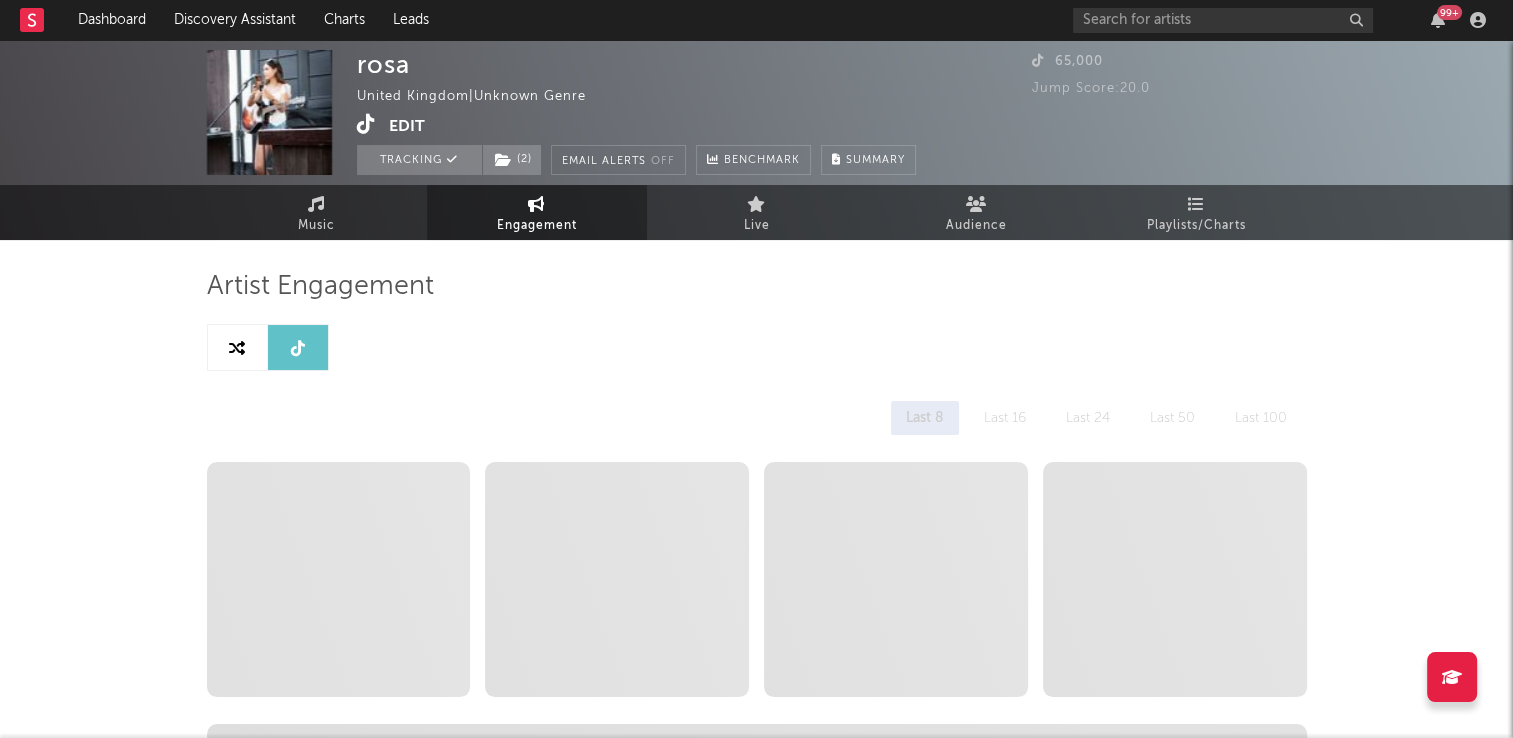 select on "1w" 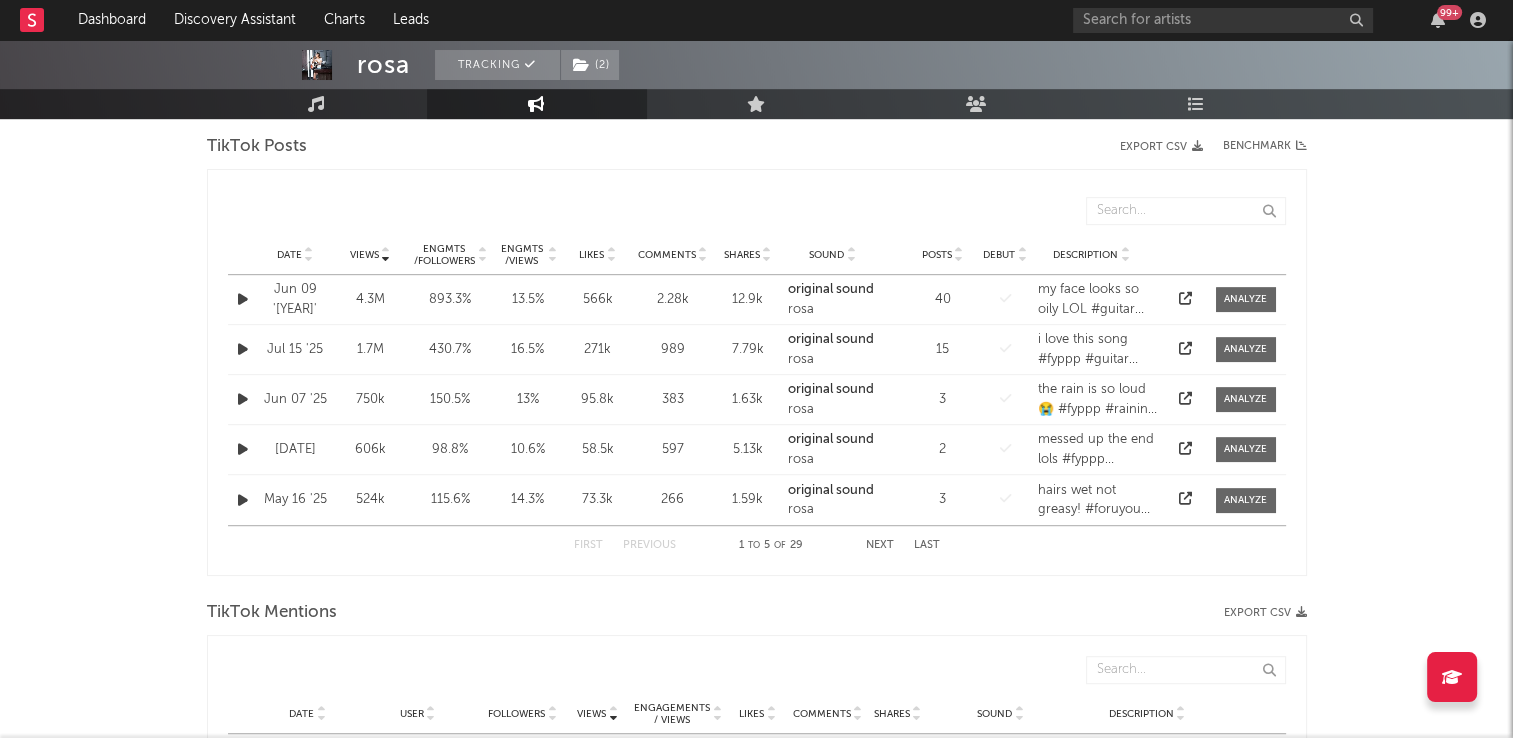 scroll, scrollTop: 900, scrollLeft: 0, axis: vertical 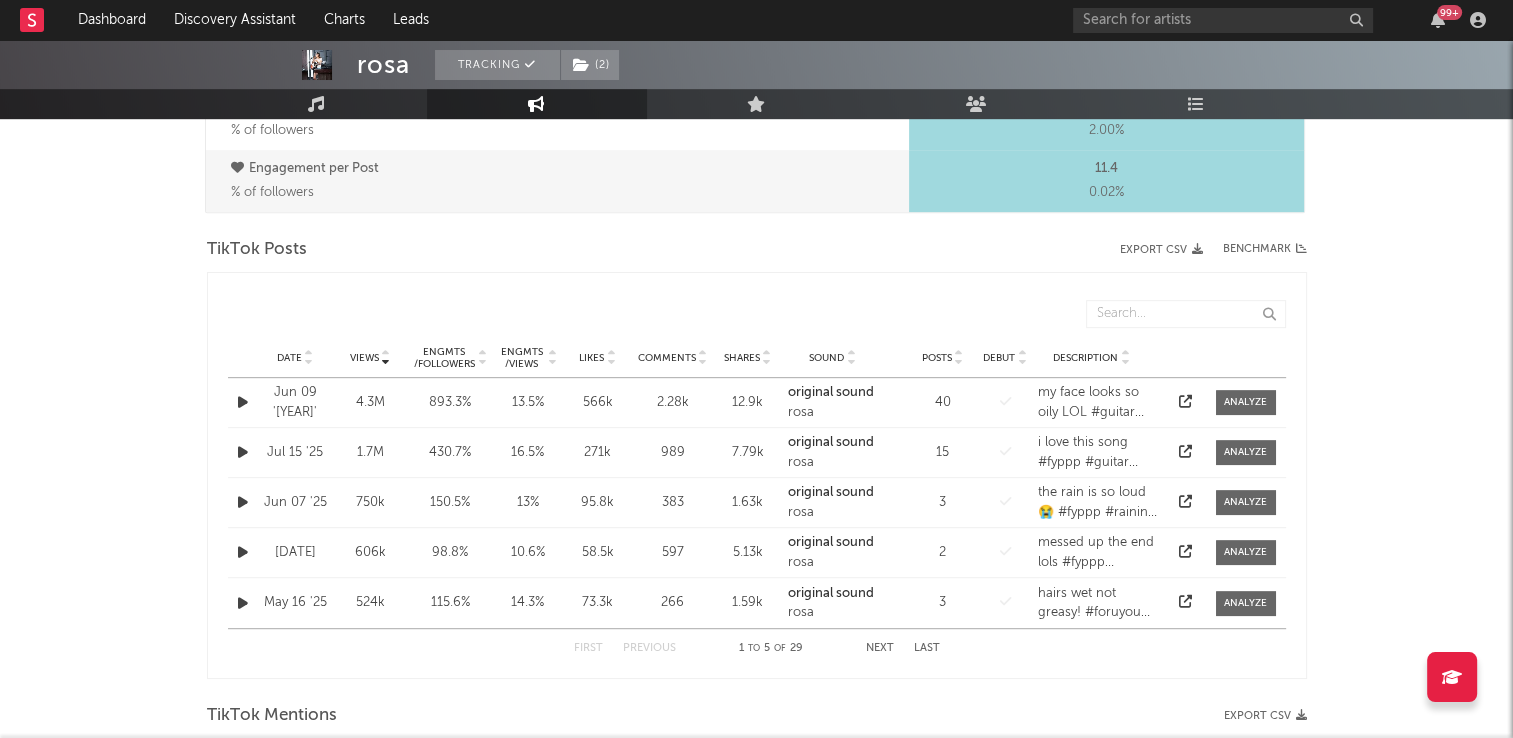 click at bounding box center [309, 354] 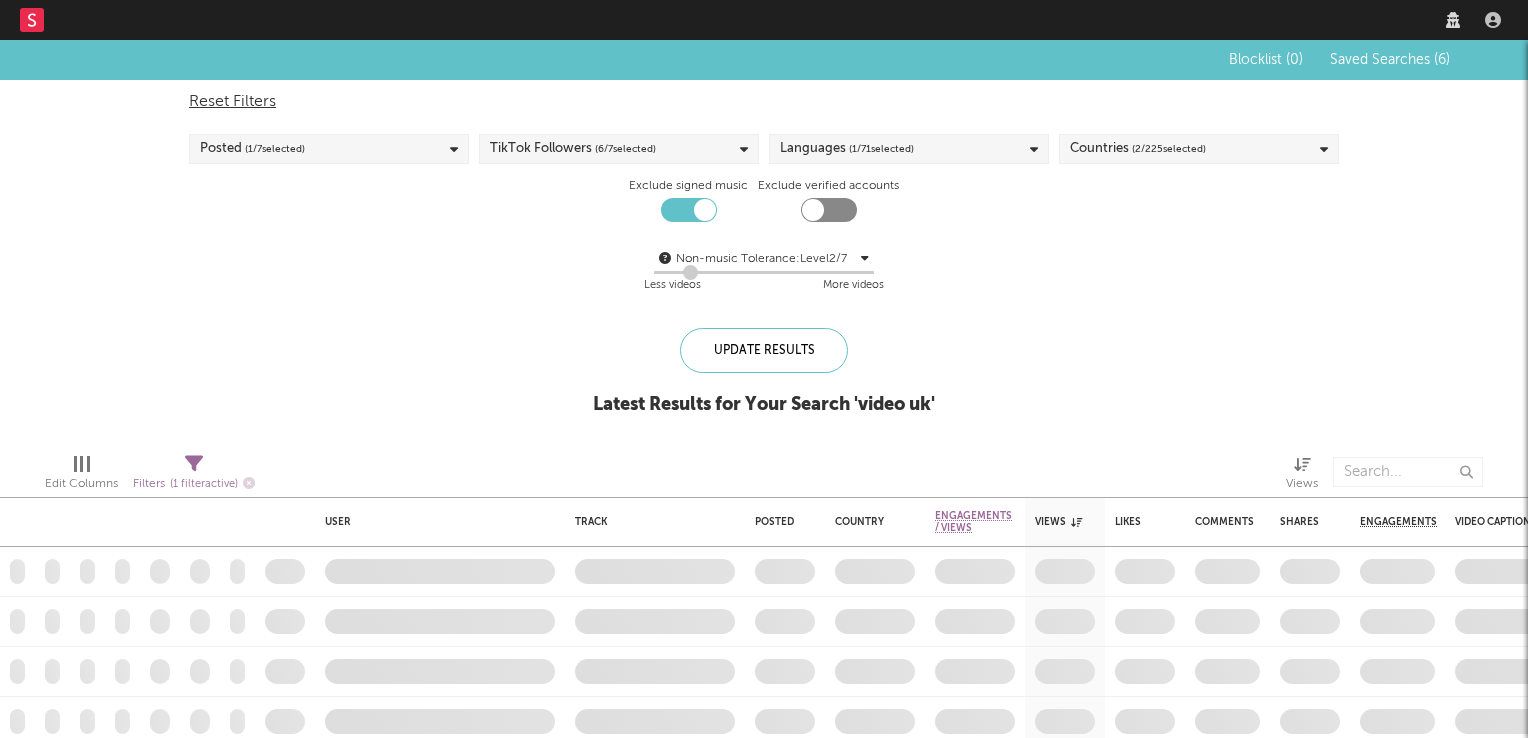 scroll, scrollTop: 0, scrollLeft: 0, axis: both 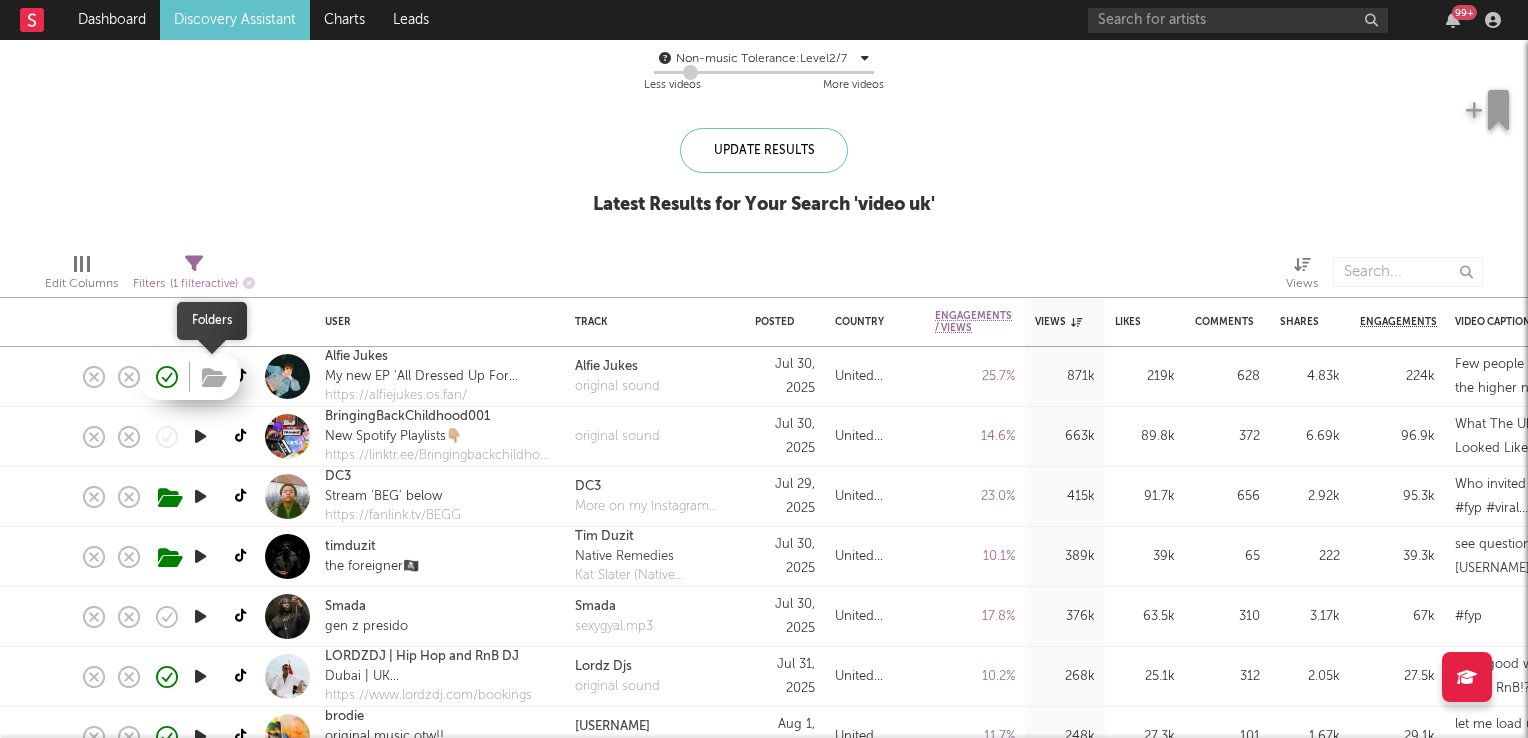 click at bounding box center [214, 378] 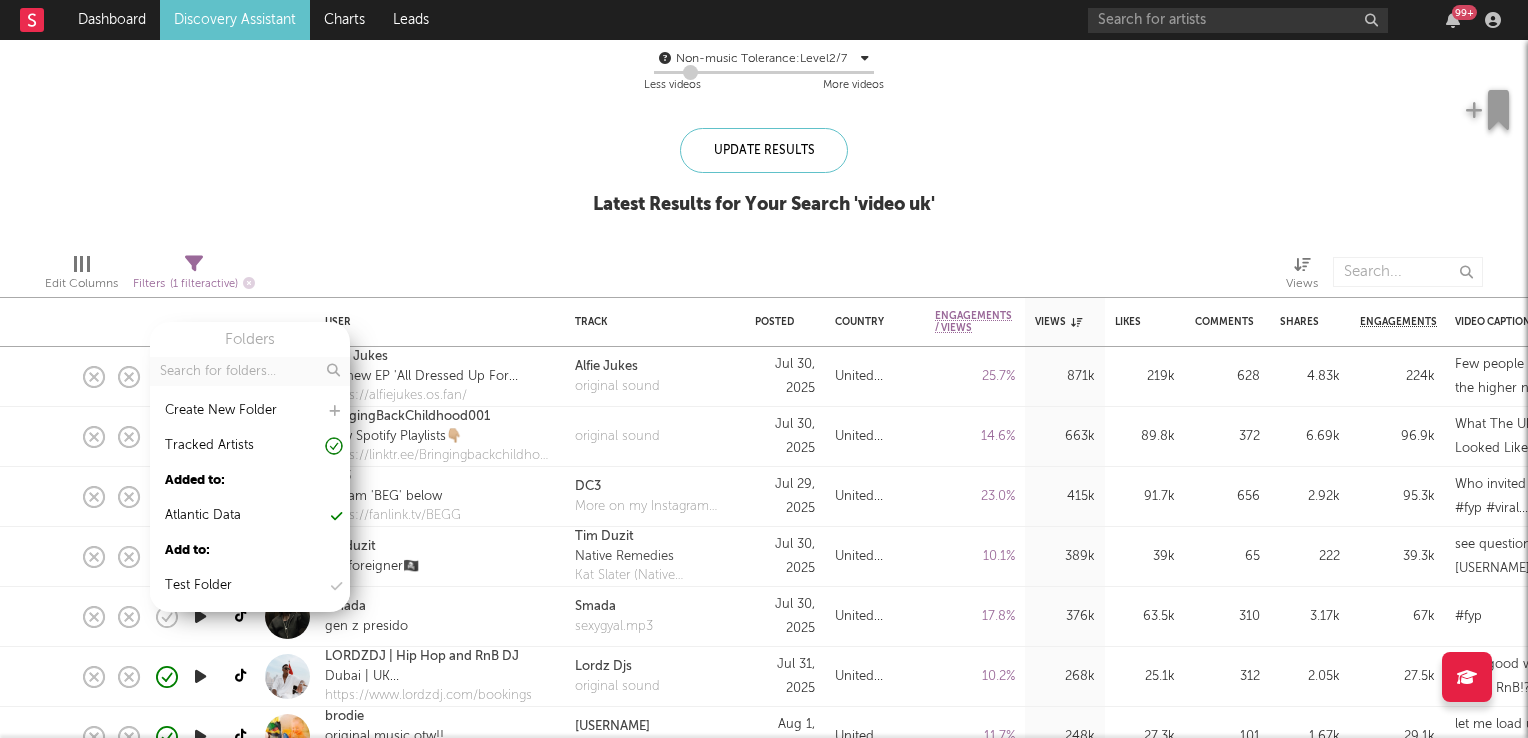 scroll, scrollTop: 0, scrollLeft: 0, axis: both 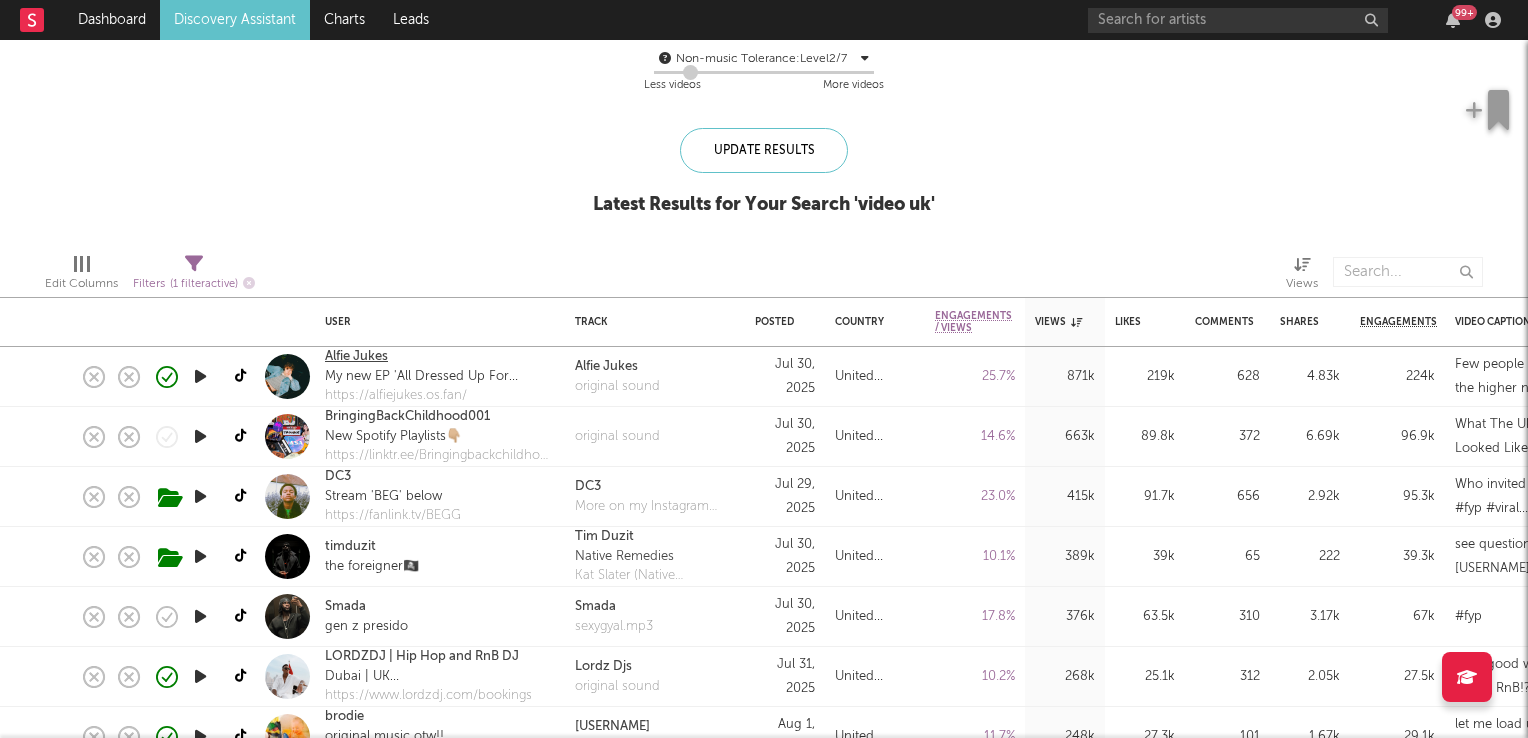 click on "Alfie Jukes" at bounding box center (356, 357) 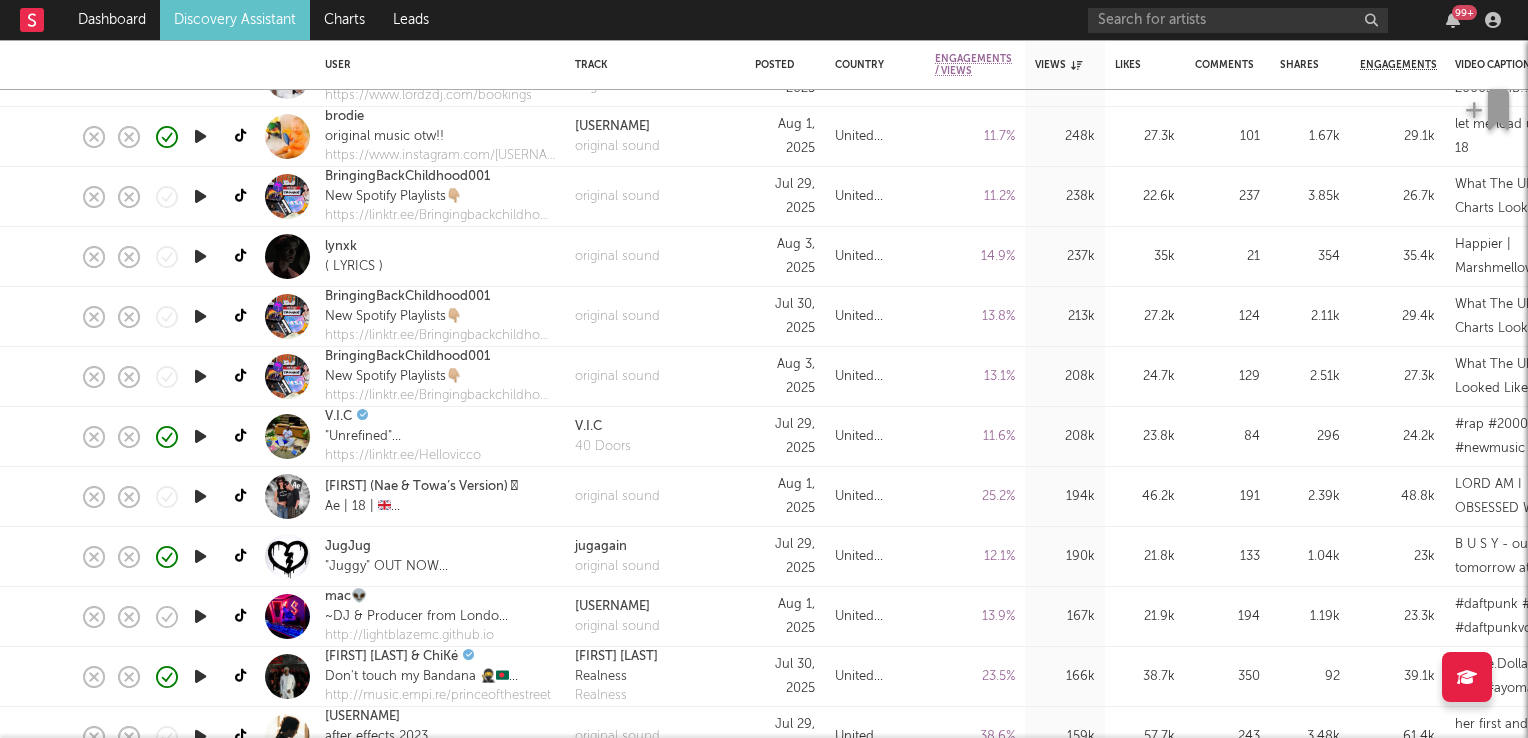 click at bounding box center (200, 496) 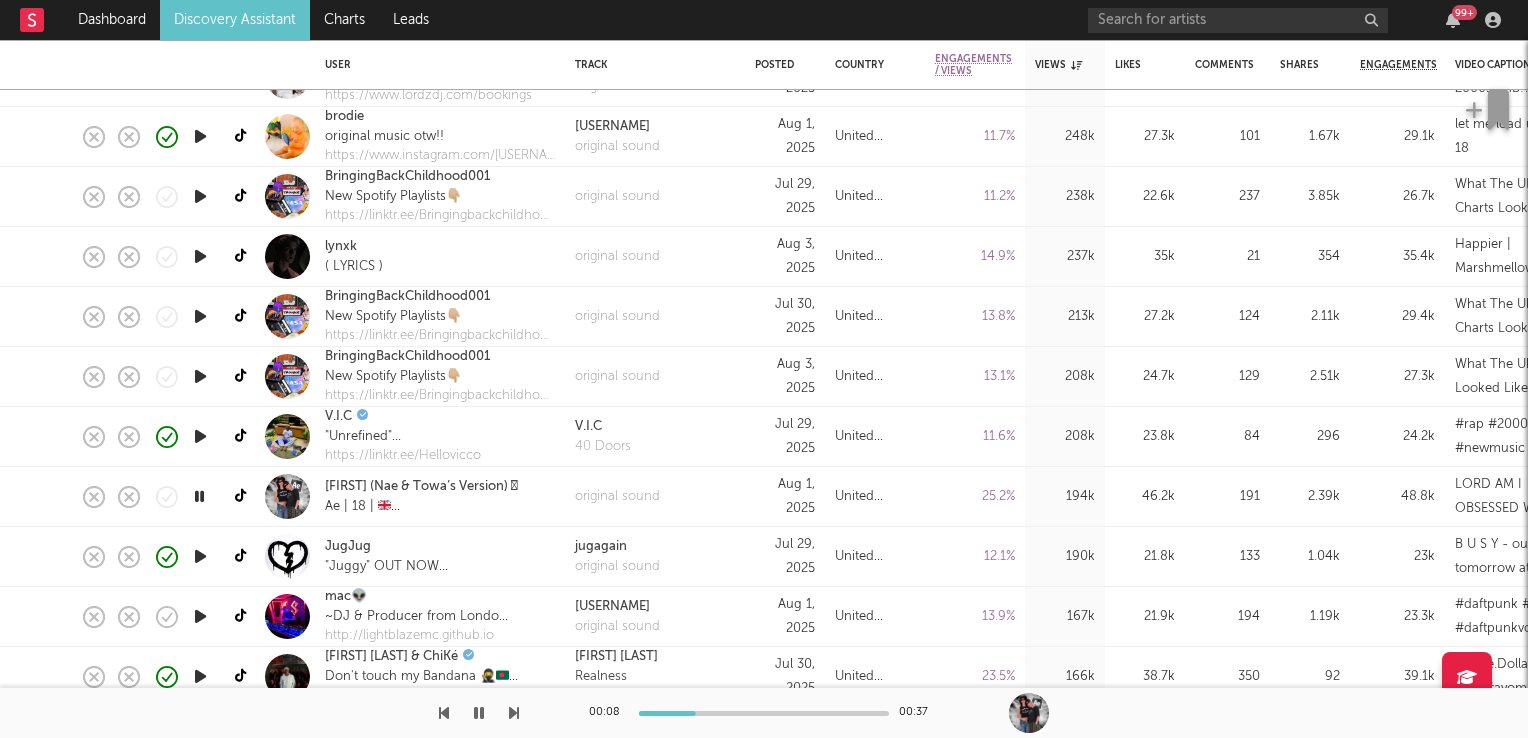 click at bounding box center [199, 496] 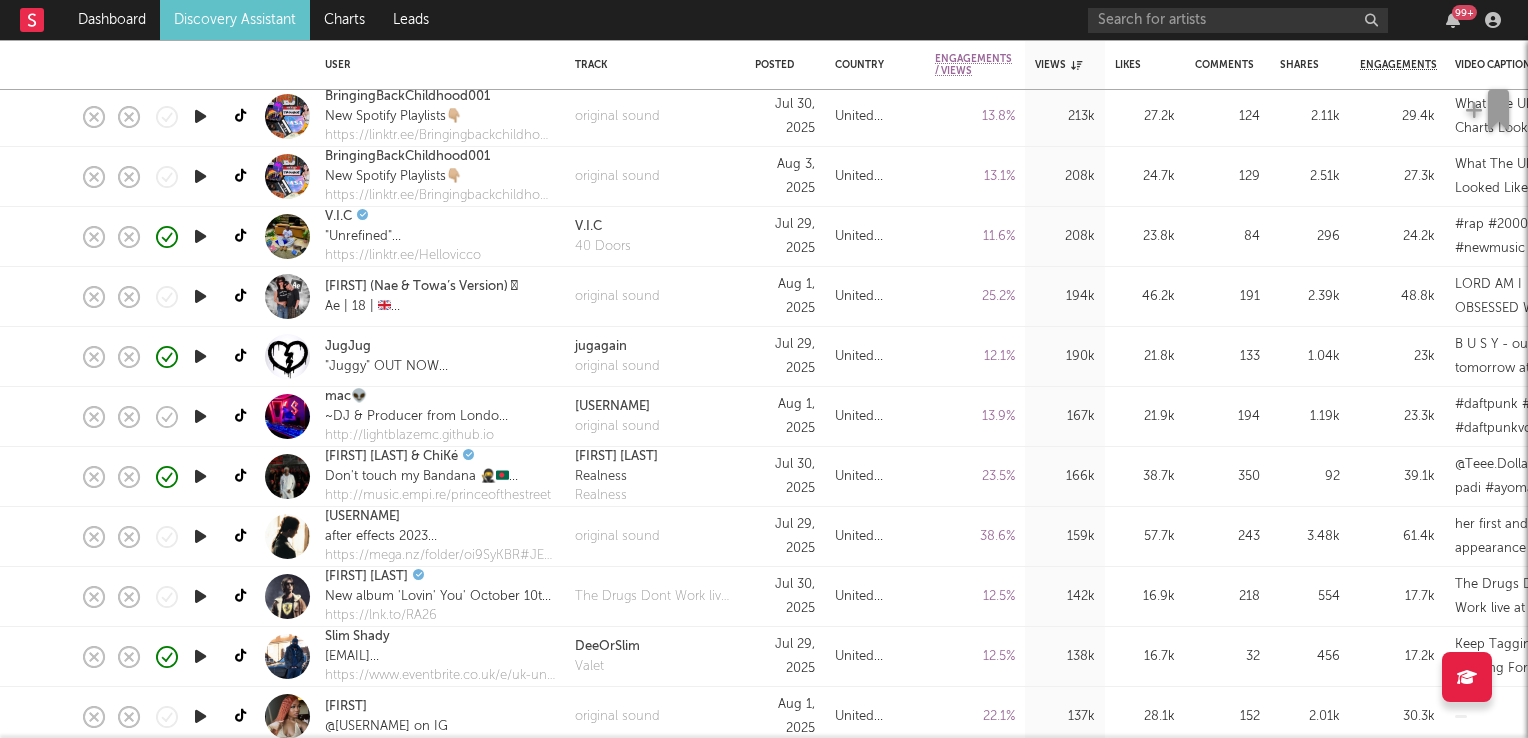 click at bounding box center (200, 416) 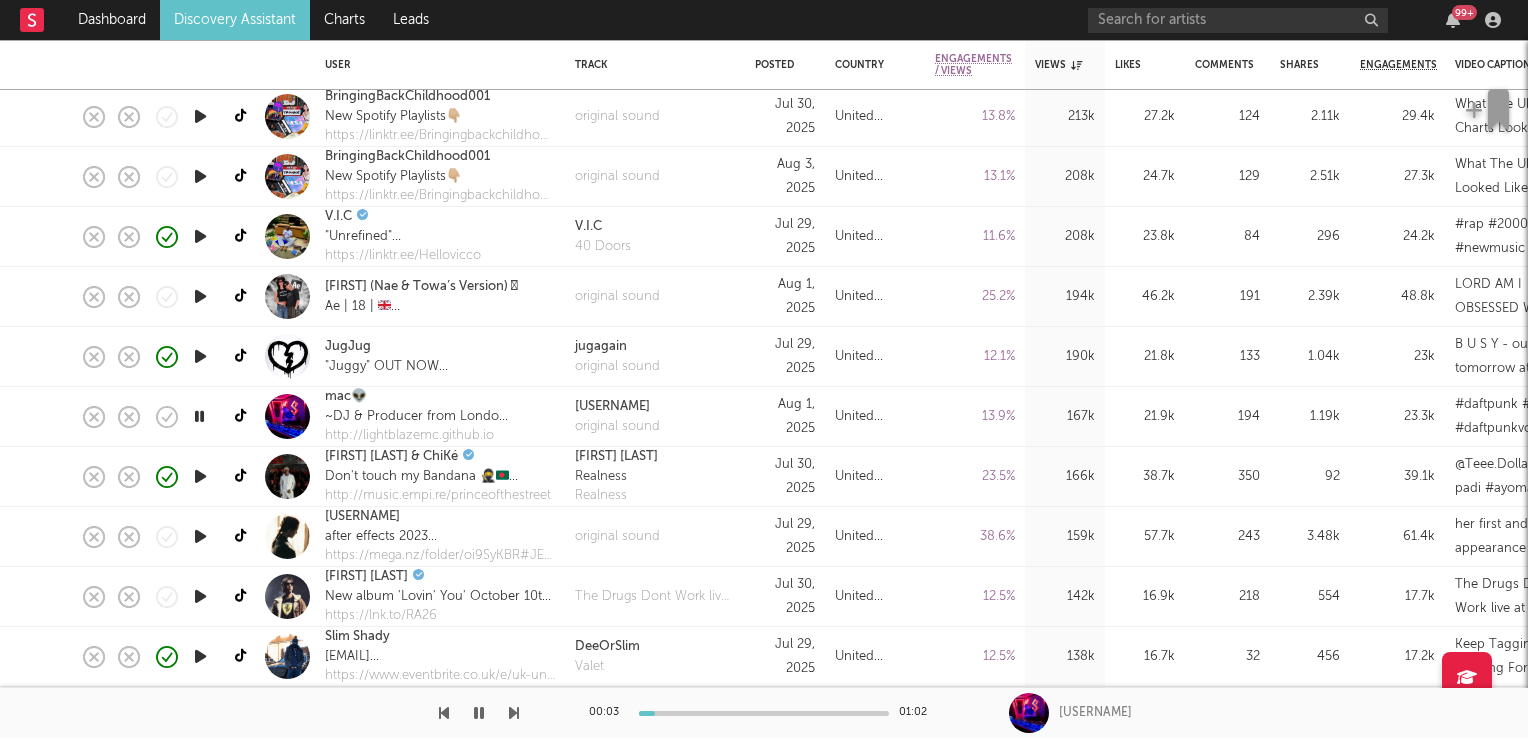 click at bounding box center (199, 416) 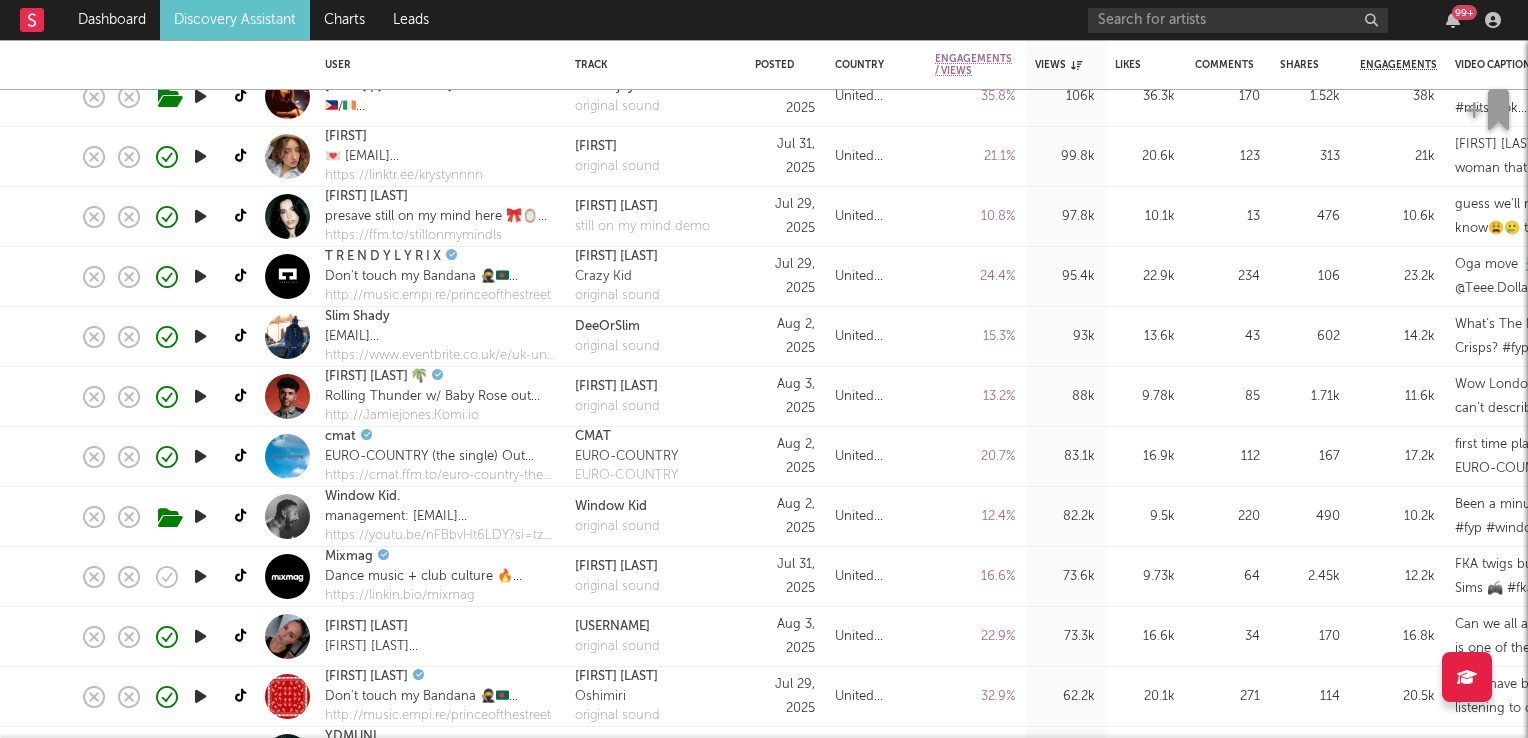 click at bounding box center [200, 396] 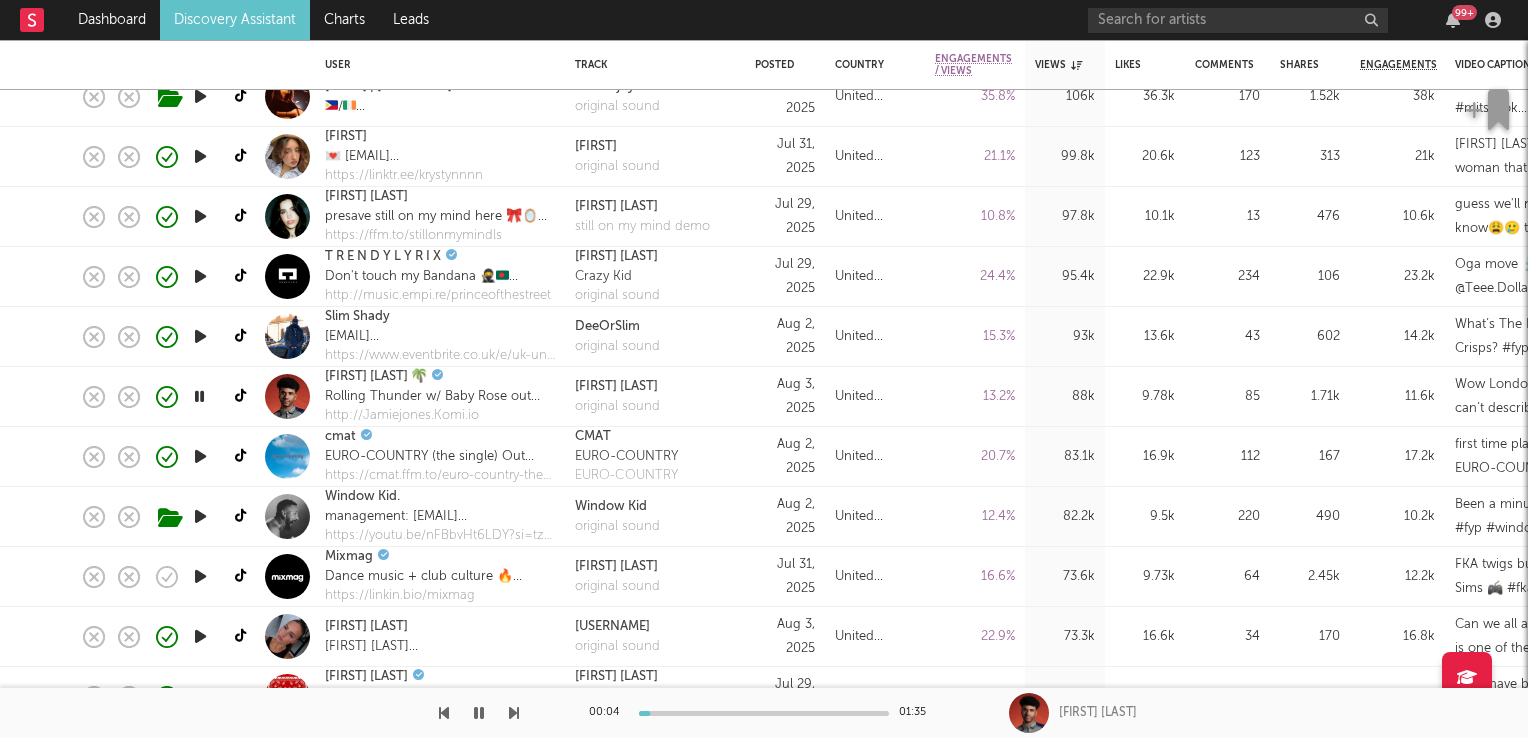 click at bounding box center [199, 396] 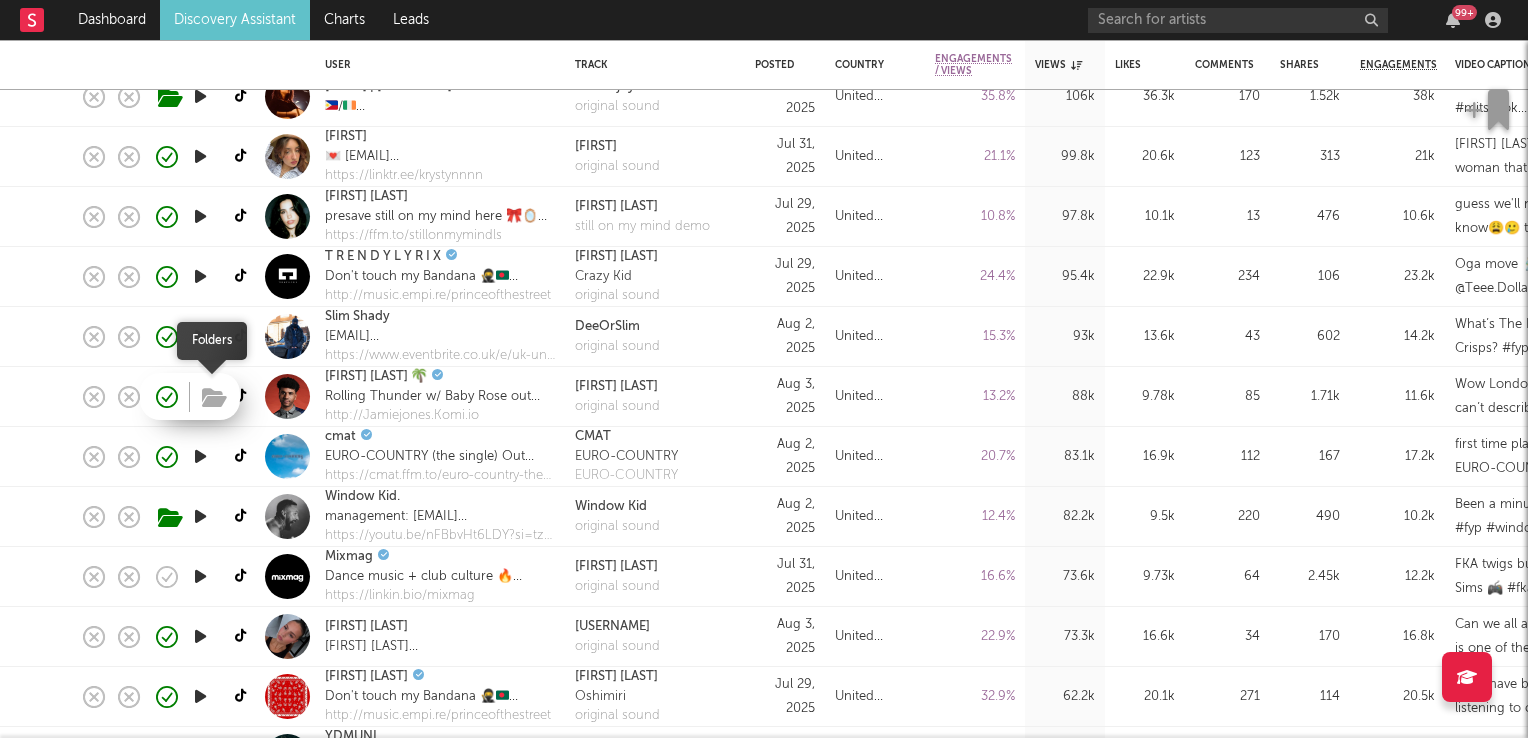 click at bounding box center [214, 398] 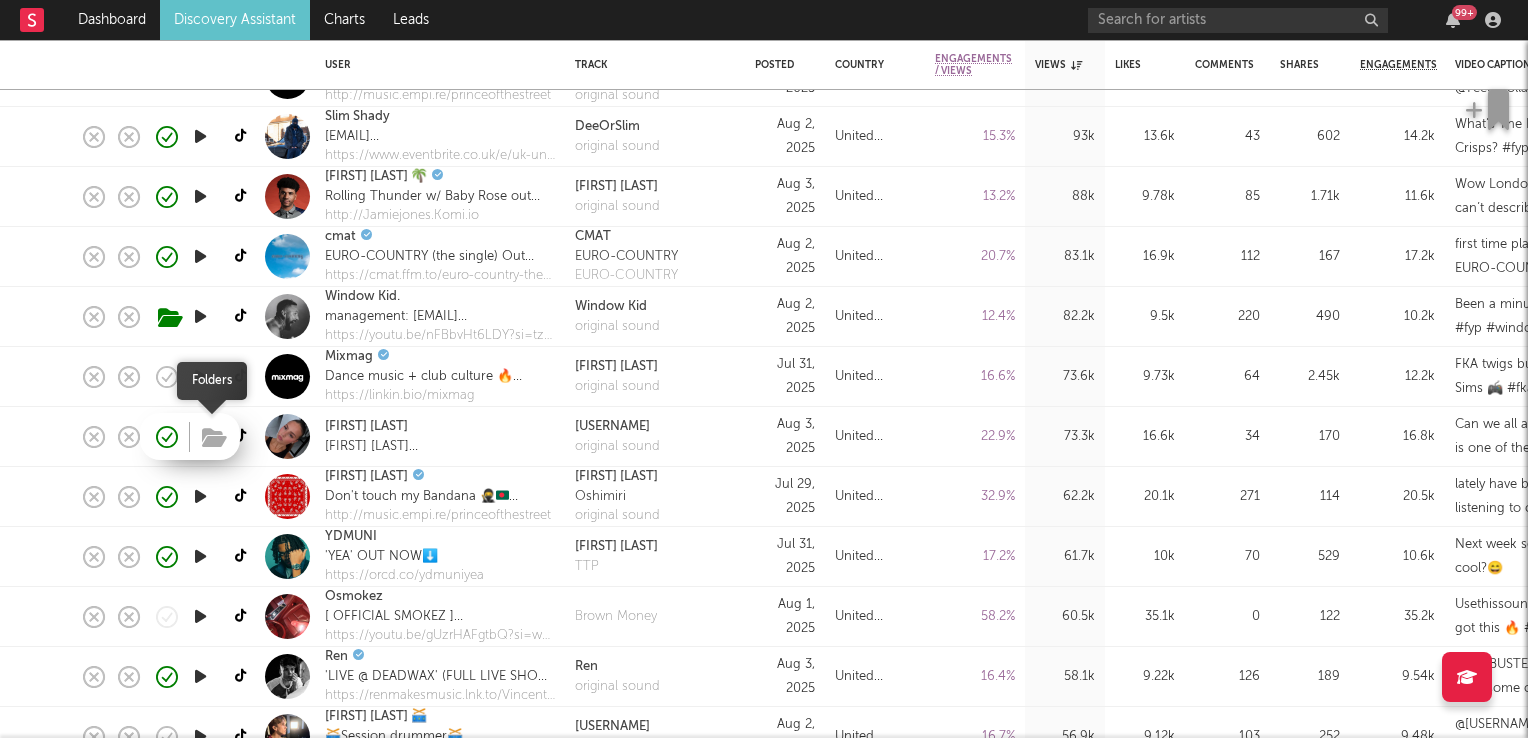 click at bounding box center (214, 438) 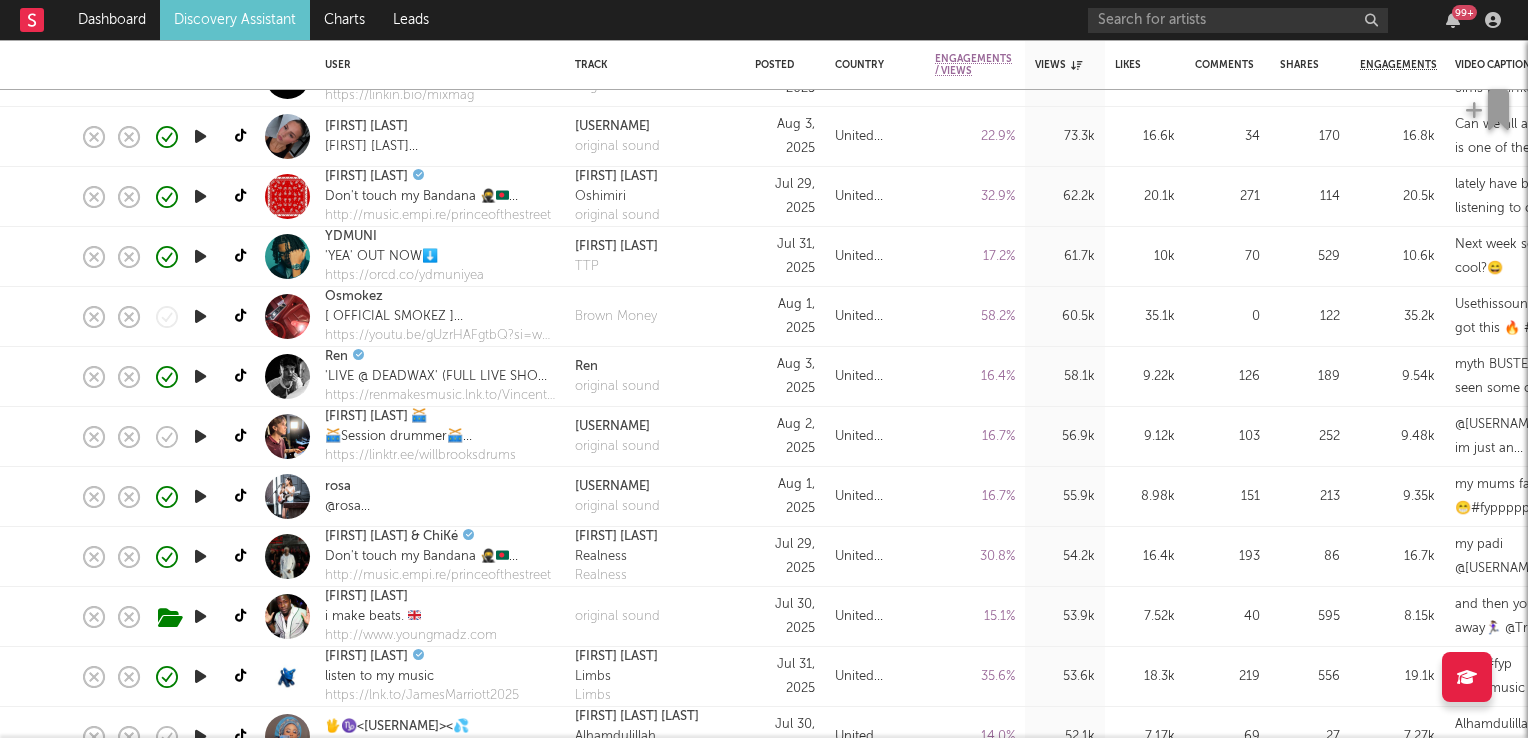 click at bounding box center (200, 496) 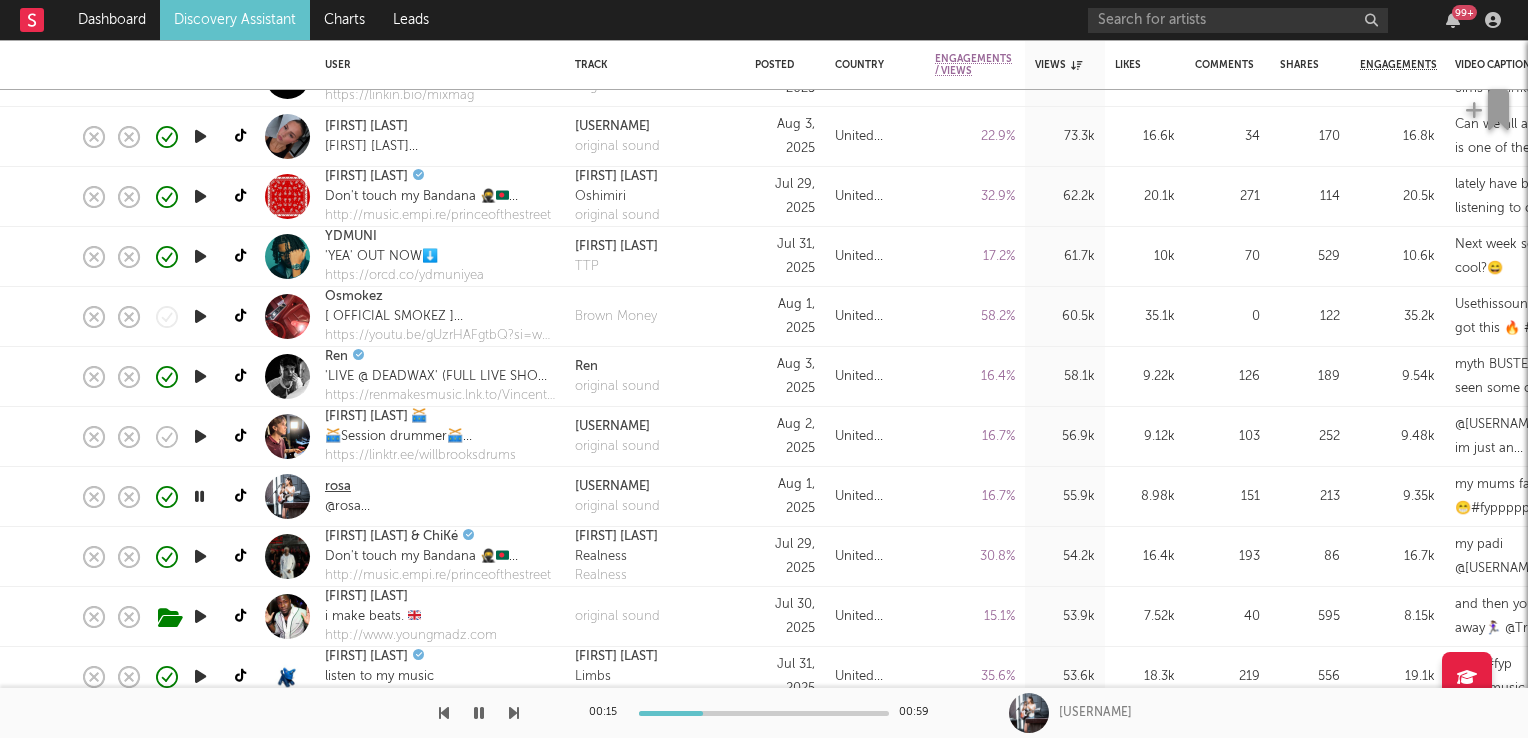 click on "rosa" at bounding box center [338, 487] 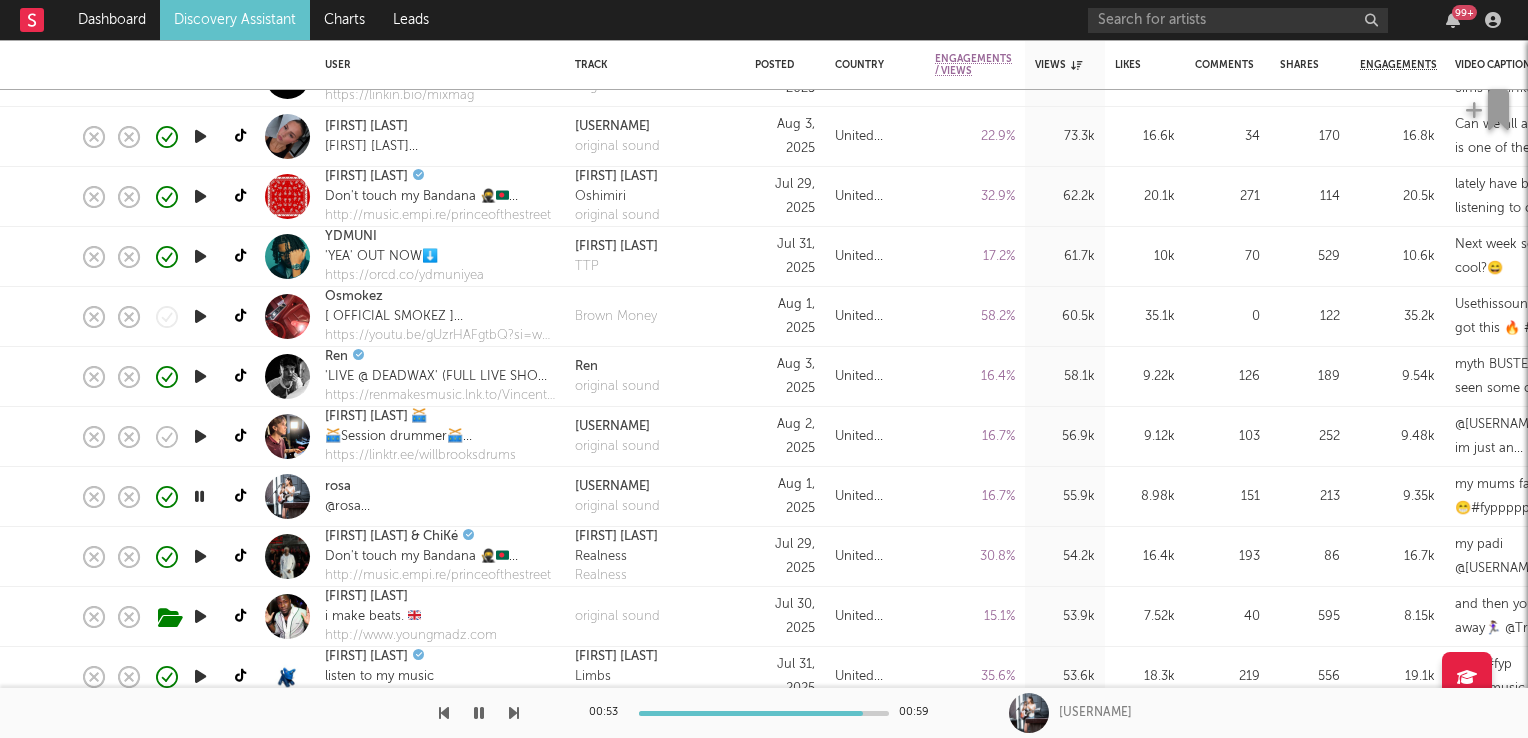 click at bounding box center (199, 496) 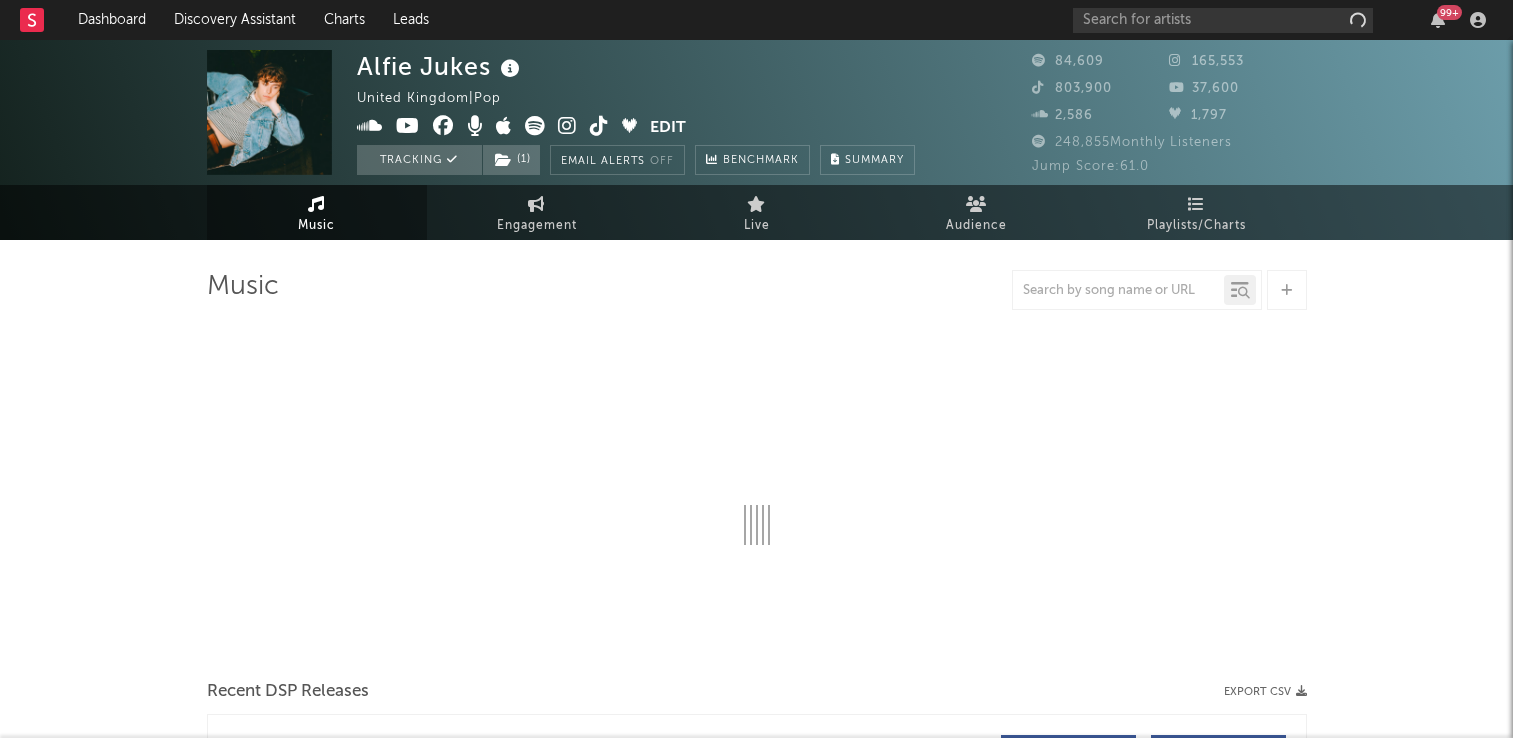 select on "6m" 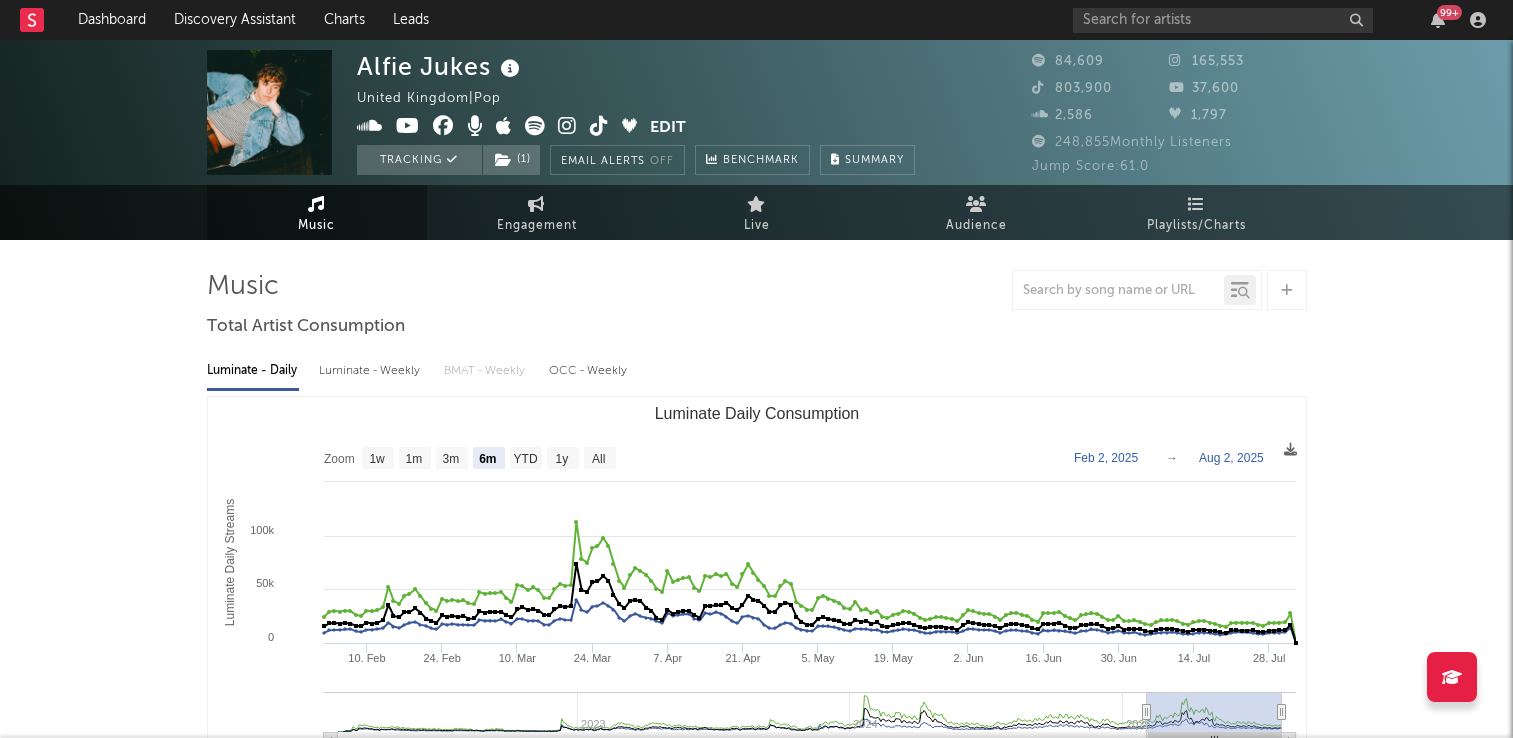 scroll, scrollTop: 0, scrollLeft: 0, axis: both 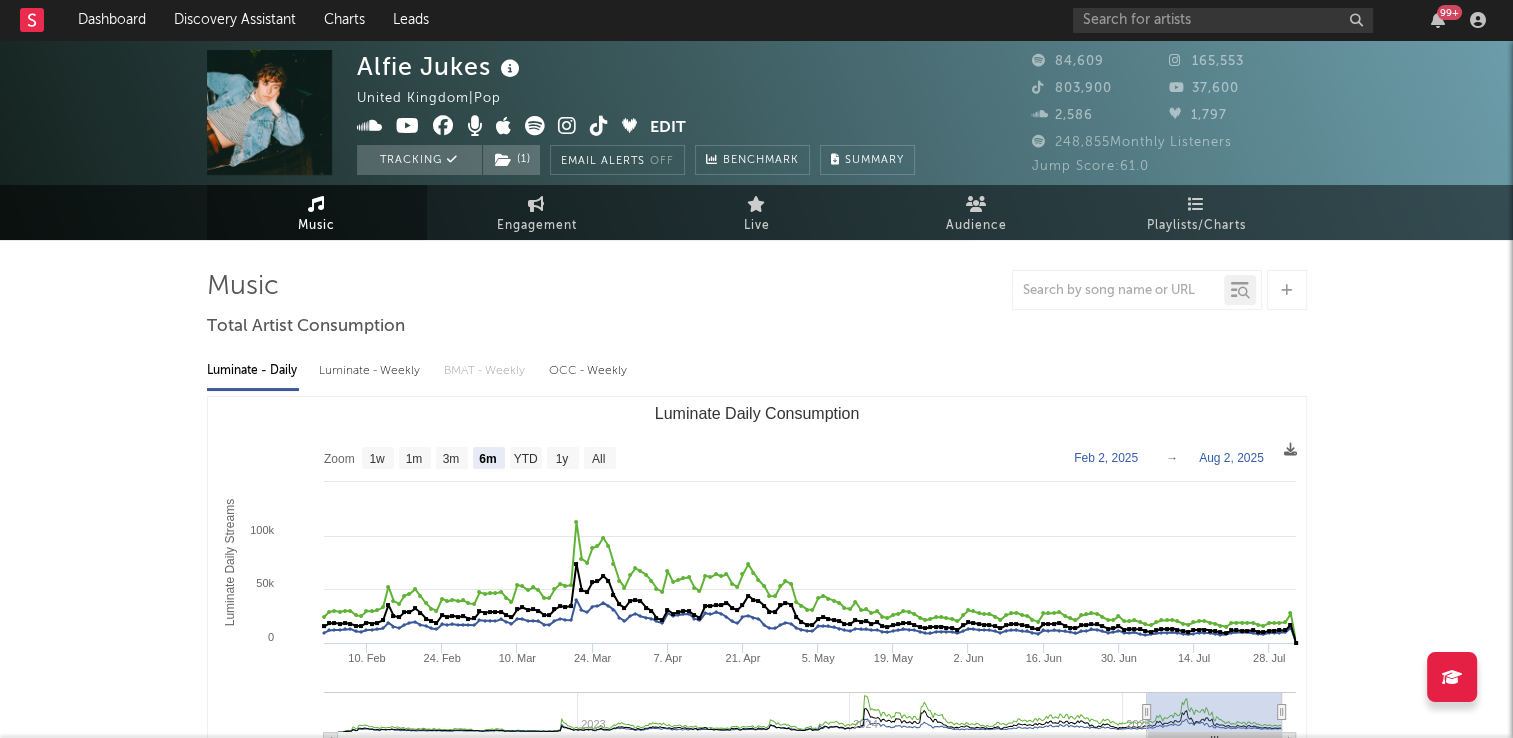click at bounding box center (599, 126) 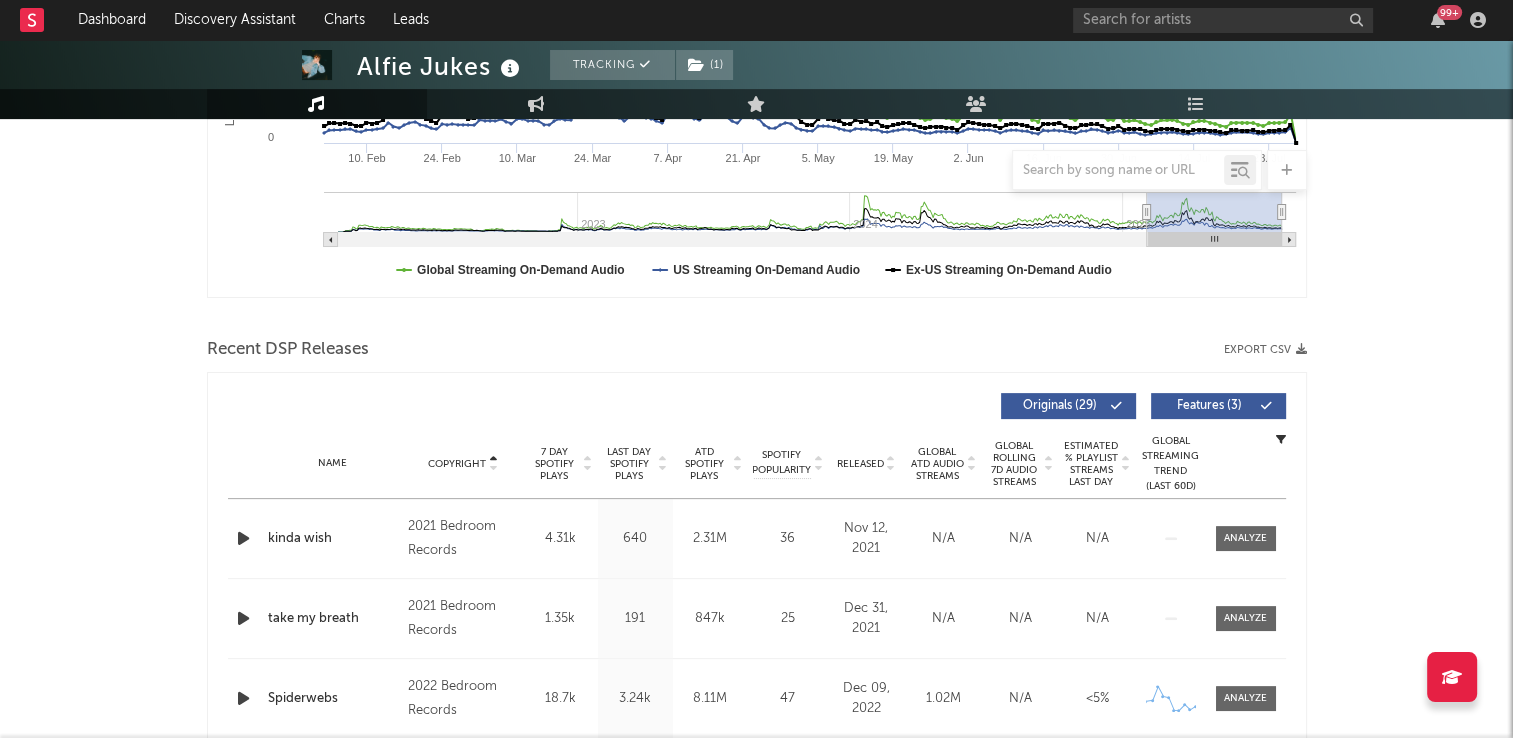 scroll, scrollTop: 0, scrollLeft: 0, axis: both 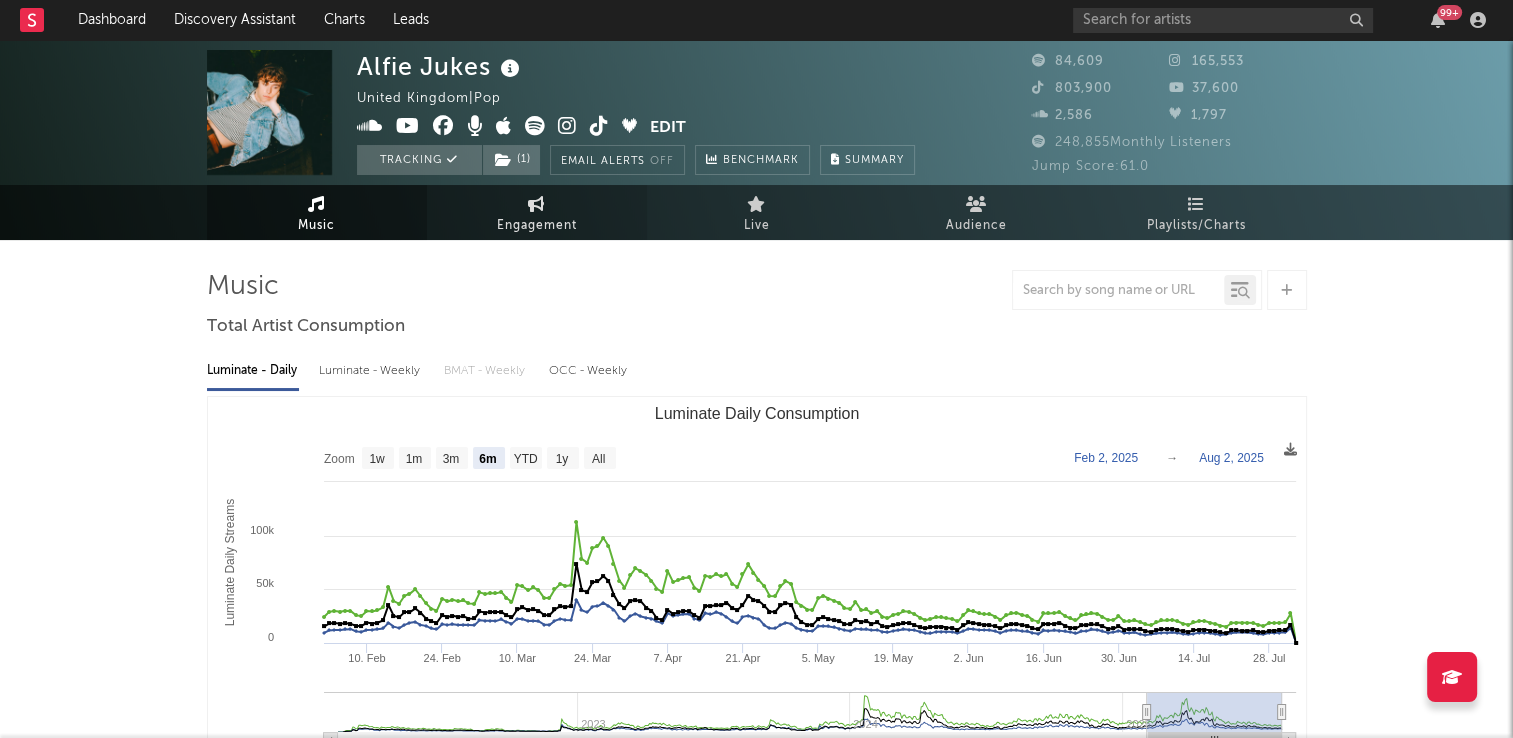 click on "Engagement" at bounding box center (537, 212) 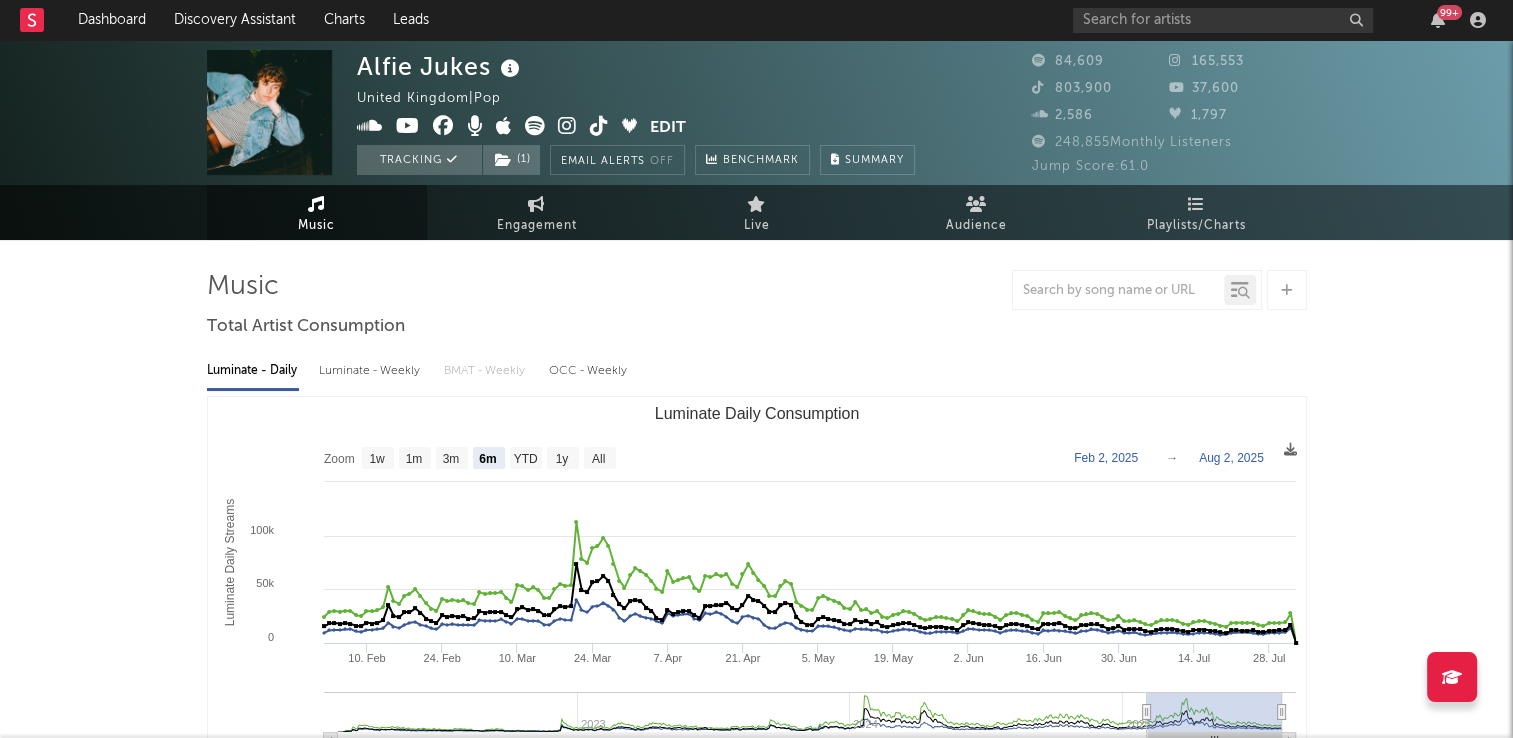 select on "1w" 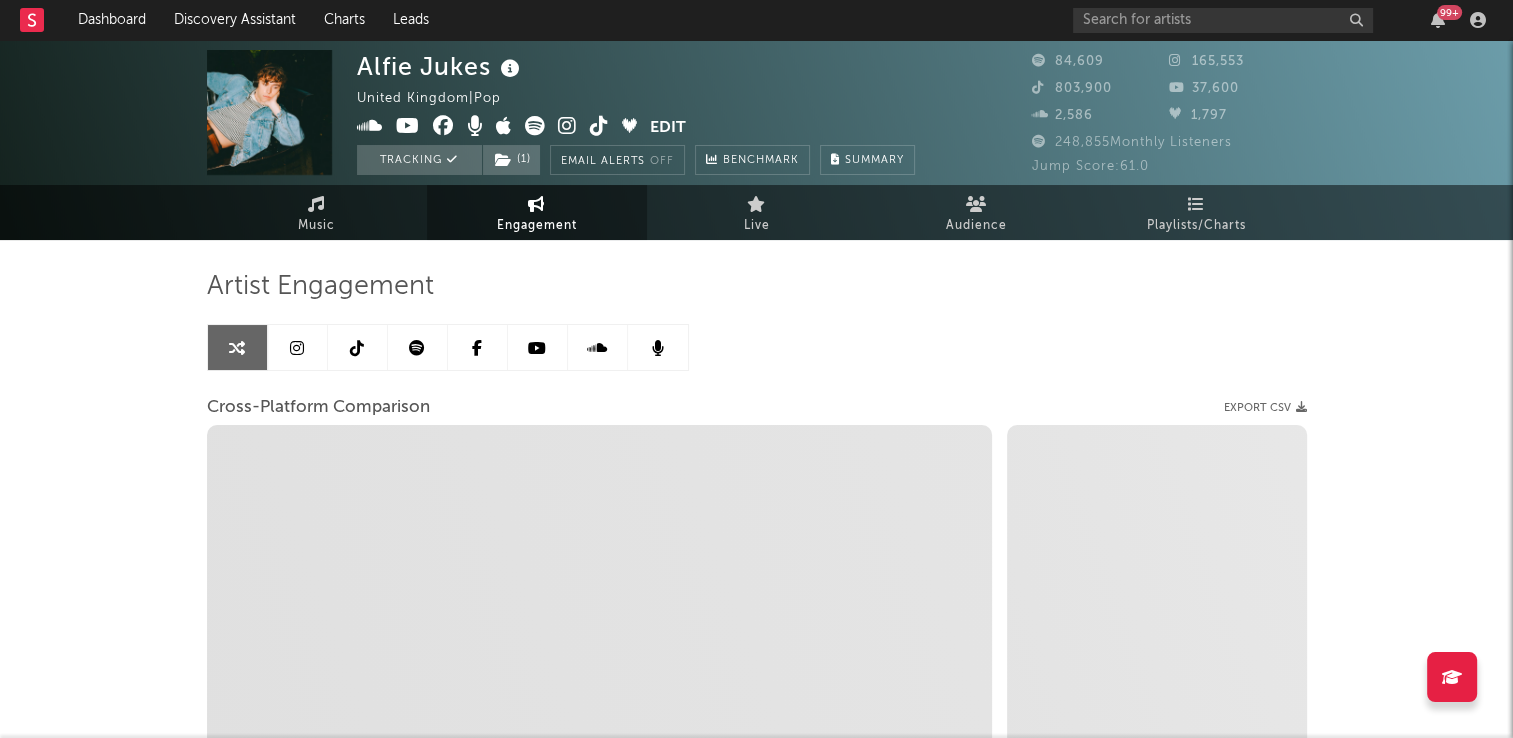 click at bounding box center [358, 347] 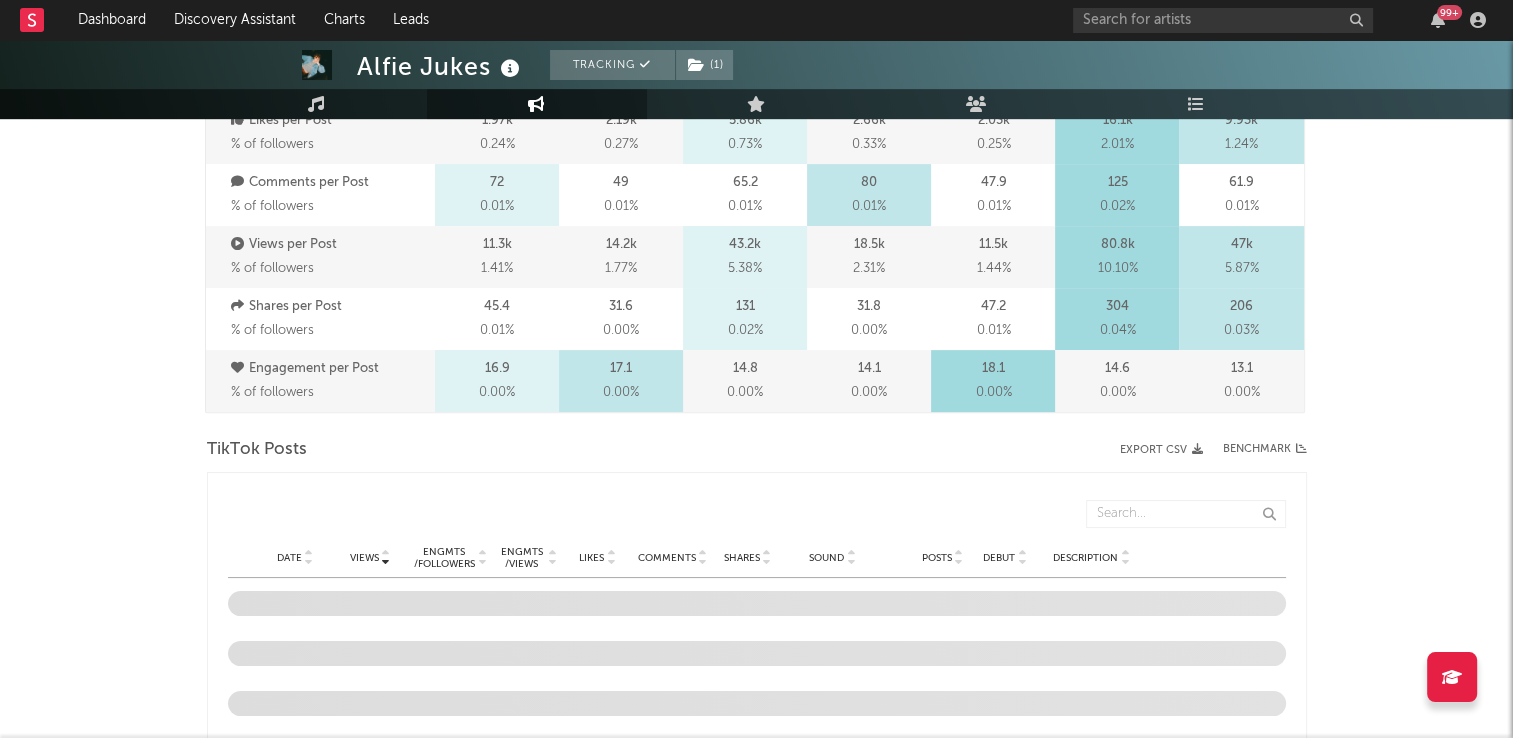 scroll, scrollTop: 1000, scrollLeft: 0, axis: vertical 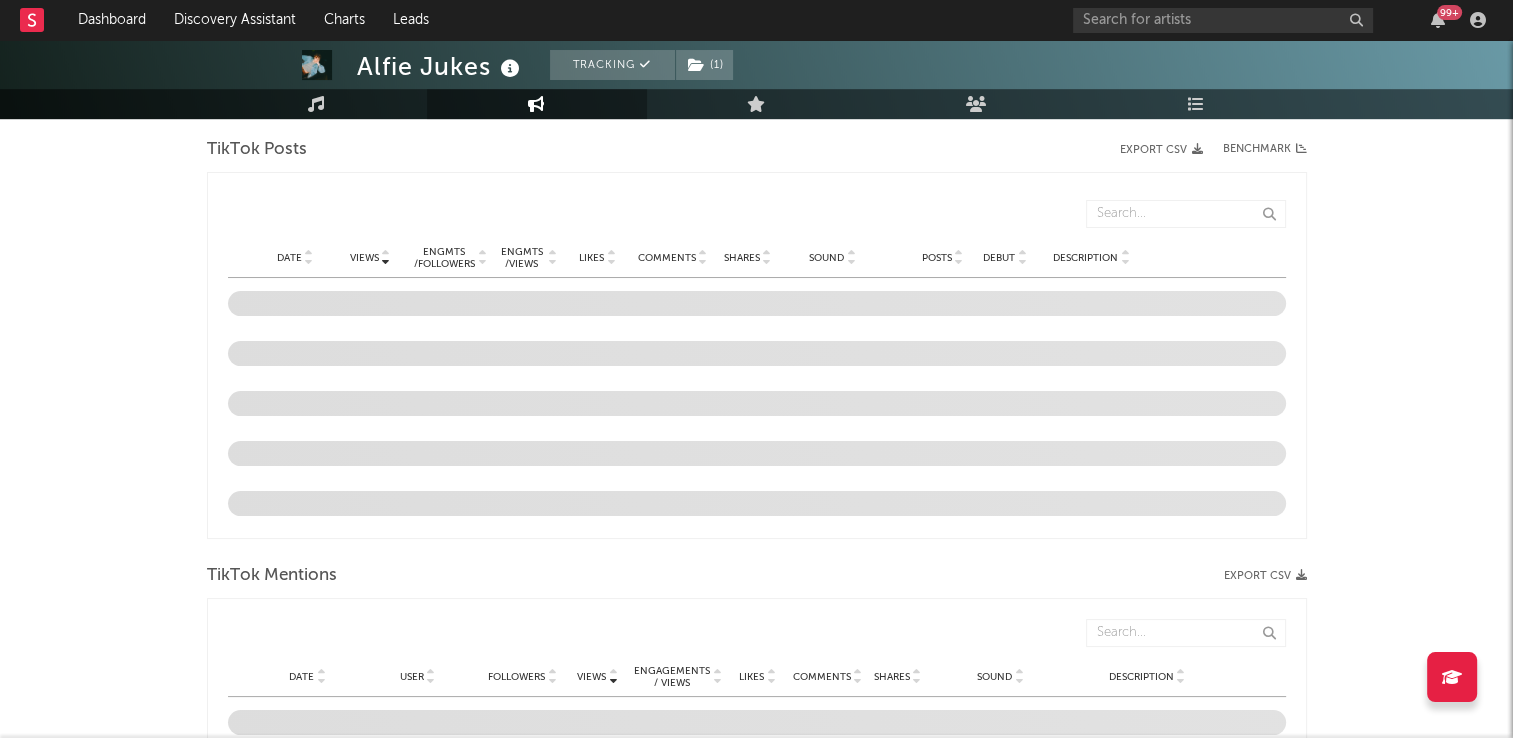 select on "6m" 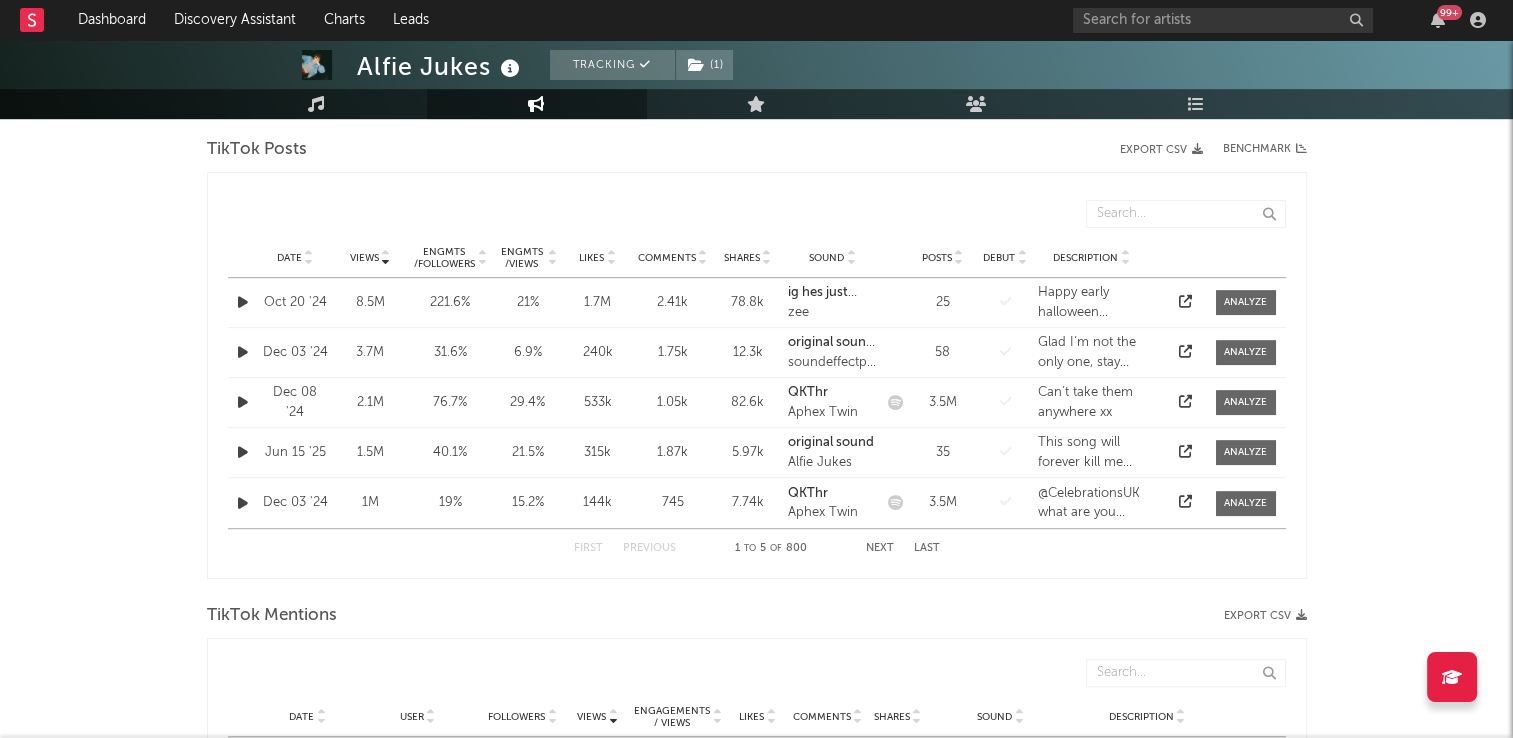 click at bounding box center (309, 254) 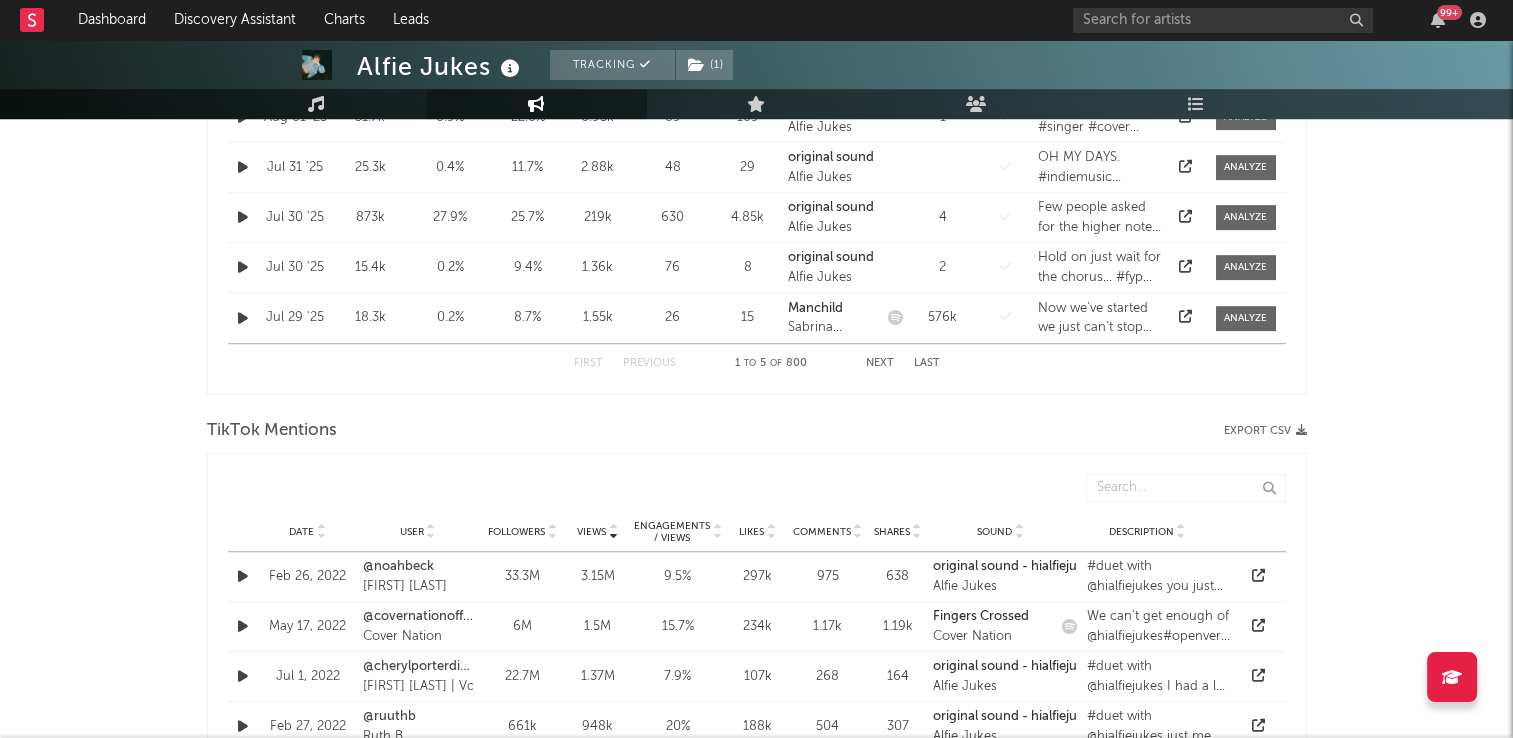 scroll, scrollTop: 1100, scrollLeft: 0, axis: vertical 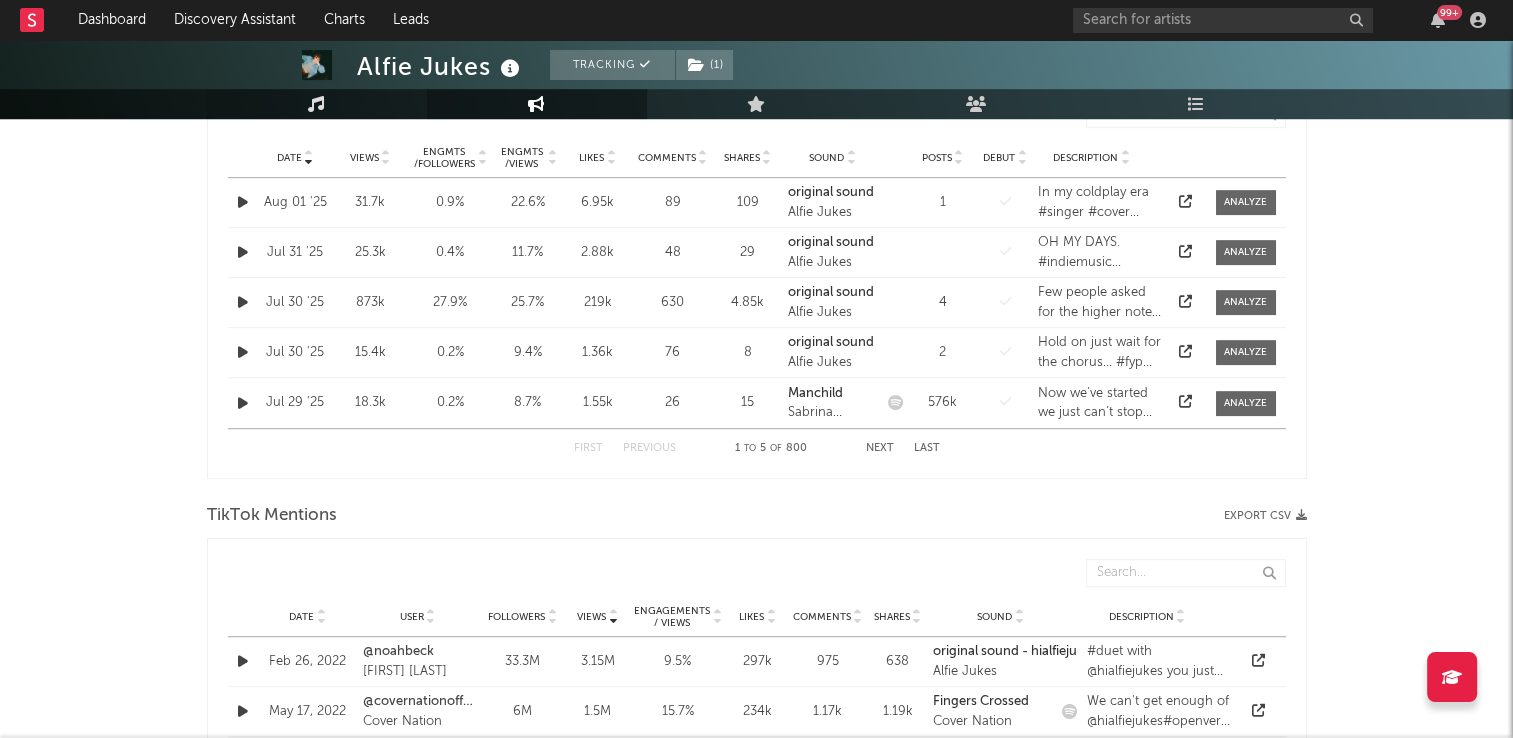 click on "Music" at bounding box center (317, 104) 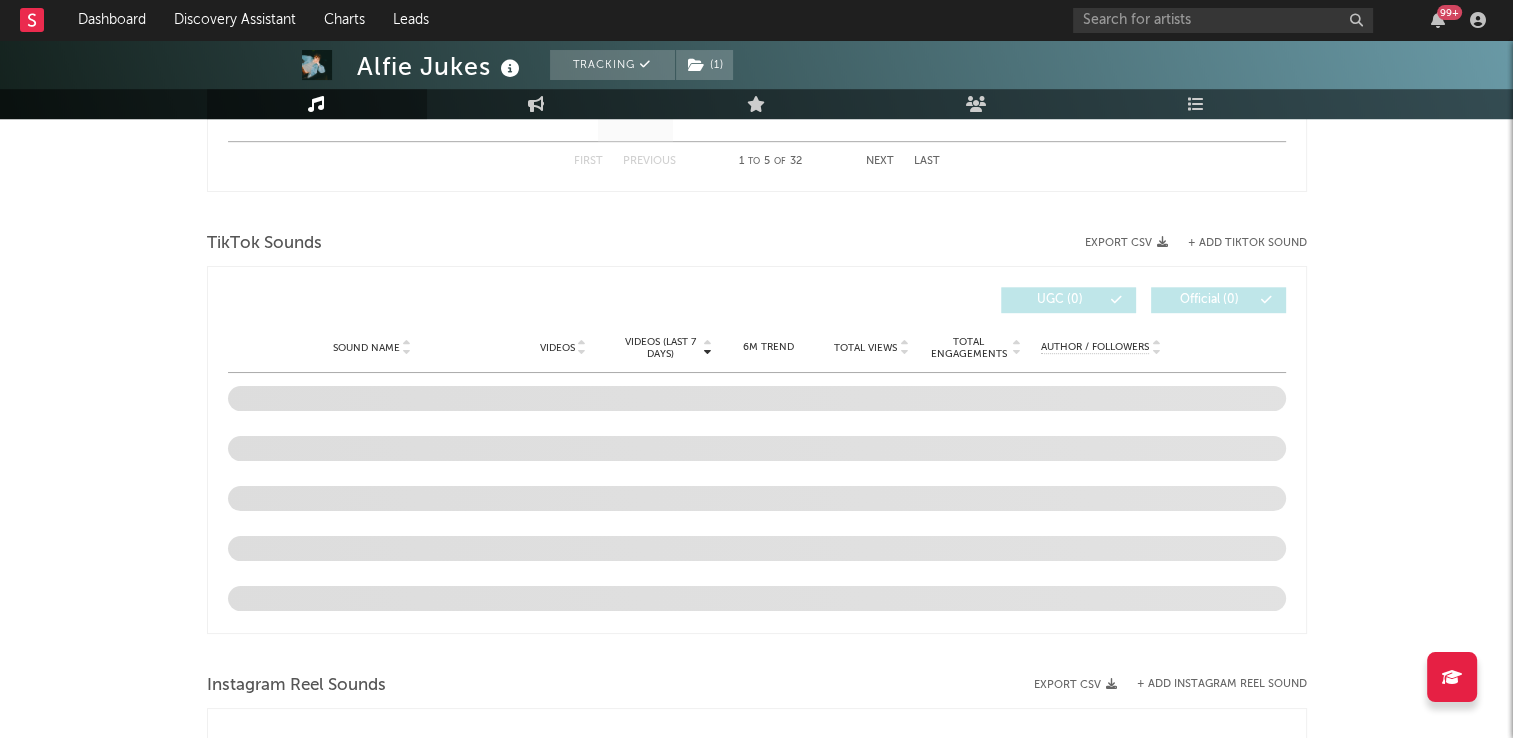select on "6m" 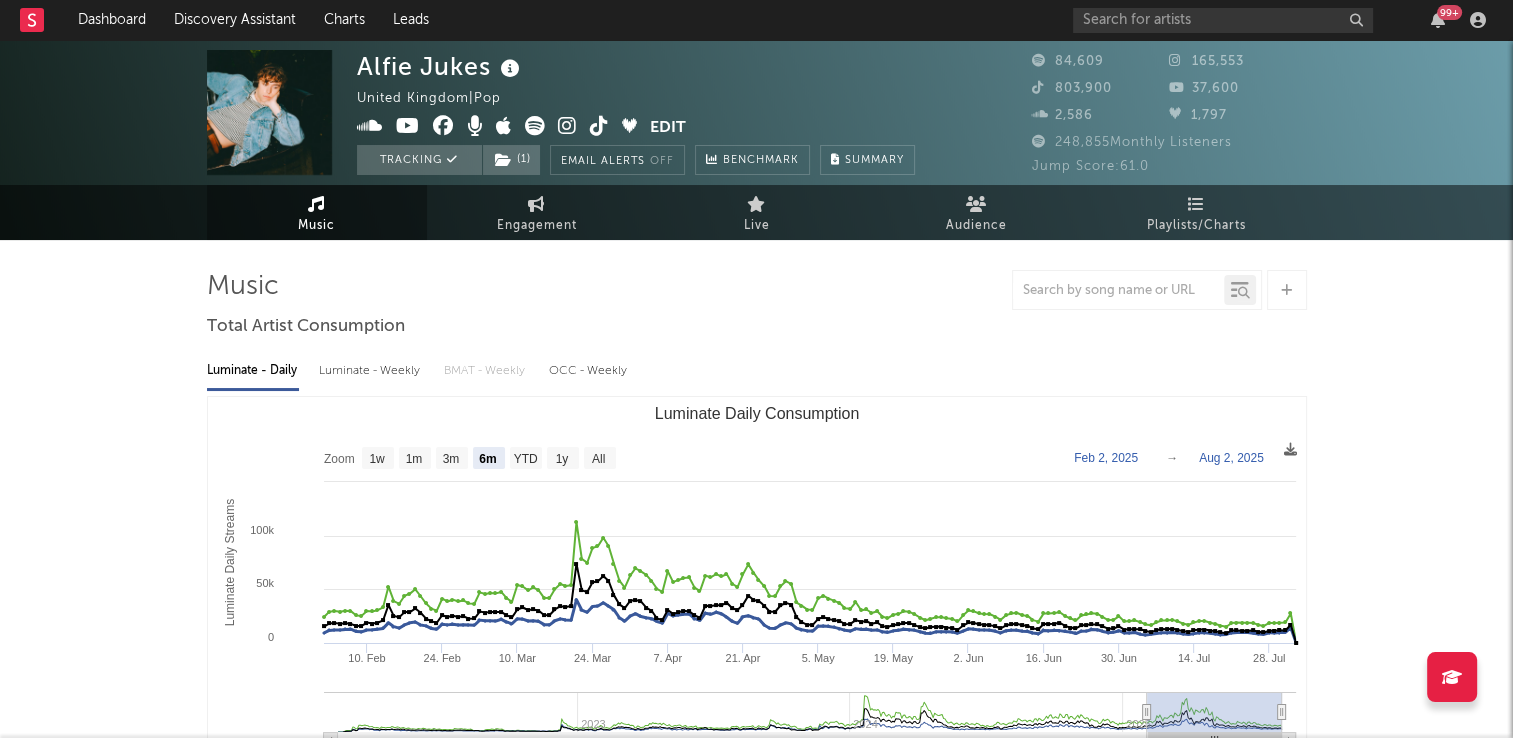 scroll, scrollTop: 0, scrollLeft: 0, axis: both 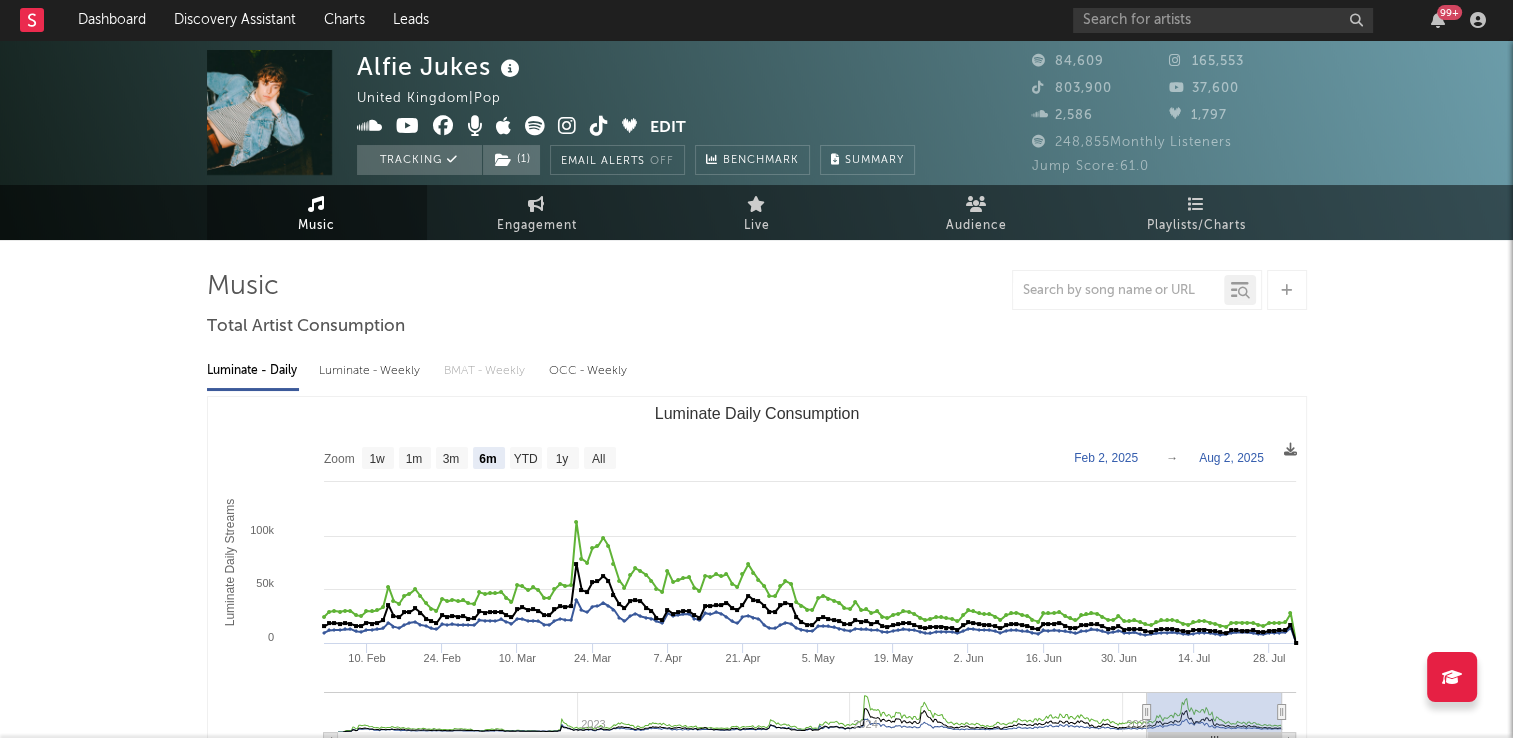 drag, startPoint x: 355, startPoint y: 220, endPoint x: 545, endPoint y: 438, distance: 289.17813 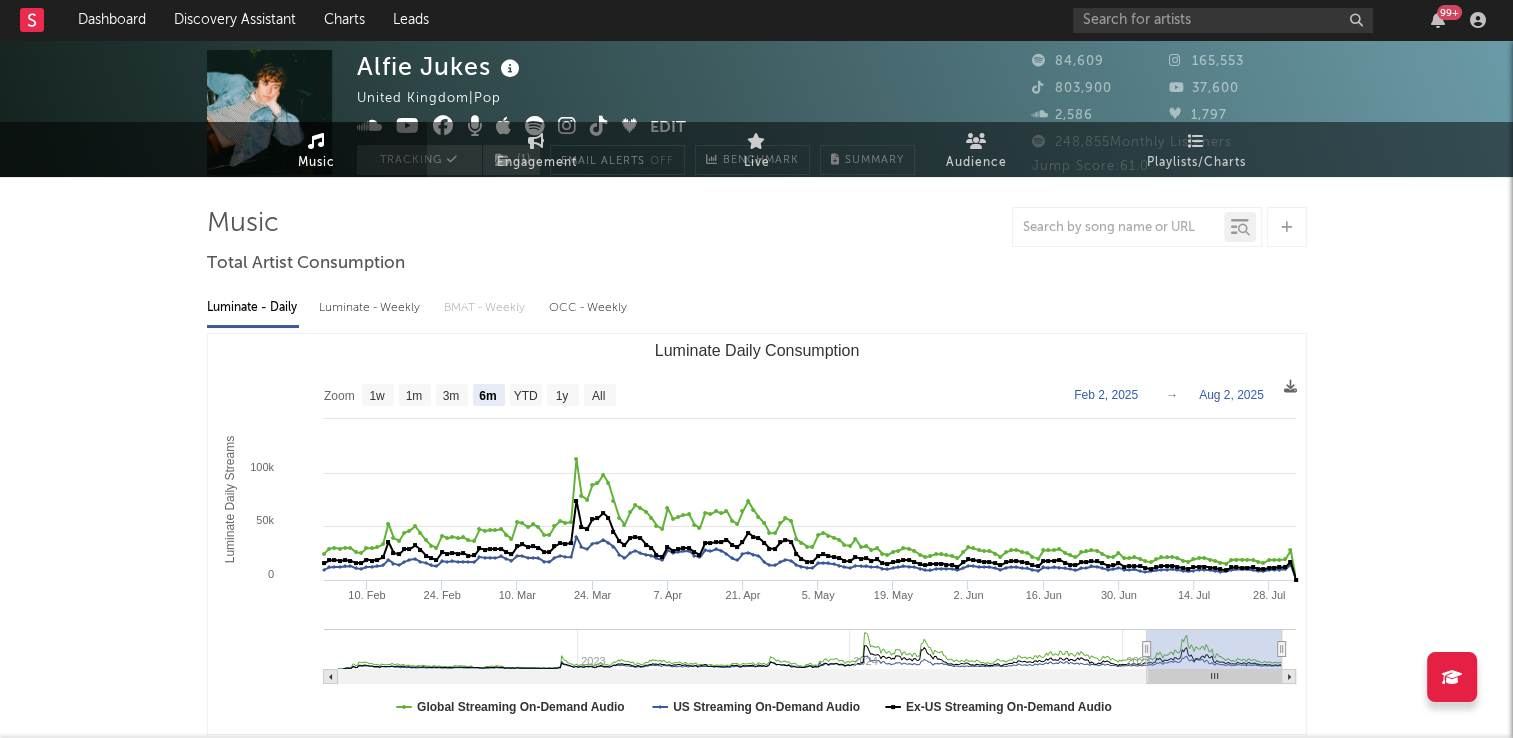scroll, scrollTop: 0, scrollLeft: 0, axis: both 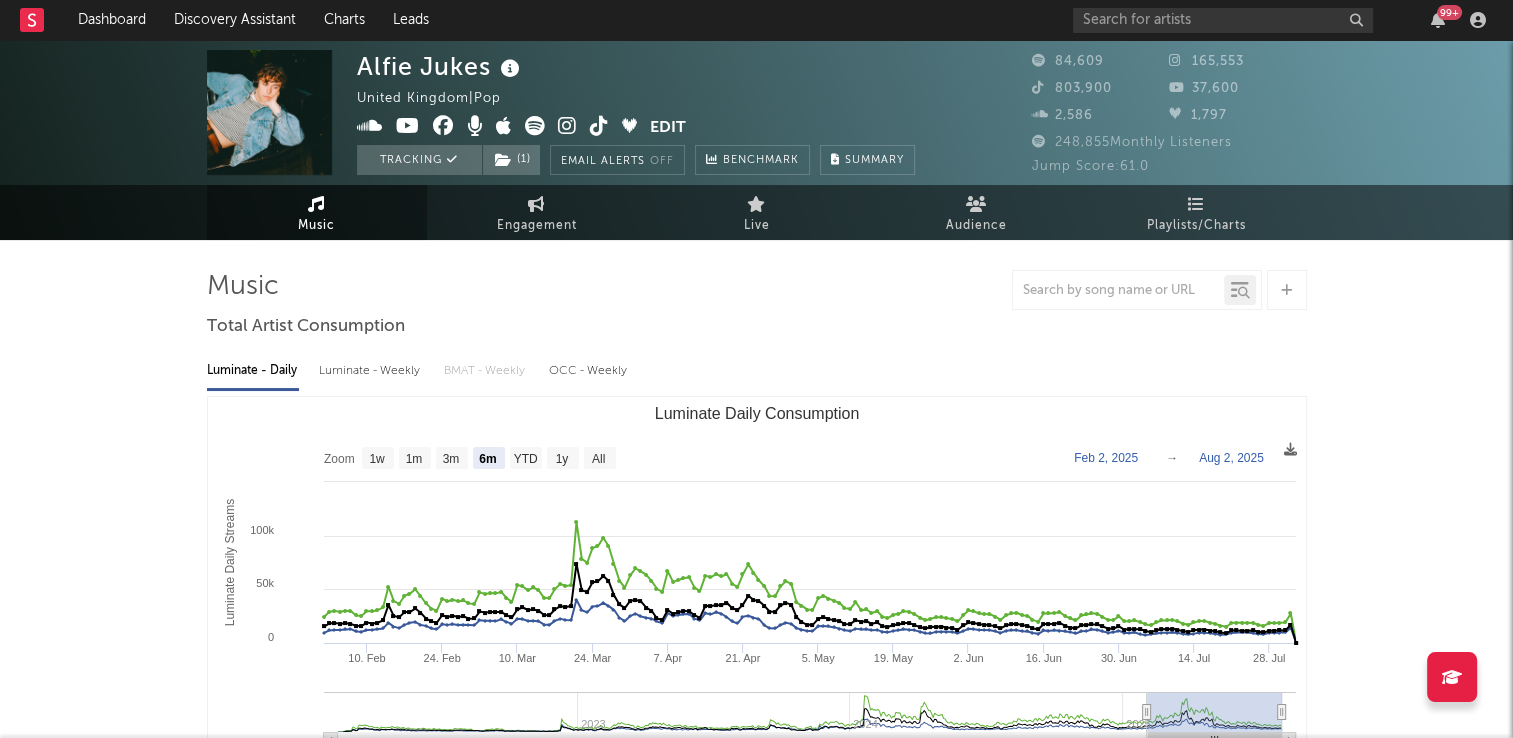 drag, startPoint x: 347, startPoint y: 219, endPoint x: 699, endPoint y: 446, distance: 418.84723 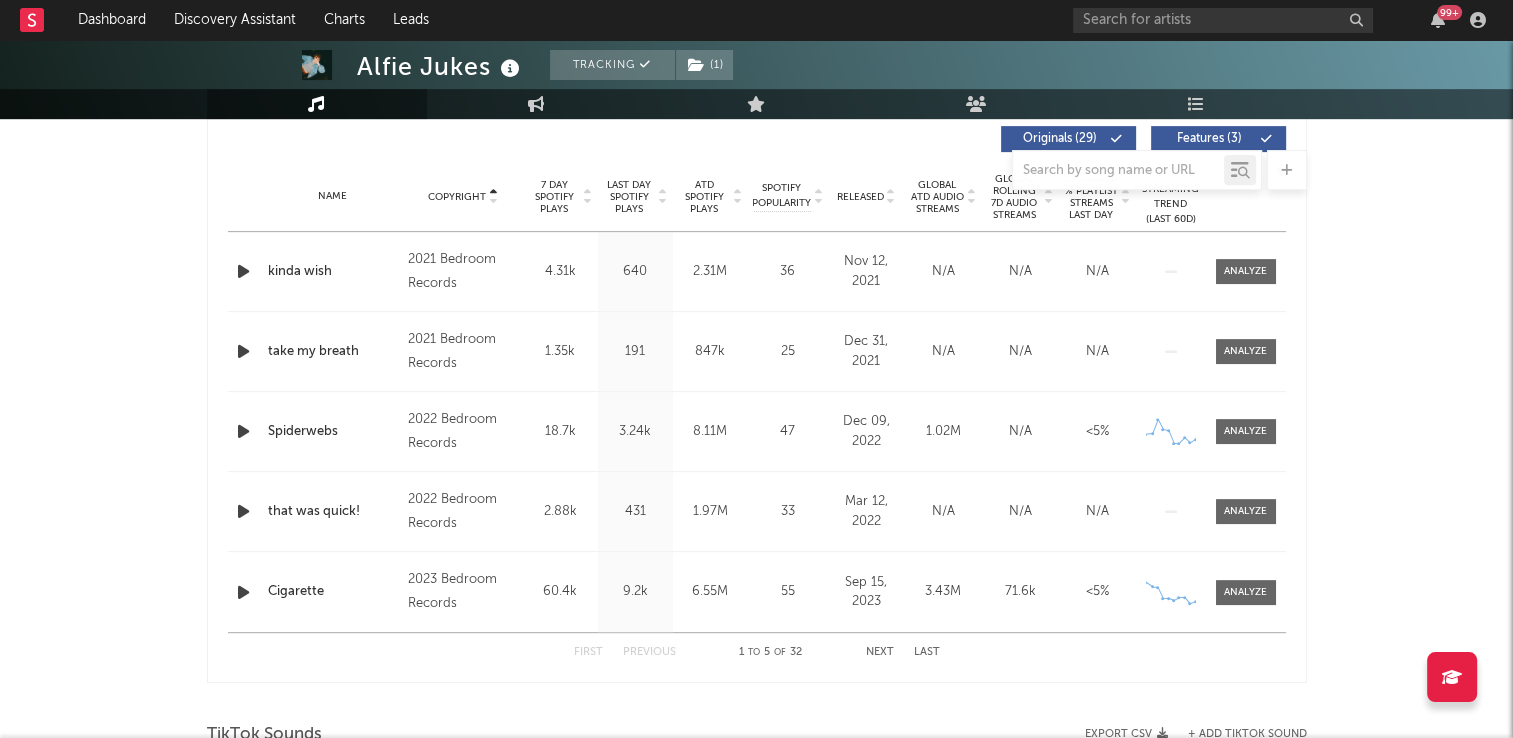 scroll, scrollTop: 800, scrollLeft: 0, axis: vertical 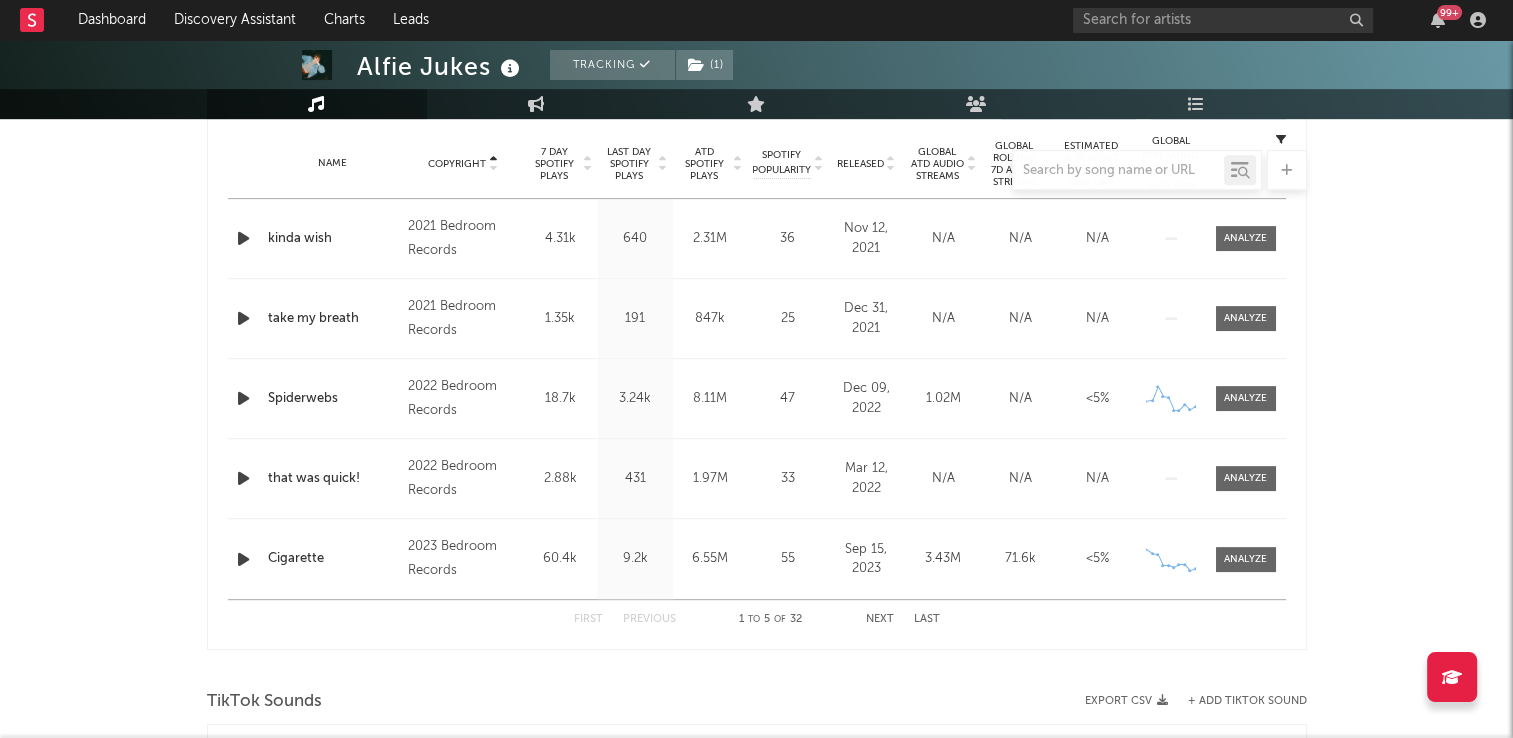 click on "Next" at bounding box center [880, 619] 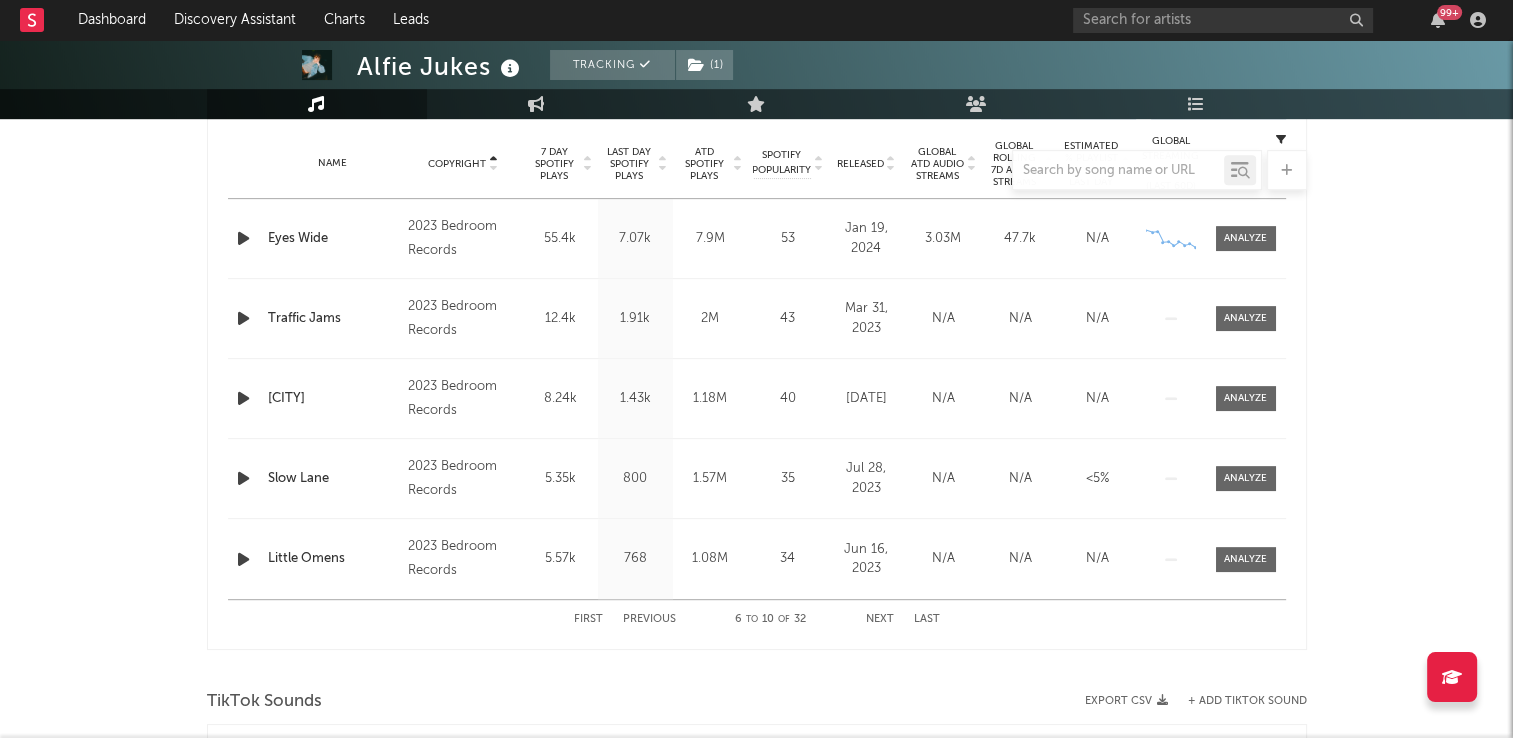 click on "Next" at bounding box center (880, 619) 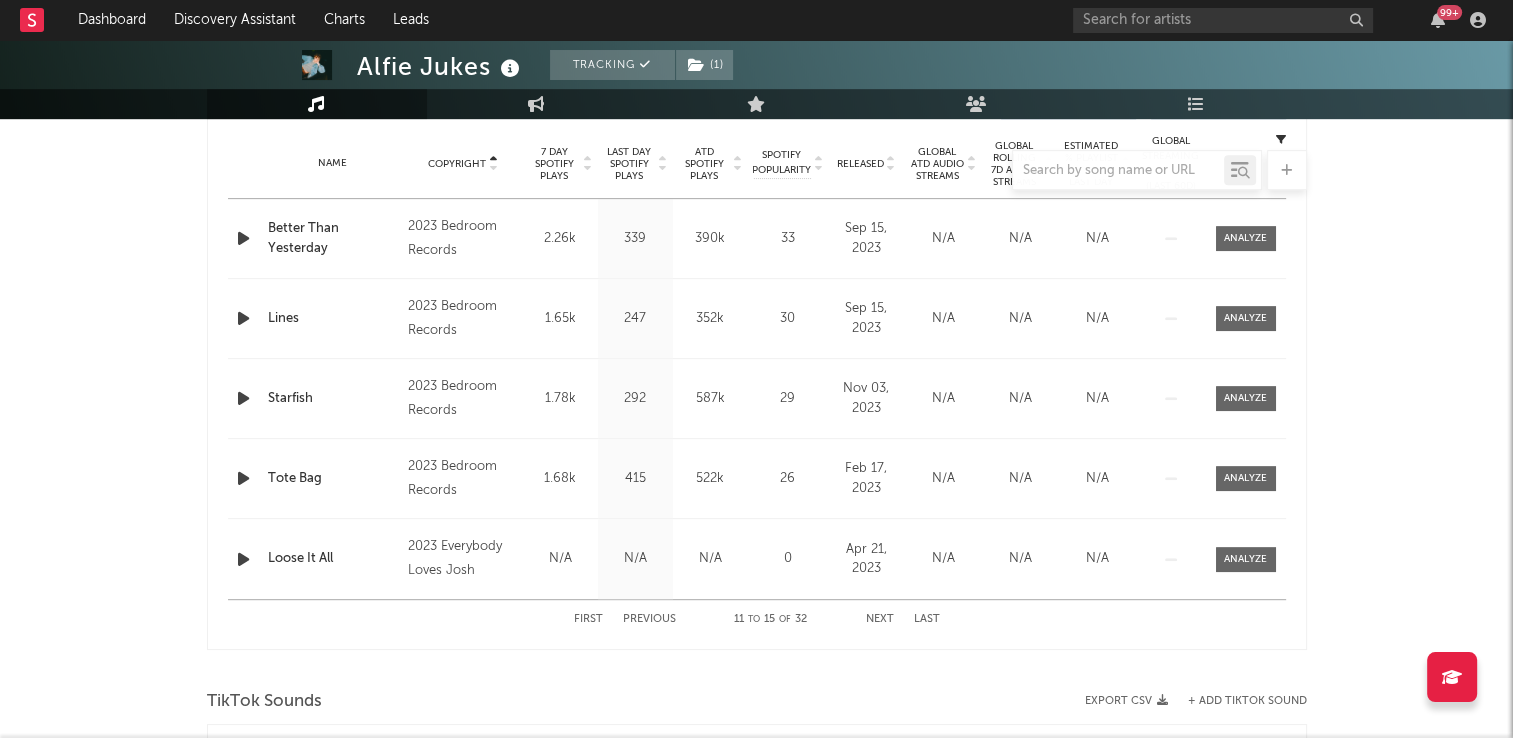click on "Next" at bounding box center [880, 619] 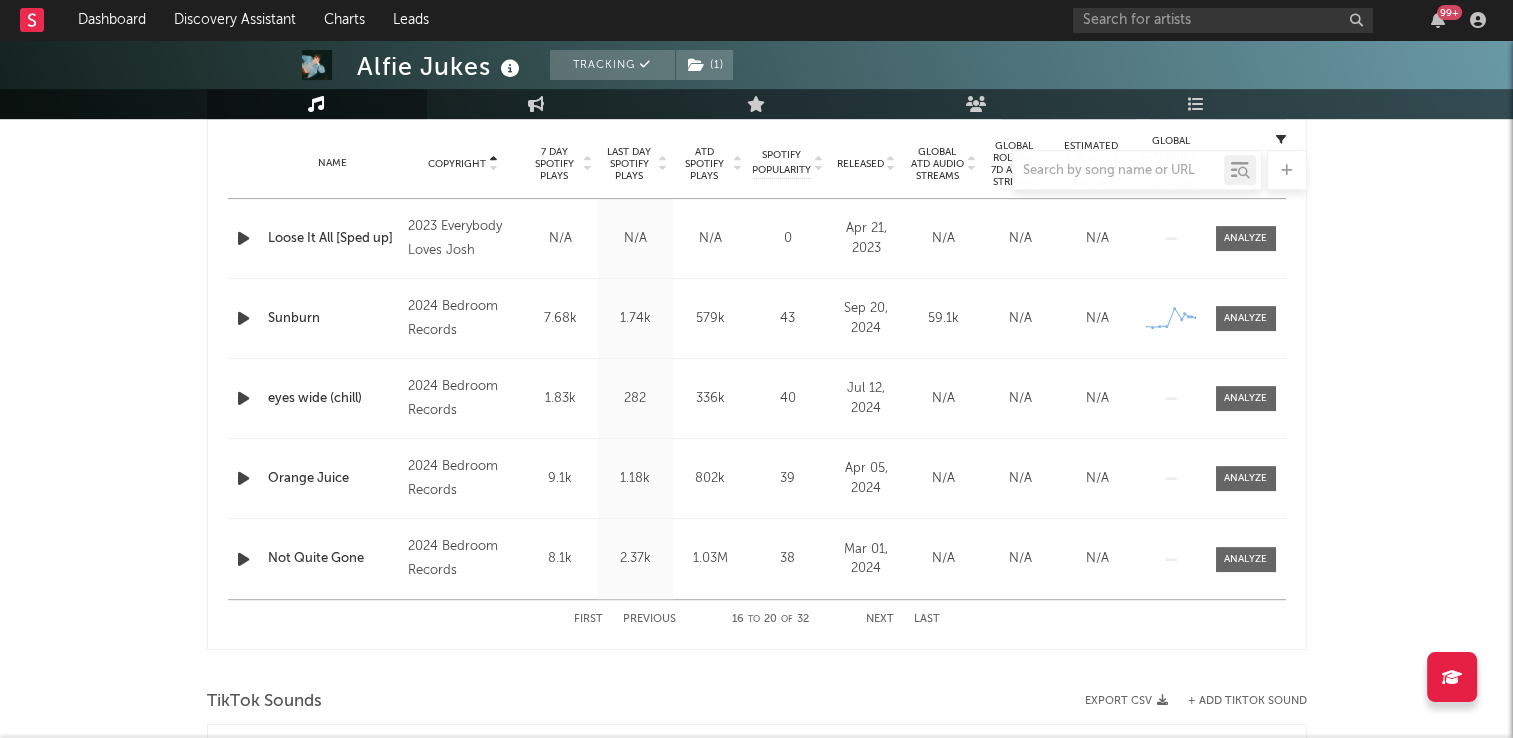 click on "Next" at bounding box center [880, 619] 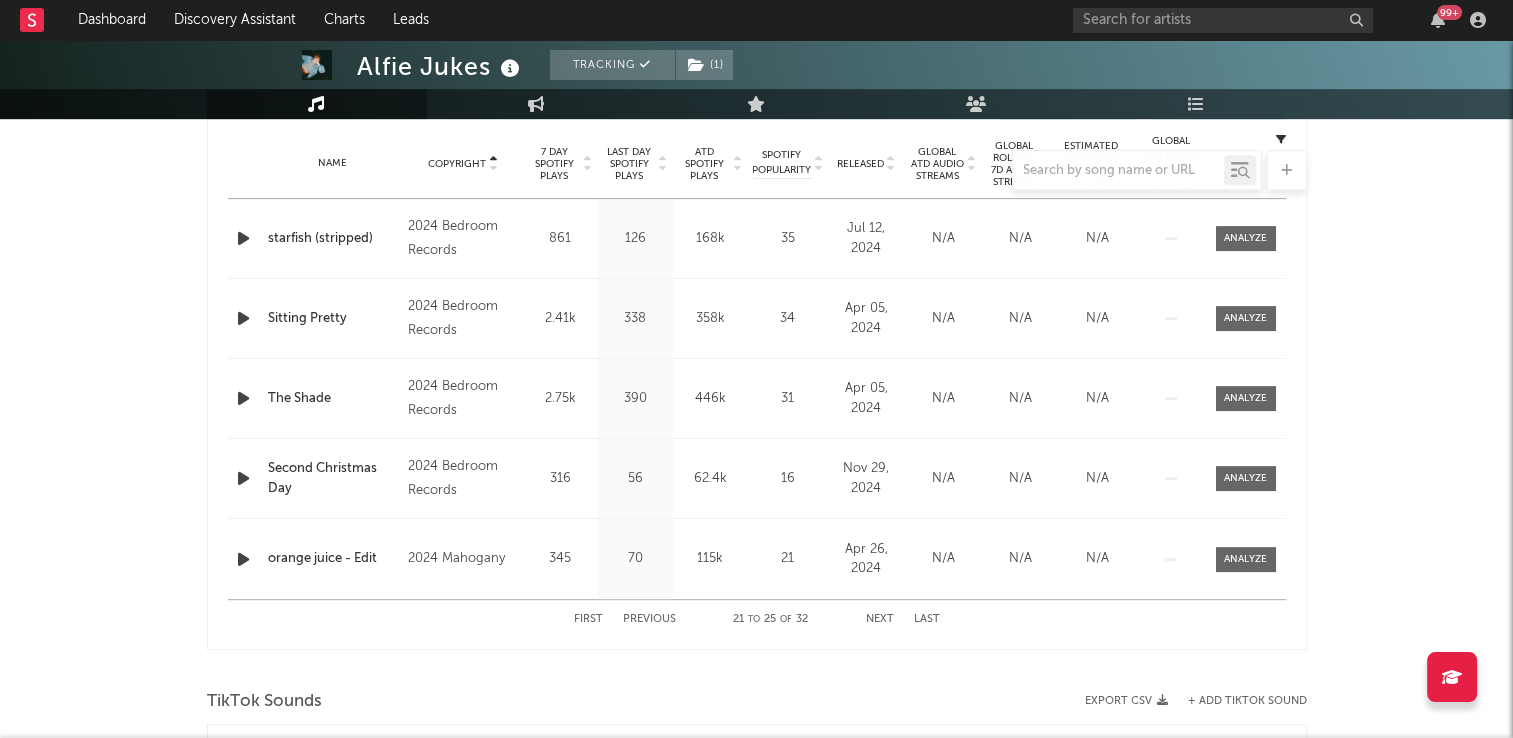 click on "Next" at bounding box center [880, 619] 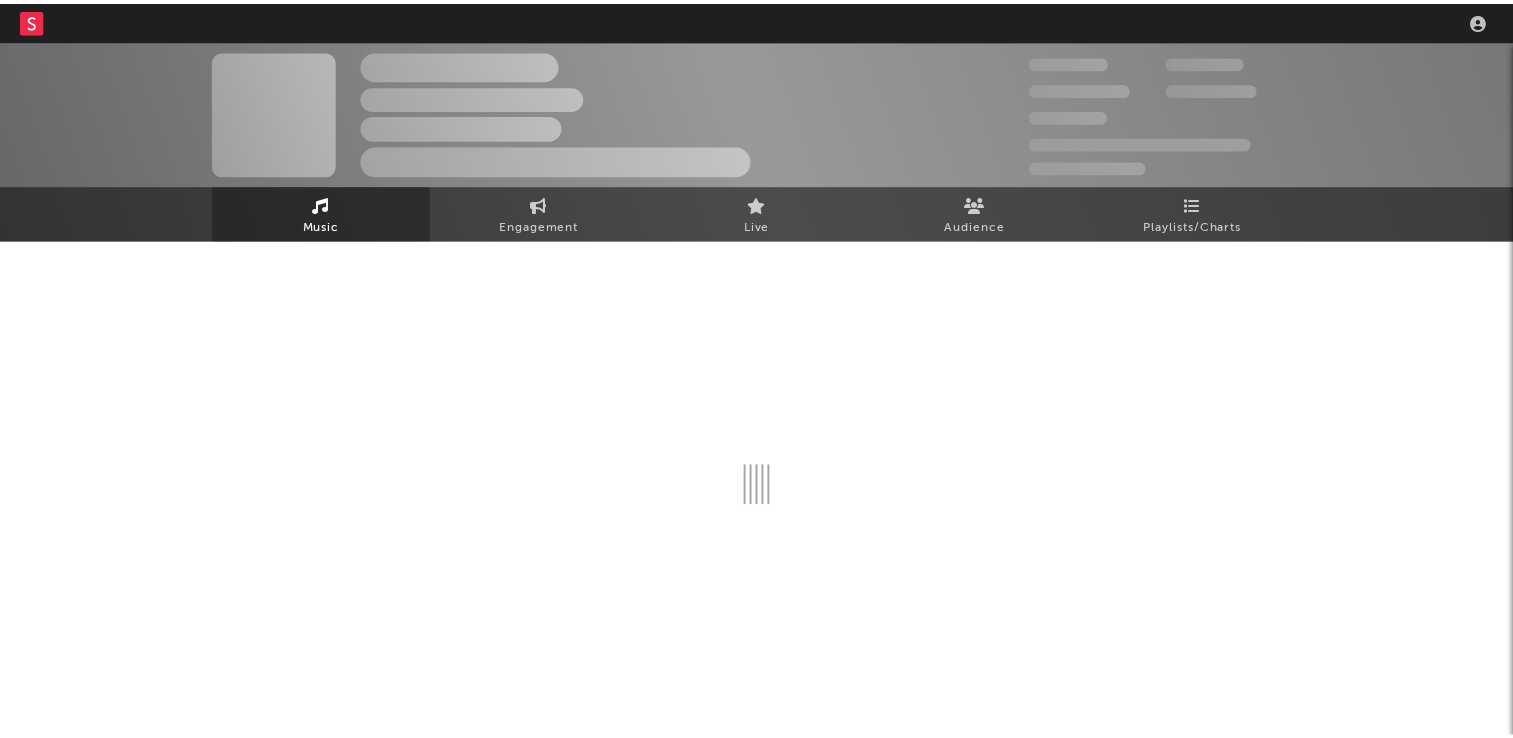 scroll, scrollTop: 0, scrollLeft: 0, axis: both 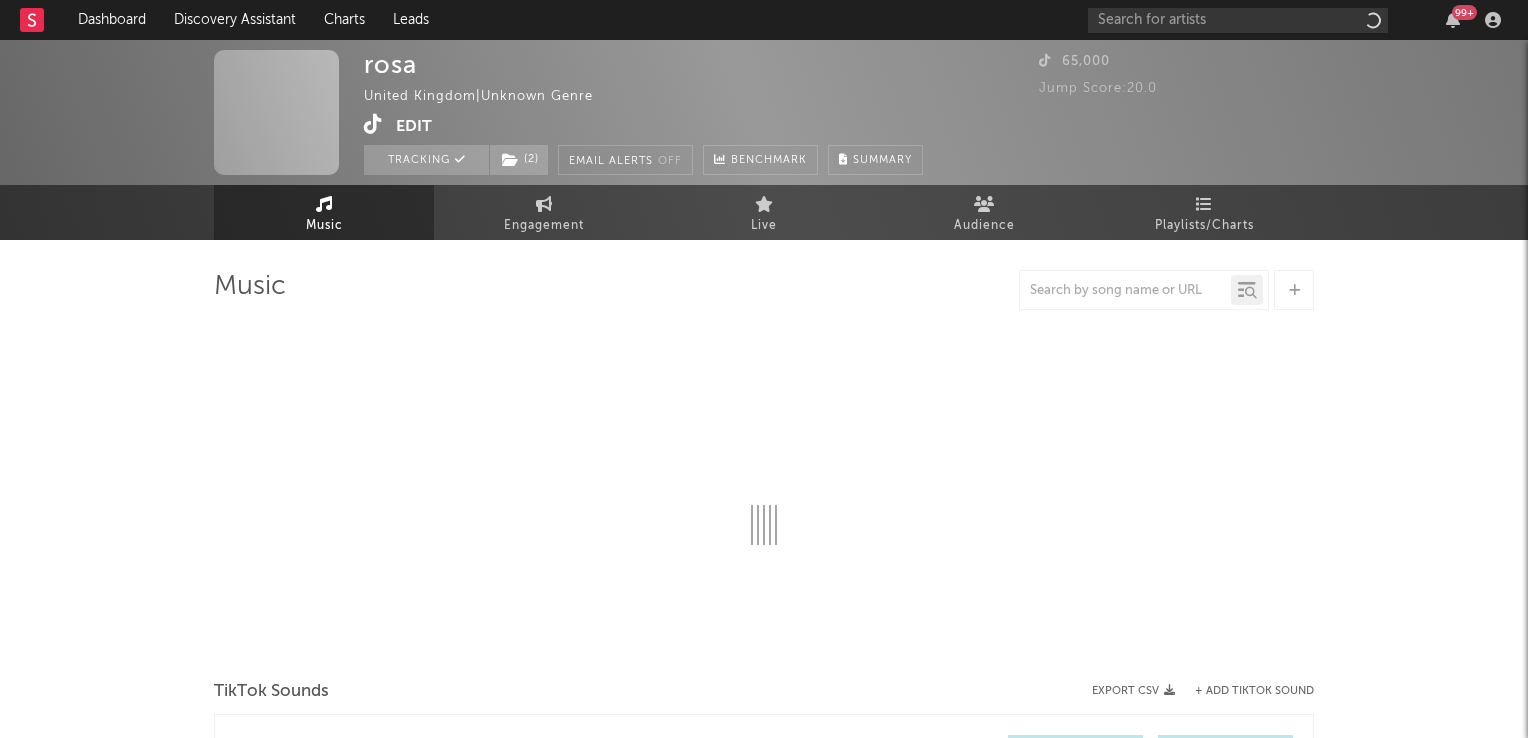 select on "1w" 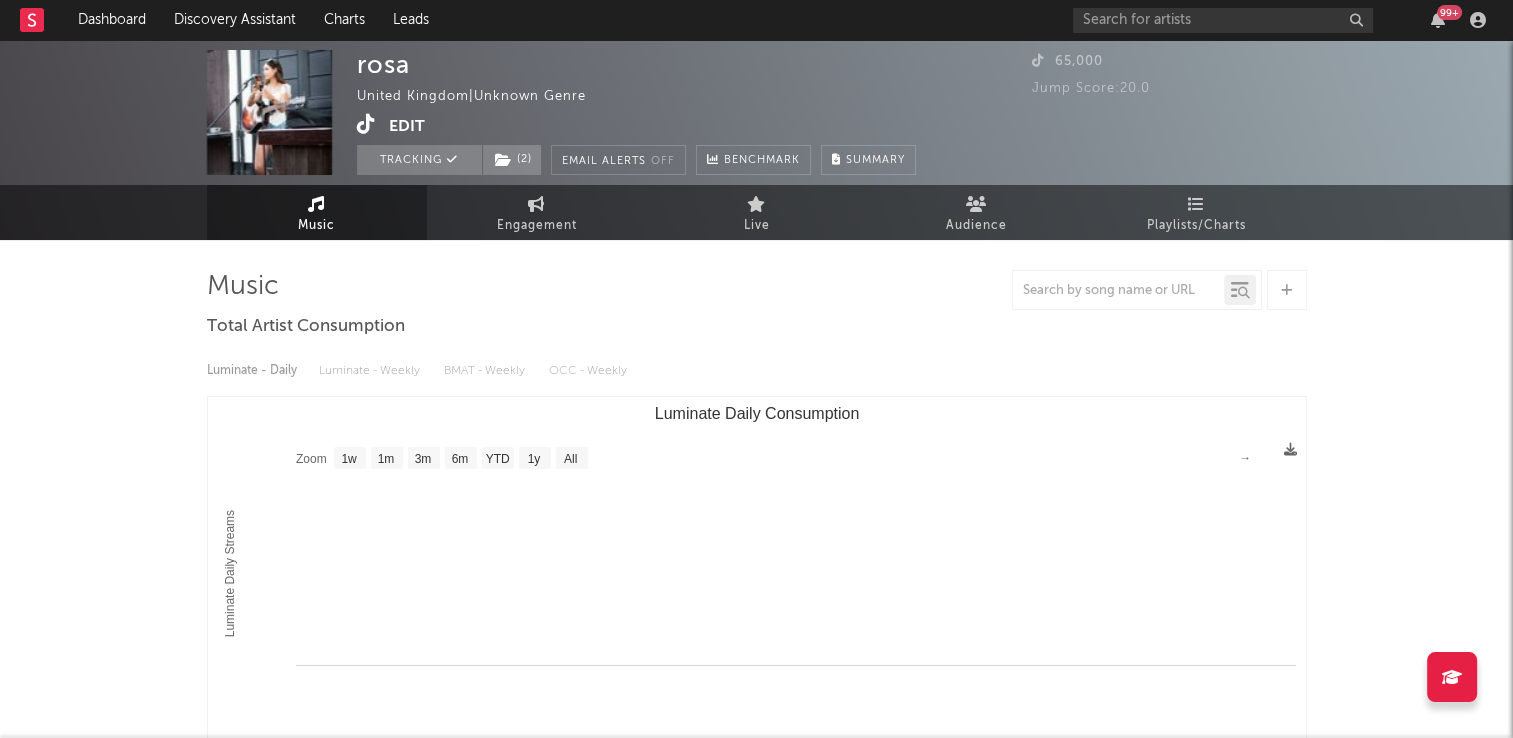 click at bounding box center [366, 124] 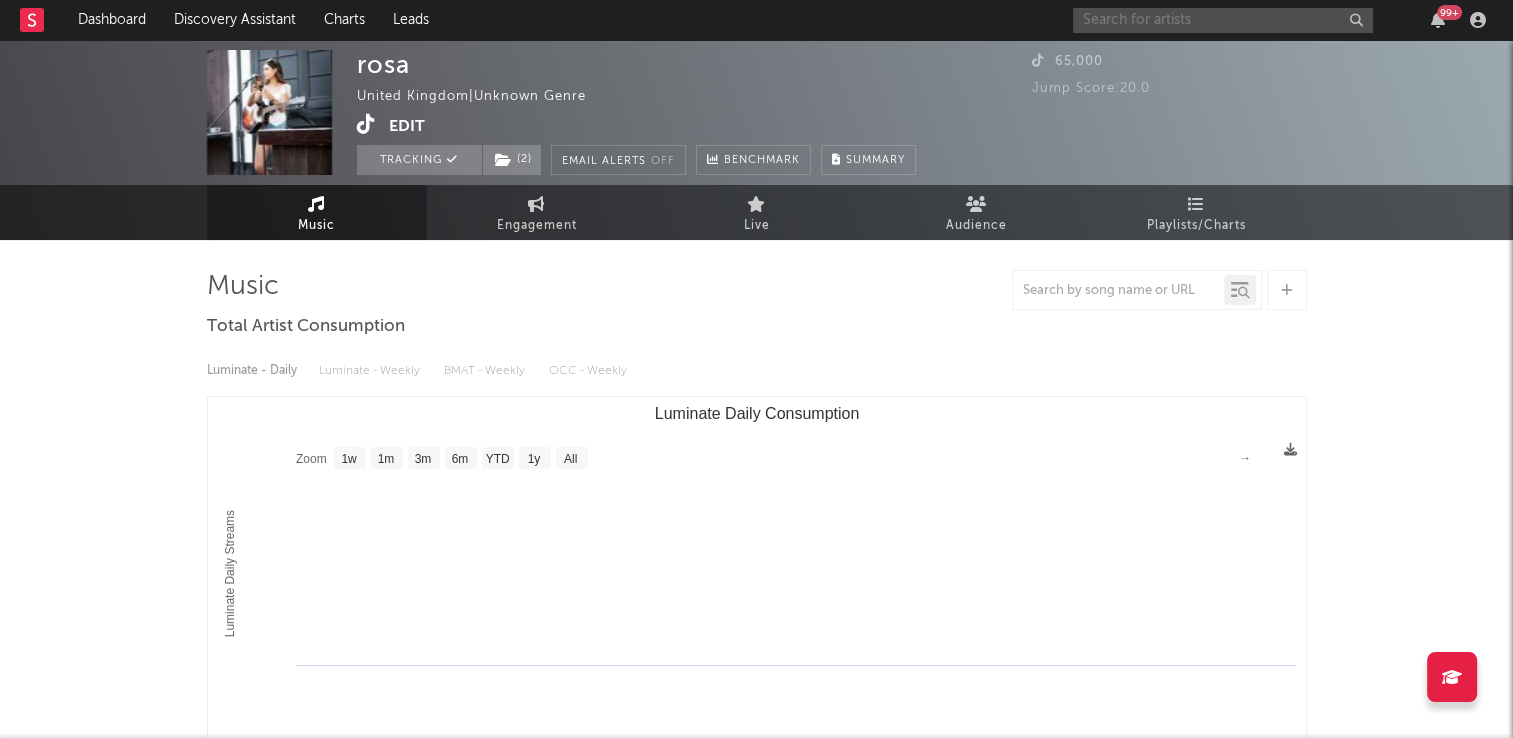 click at bounding box center (1223, 20) 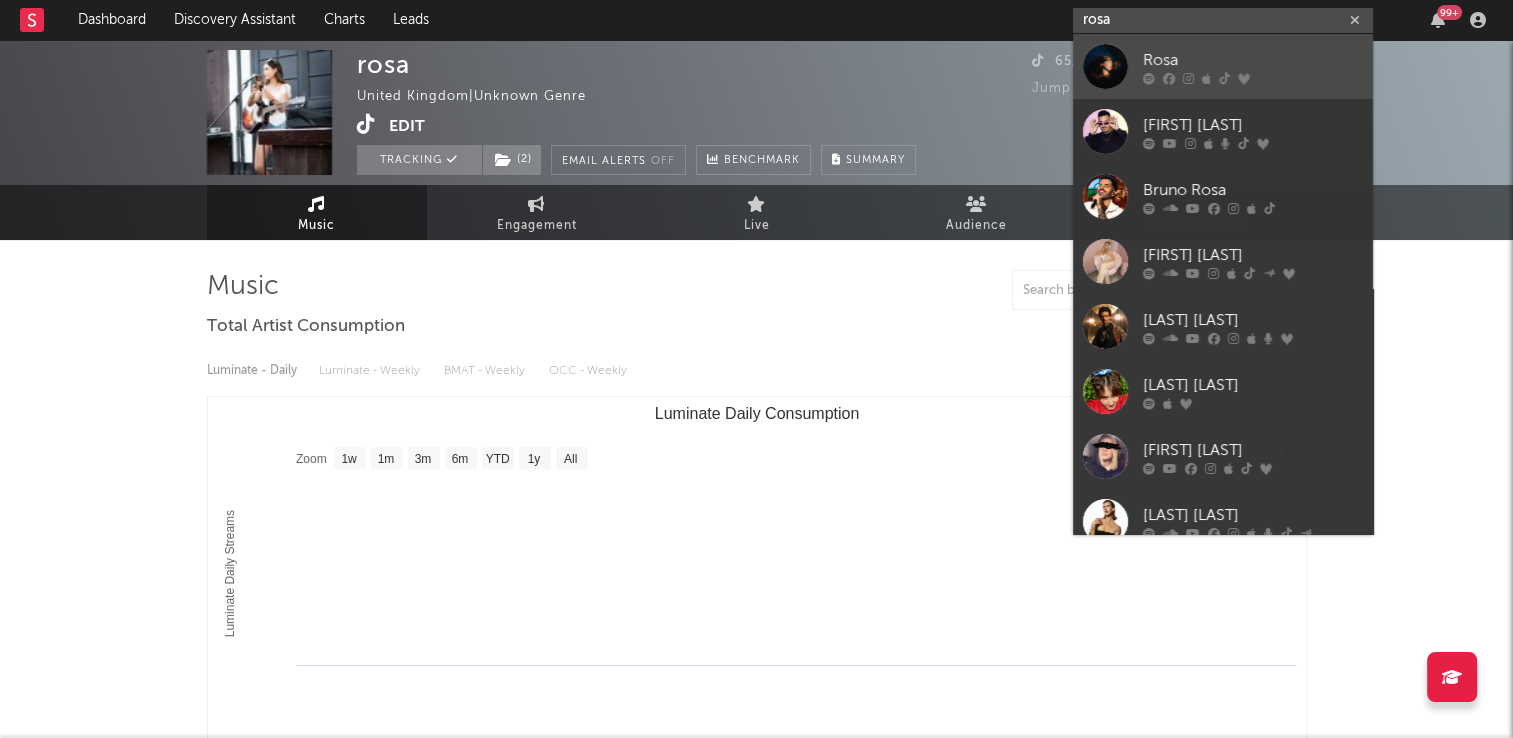 type on "rosa" 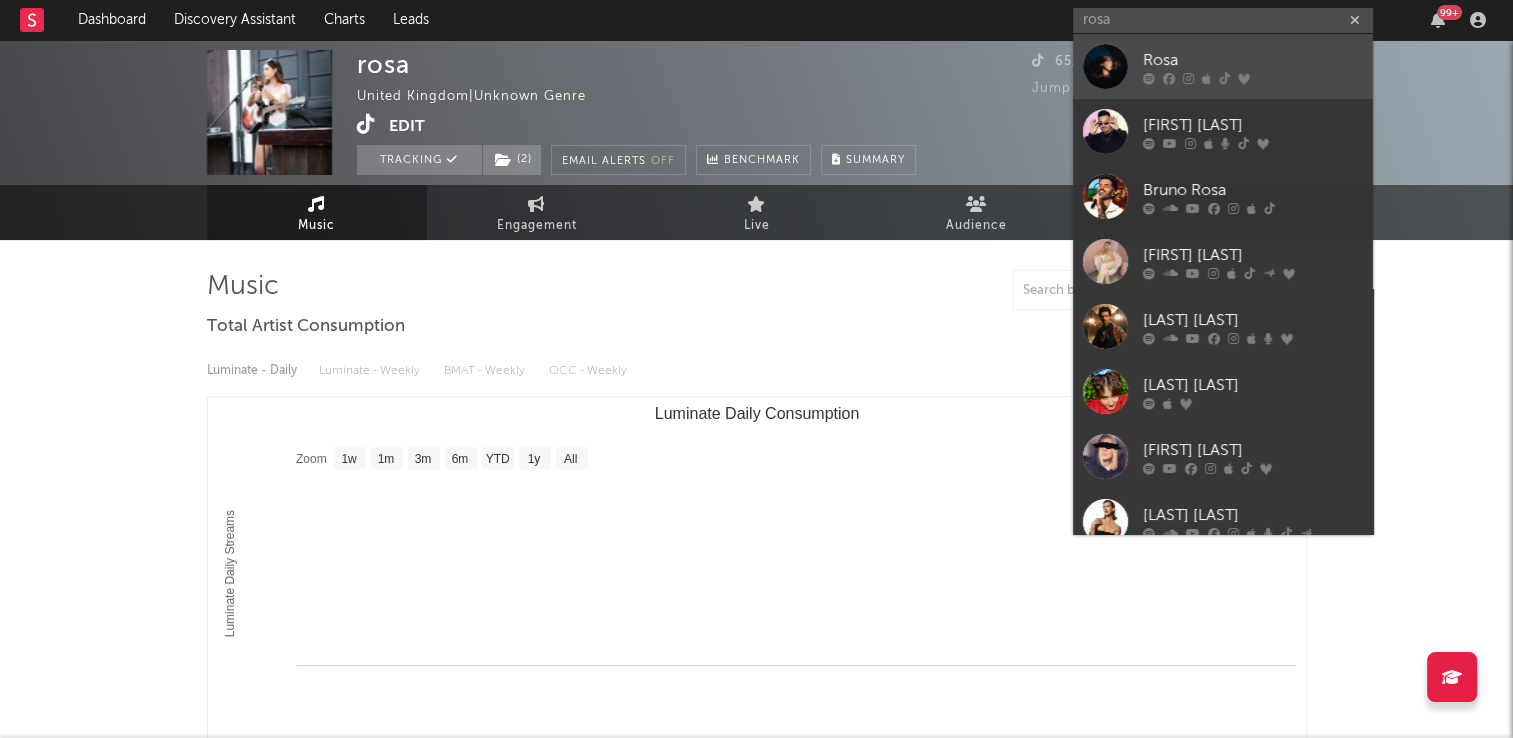 click on "Rosa" at bounding box center (1253, 60) 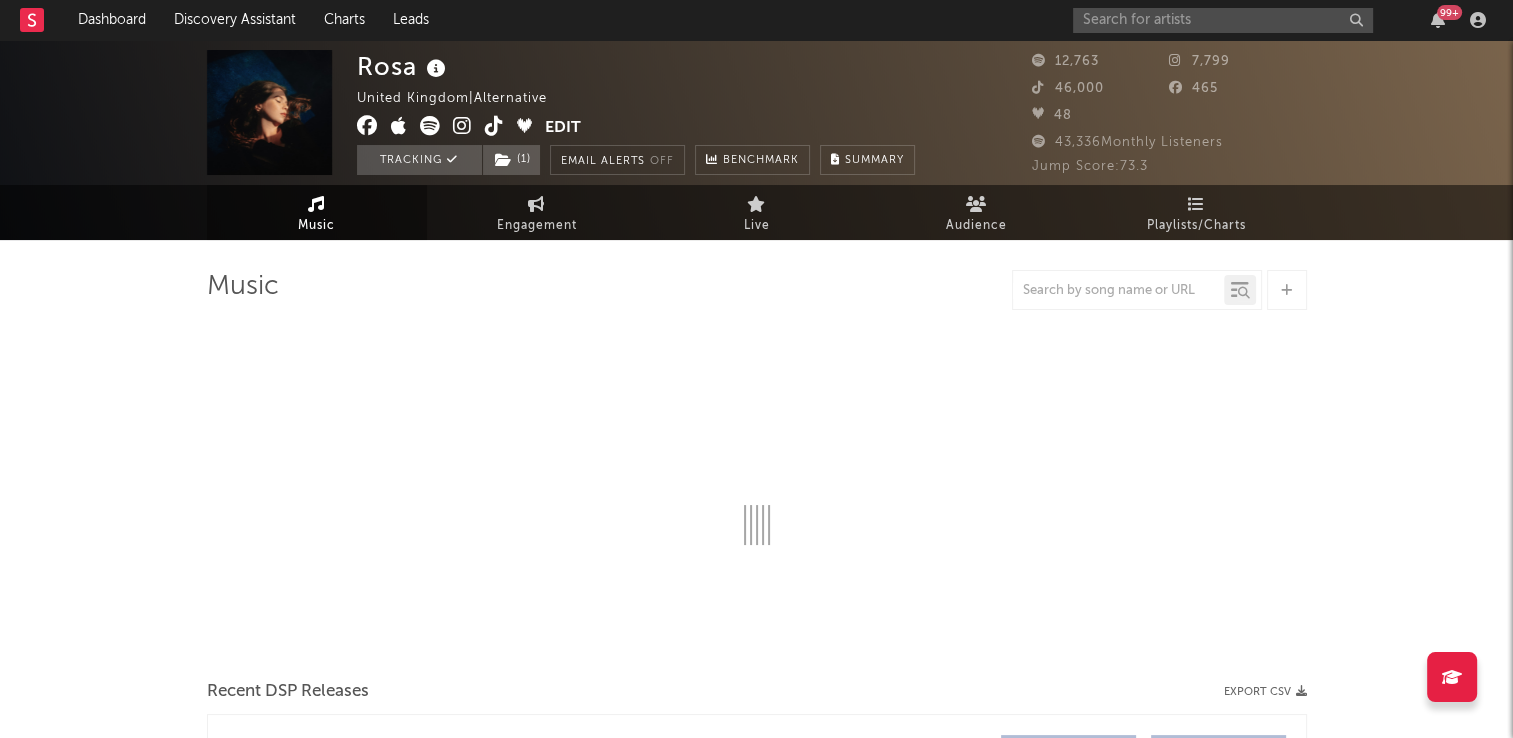 select on "6m" 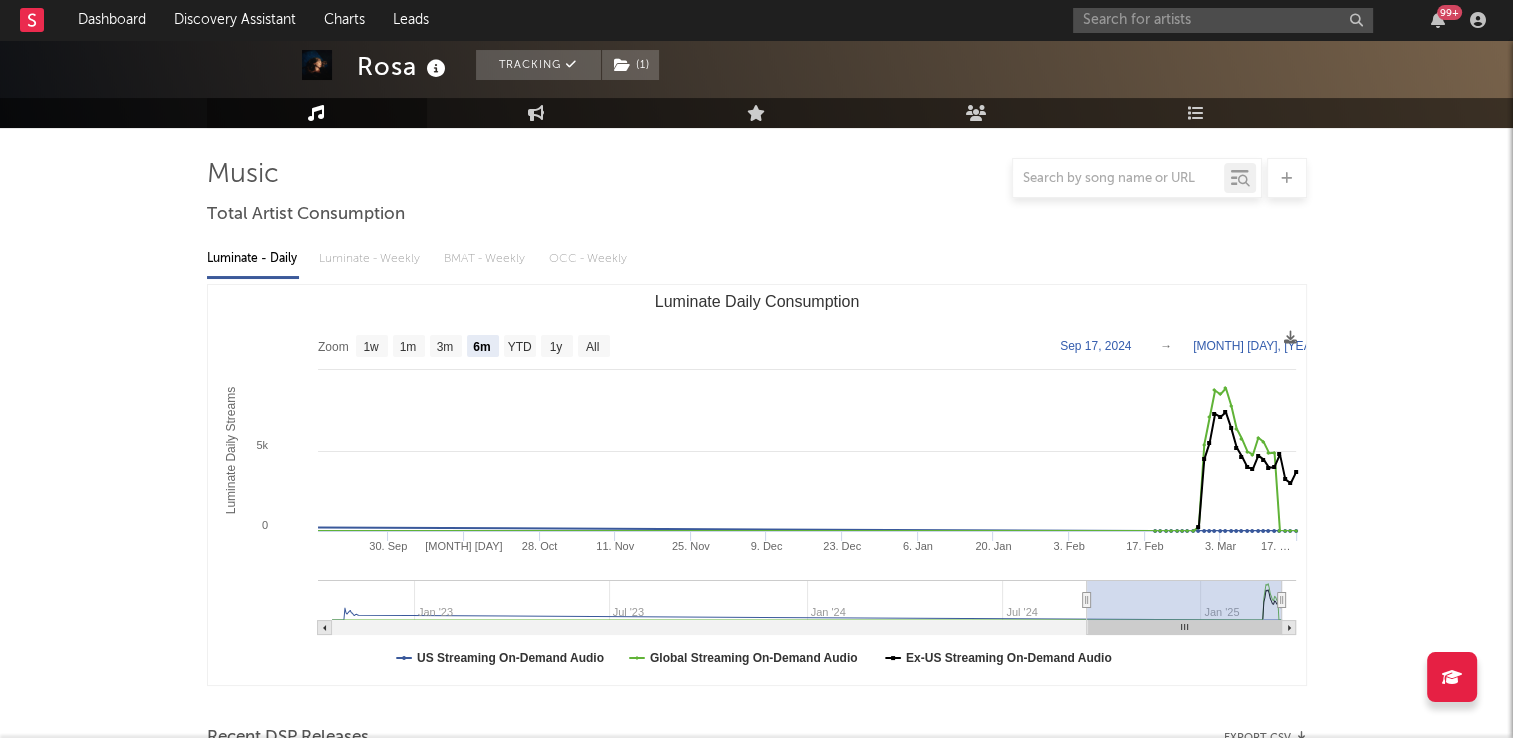 scroll, scrollTop: 0, scrollLeft: 0, axis: both 